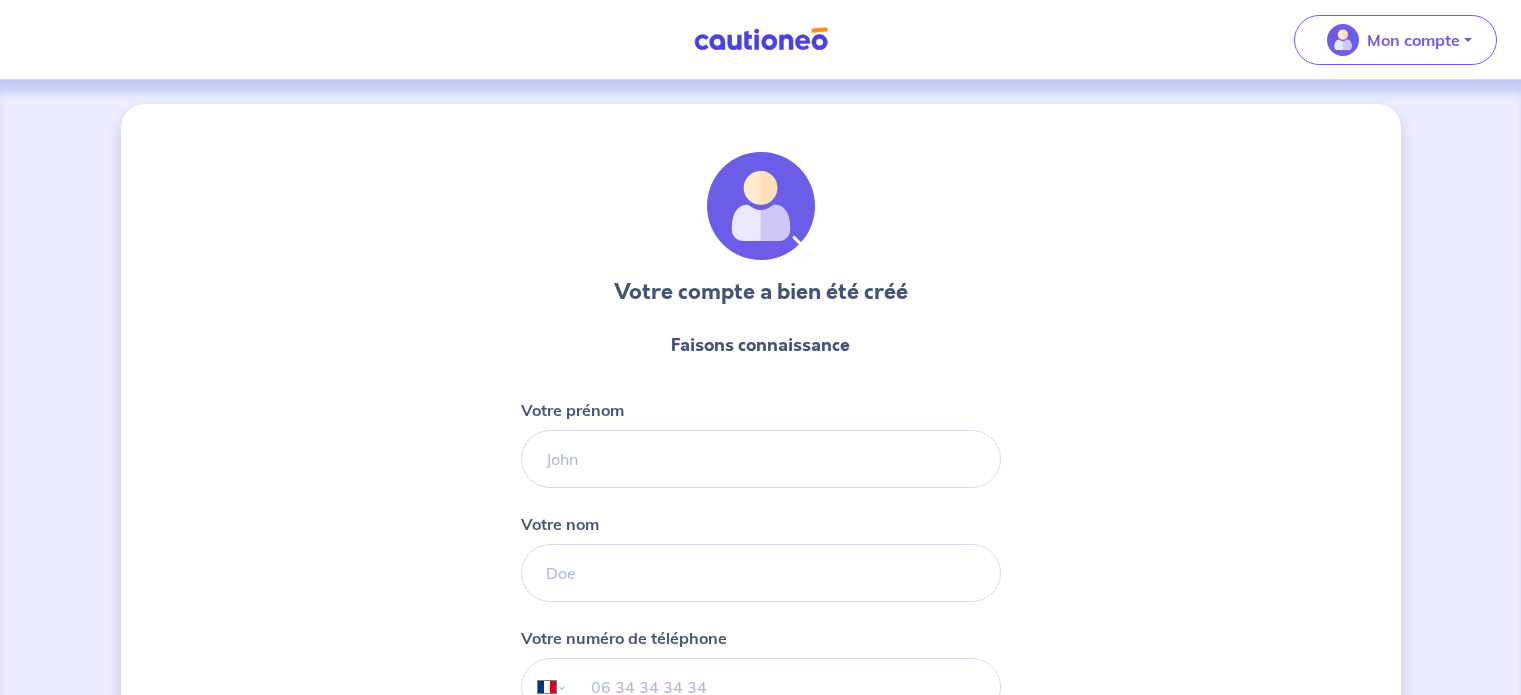 select on "FR" 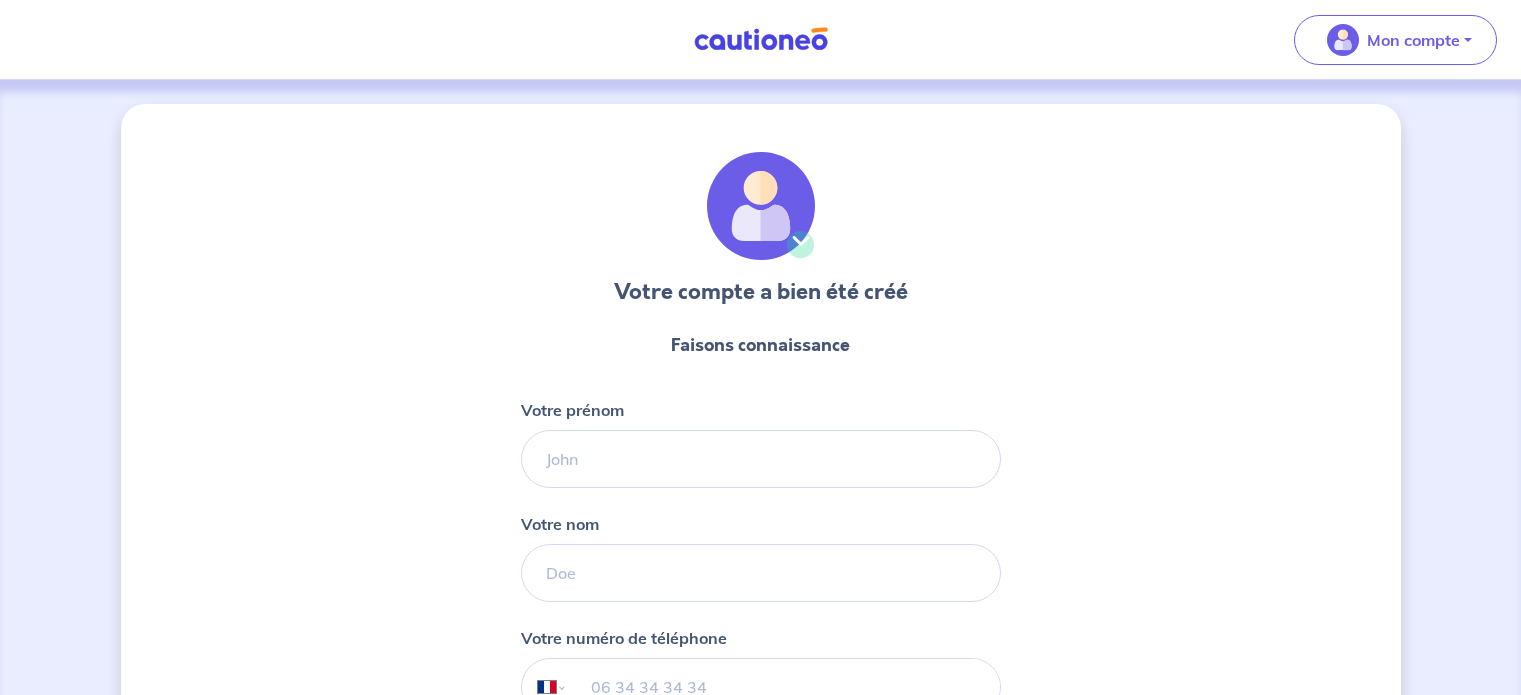 scroll, scrollTop: 0, scrollLeft: 0, axis: both 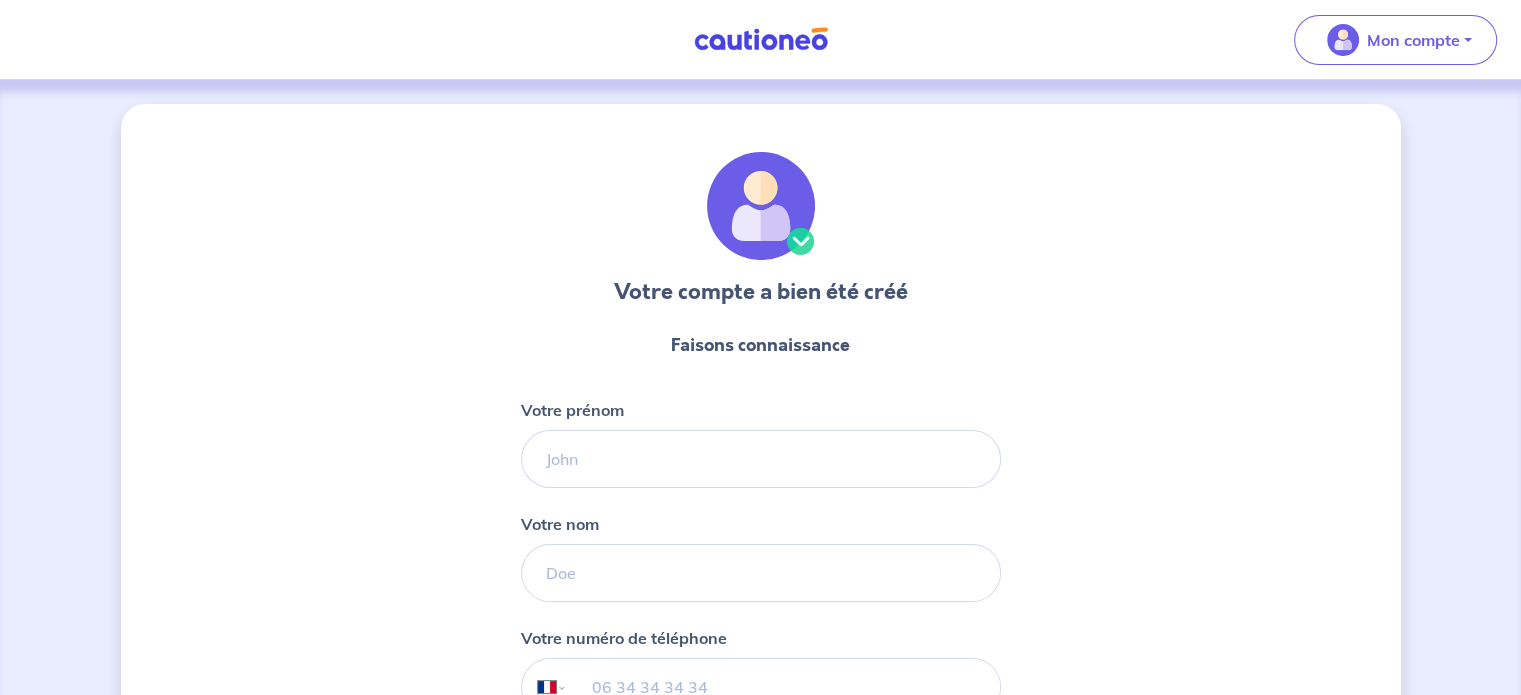 type on "[FIRST]" 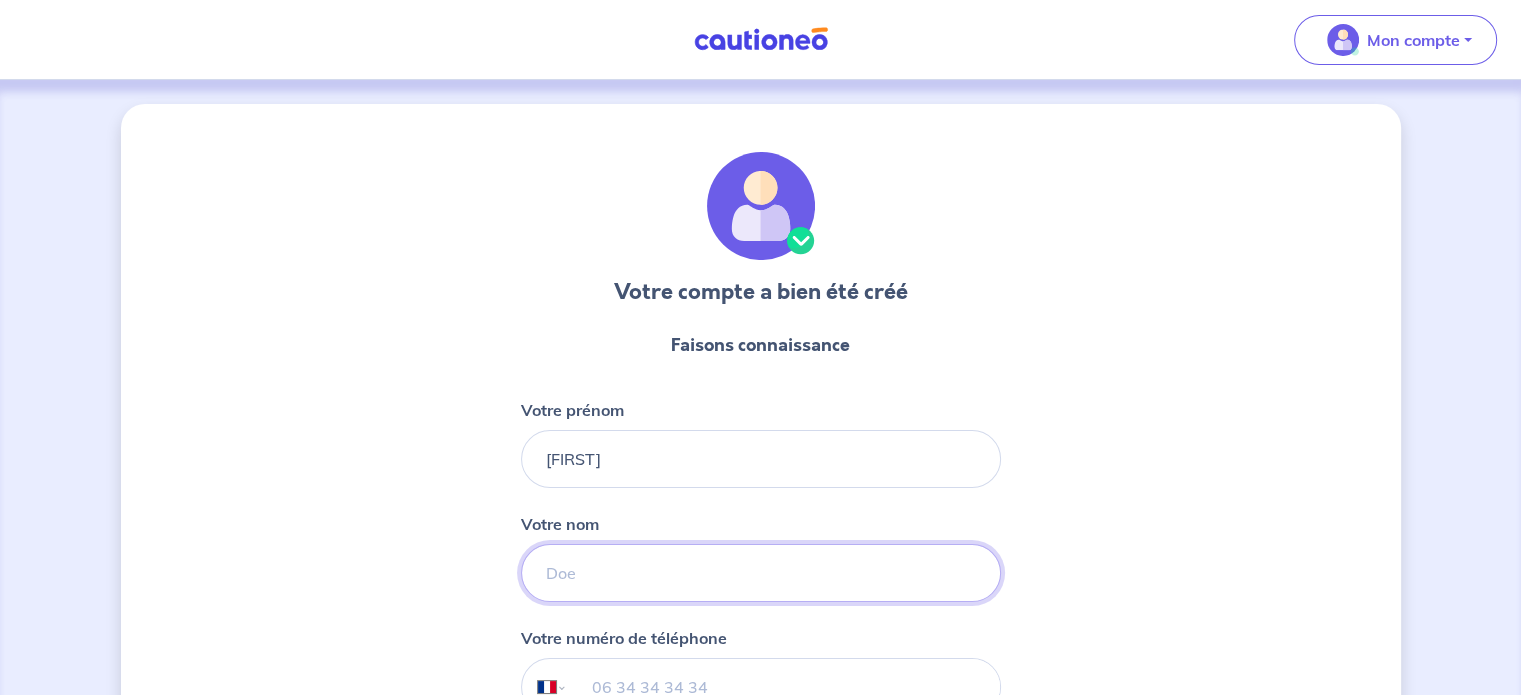 type on "[LAST]" 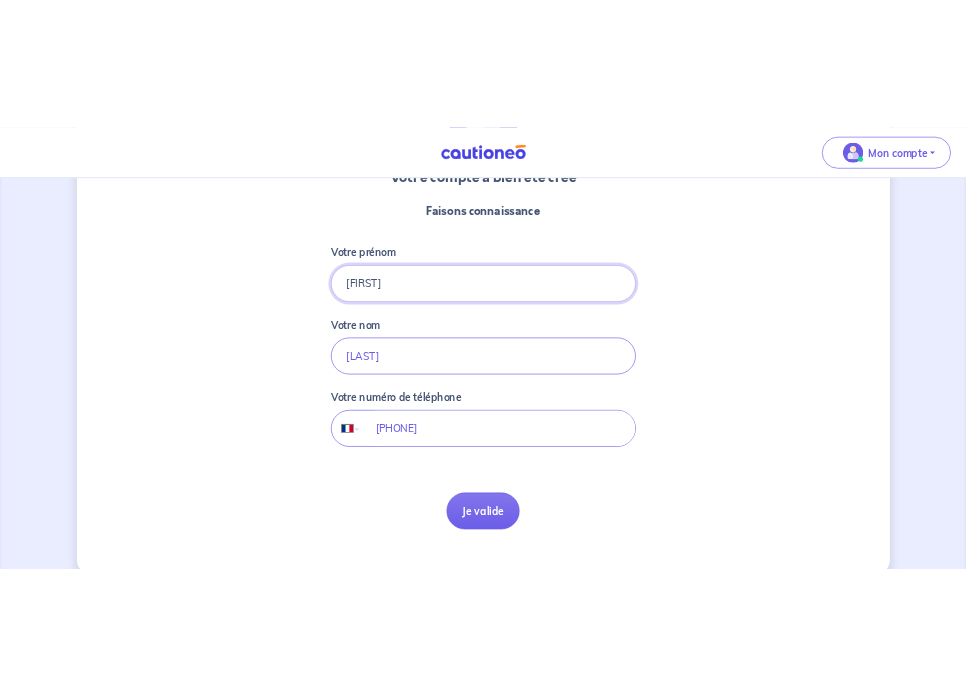 scroll, scrollTop: 245, scrollLeft: 0, axis: vertical 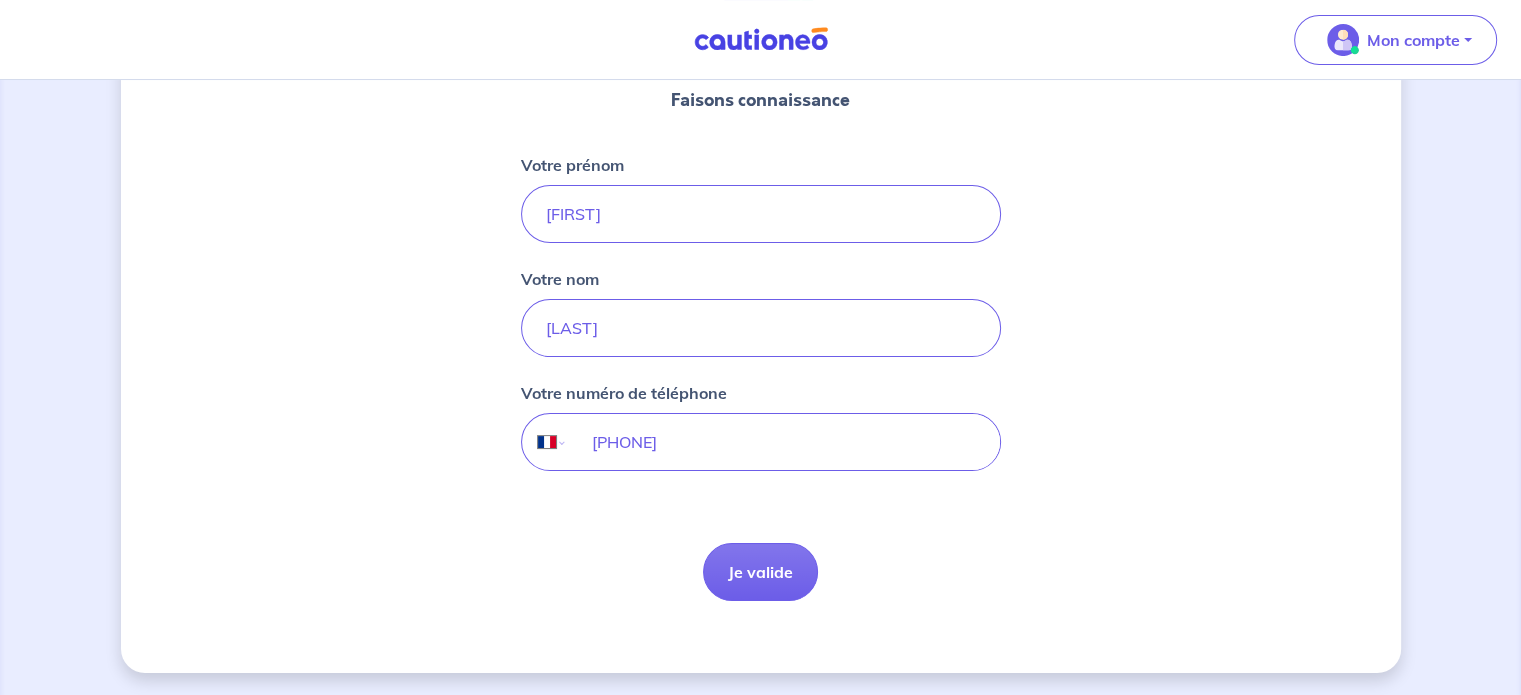 drag, startPoint x: 752, startPoint y: 572, endPoint x: 648, endPoint y: 613, distance: 111.78998 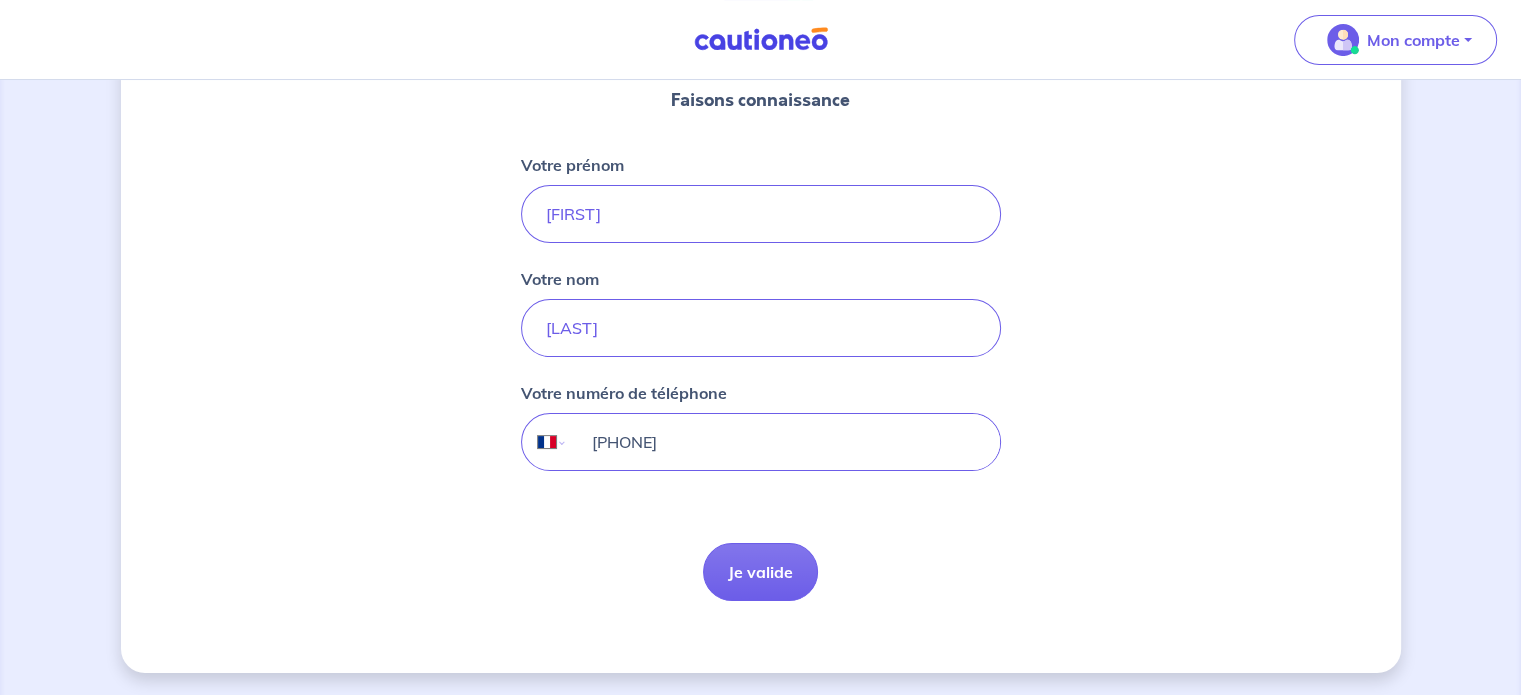 click on "[PHONE]" at bounding box center [783, 442] 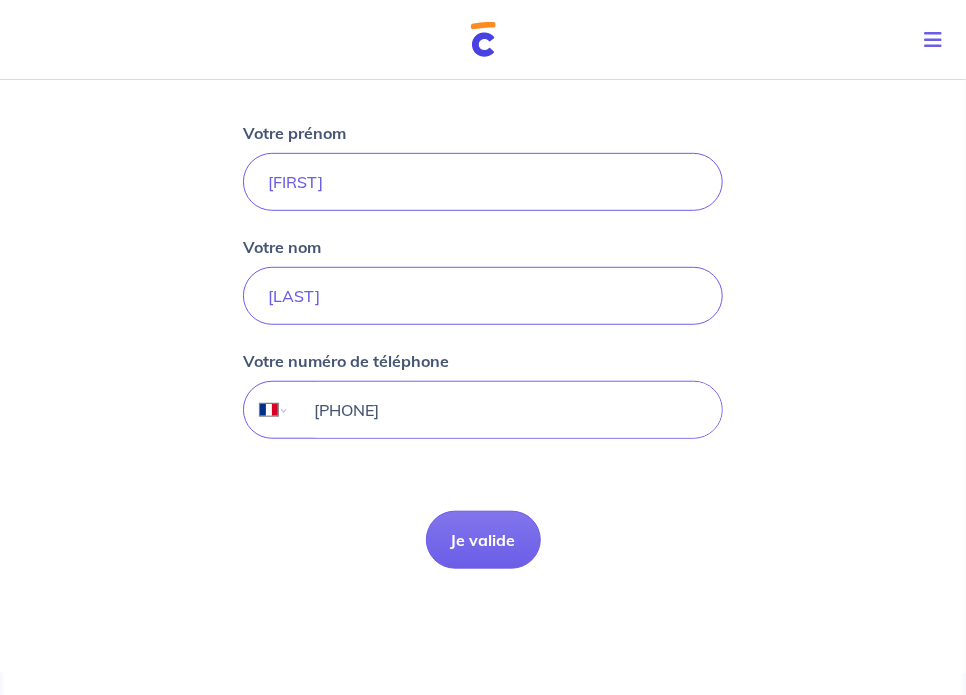 click on "[PHONE]" at bounding box center [506, 410] 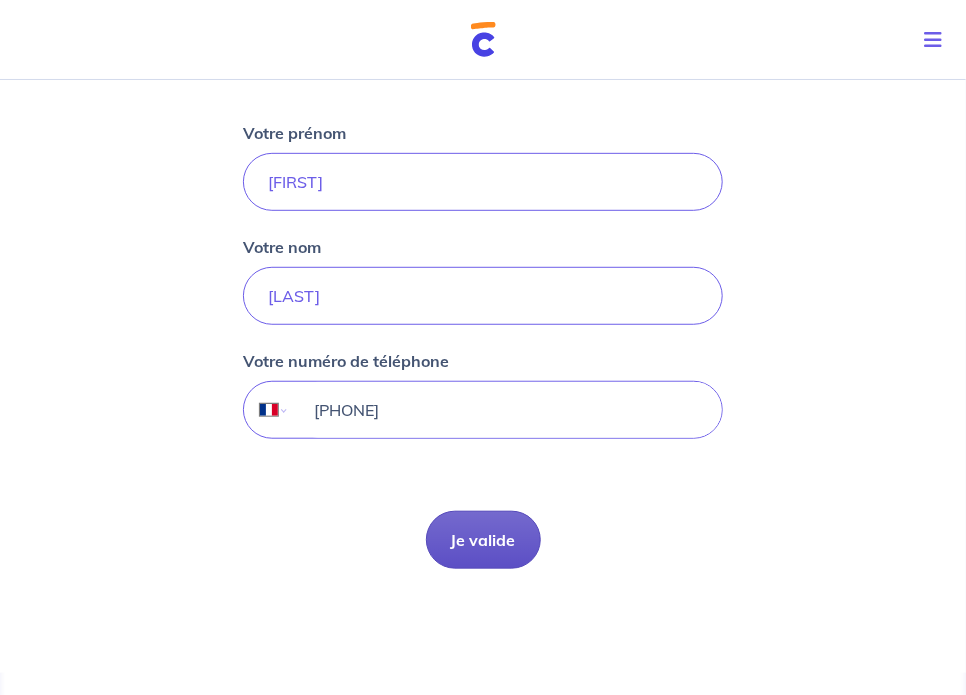 type on "[PHONE]" 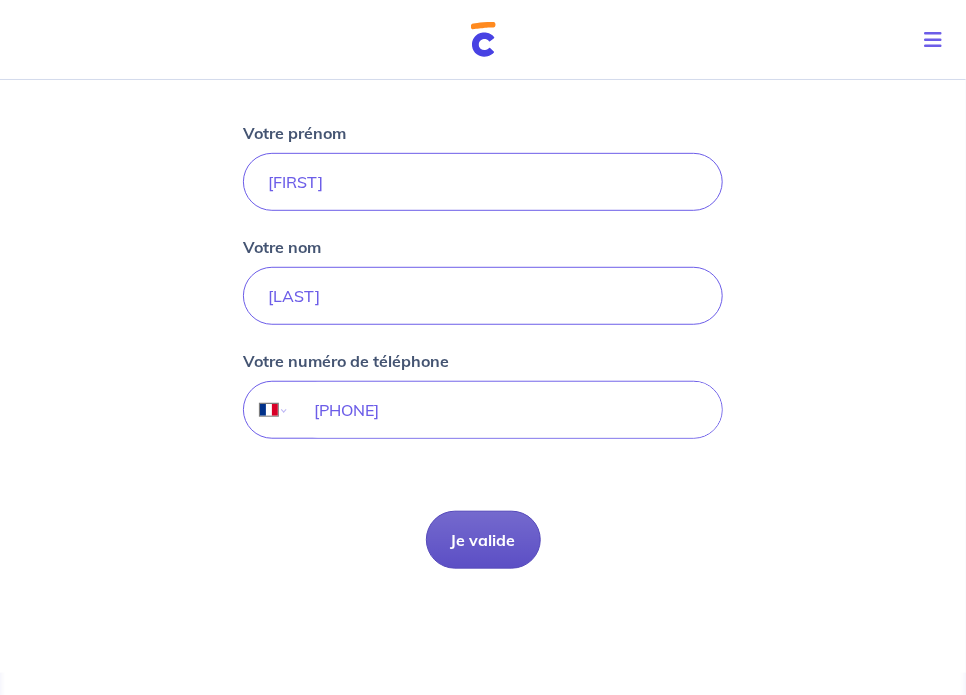 click on "Je valide" at bounding box center (483, 540) 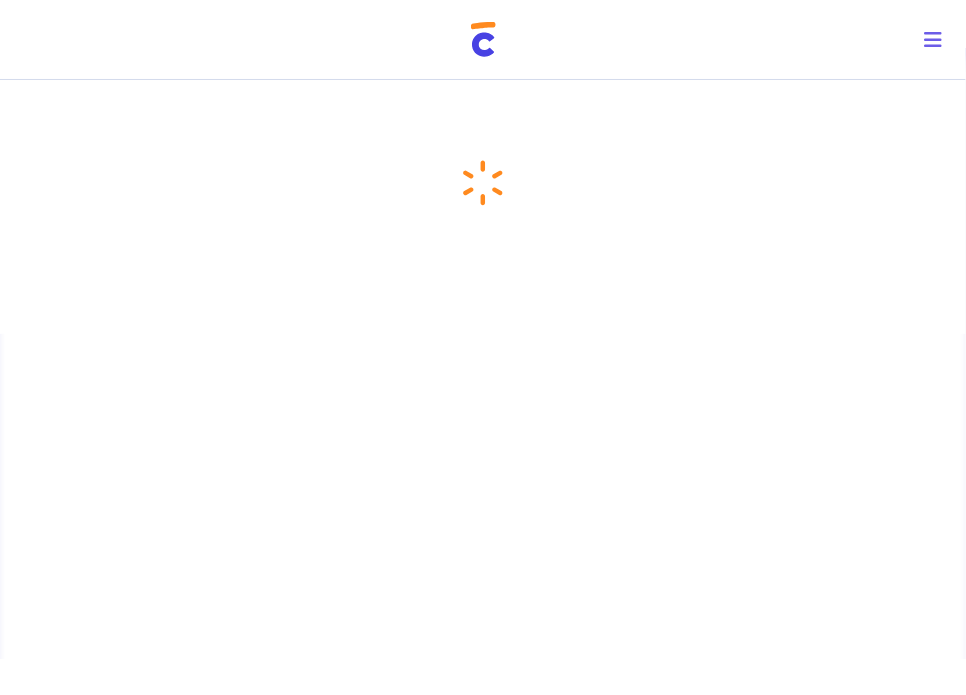 scroll, scrollTop: 0, scrollLeft: 0, axis: both 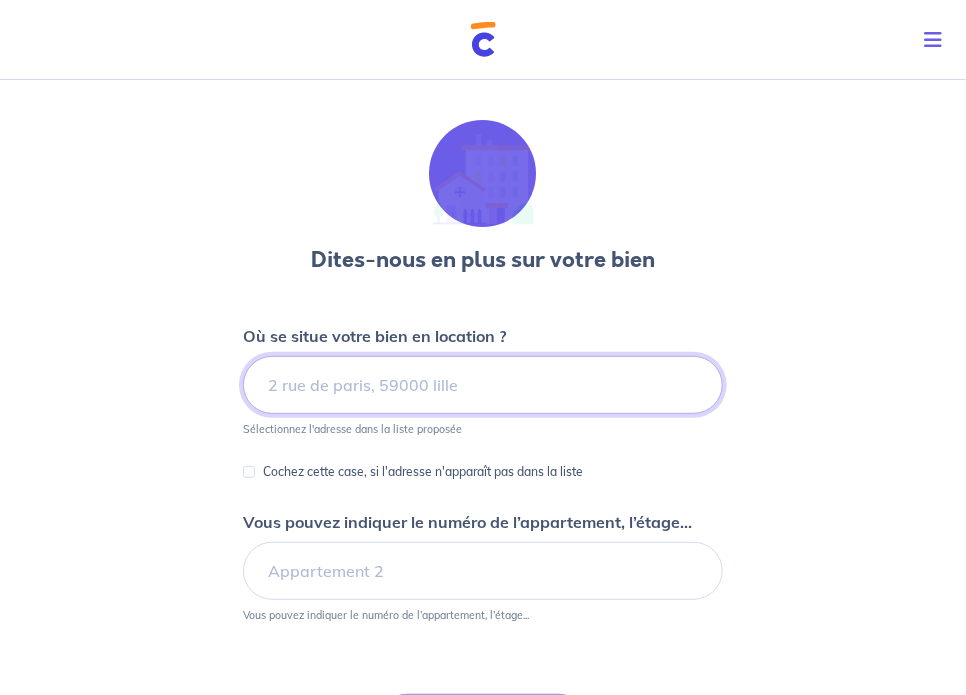 click at bounding box center (483, 385) 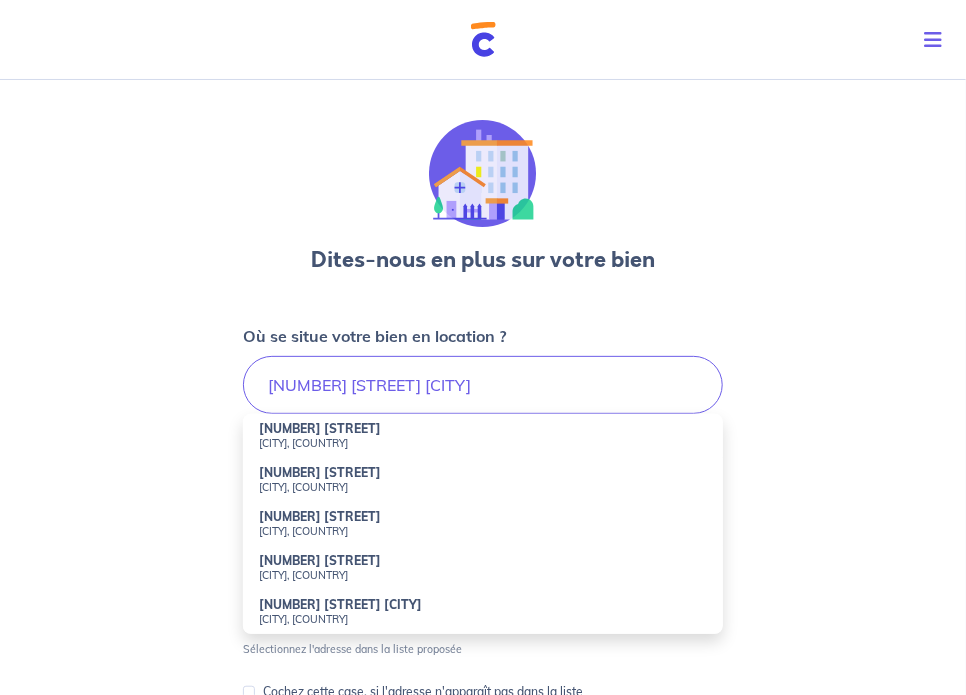 click on "[CITY], [COUNTRY]" at bounding box center [483, 443] 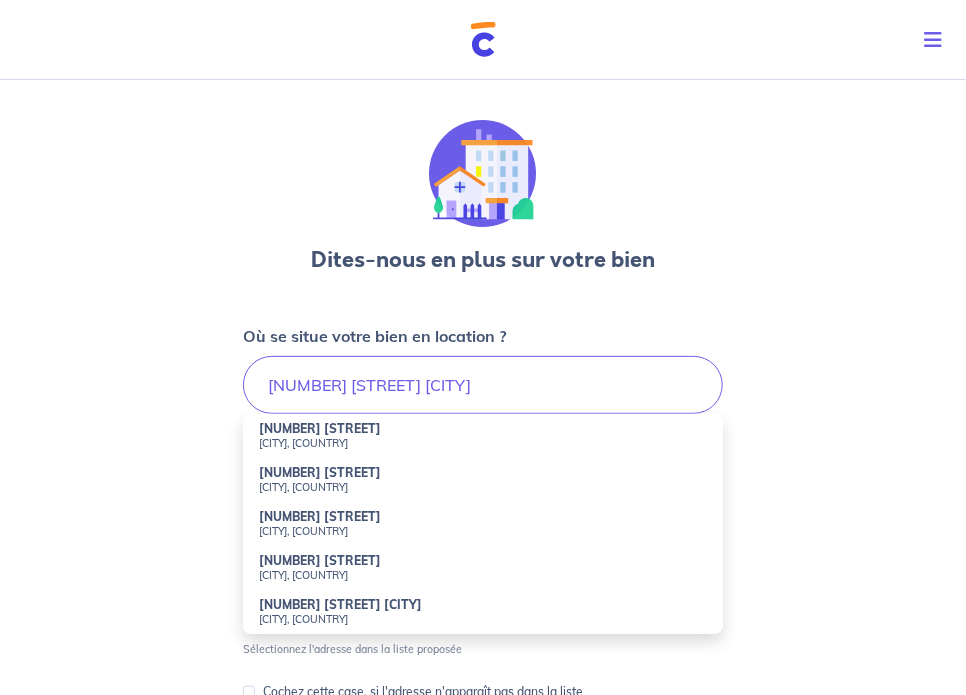 type on "[NUMBER] [STREET], [CITY], [COUNTRY]" 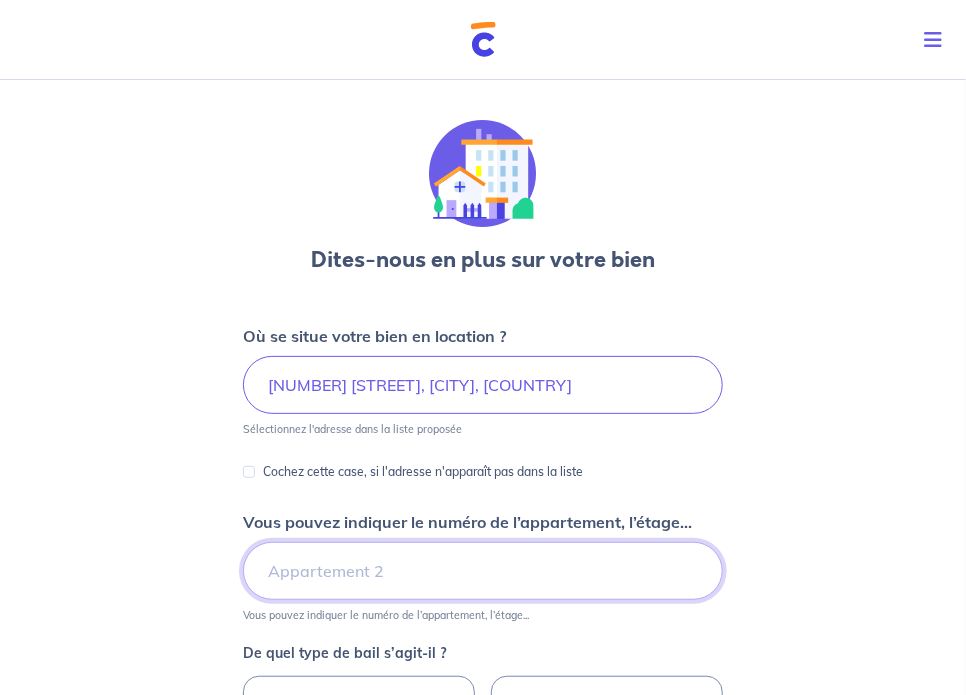 click on "Vous pouvez indiquer le numéro de l’appartement, l’étage..." at bounding box center (483, 571) 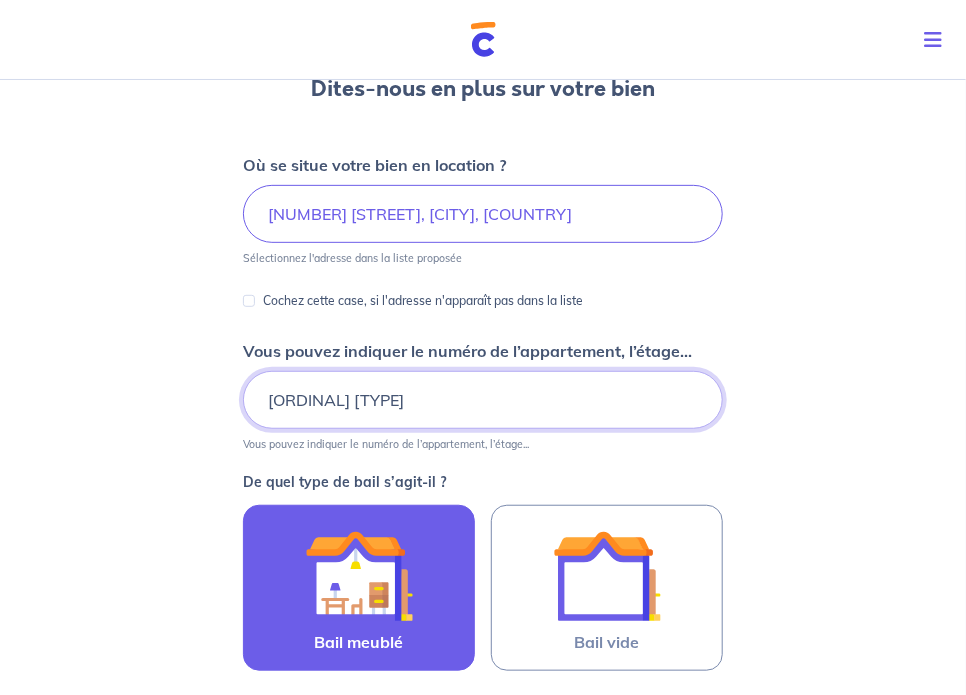 scroll, scrollTop: 200, scrollLeft: 0, axis: vertical 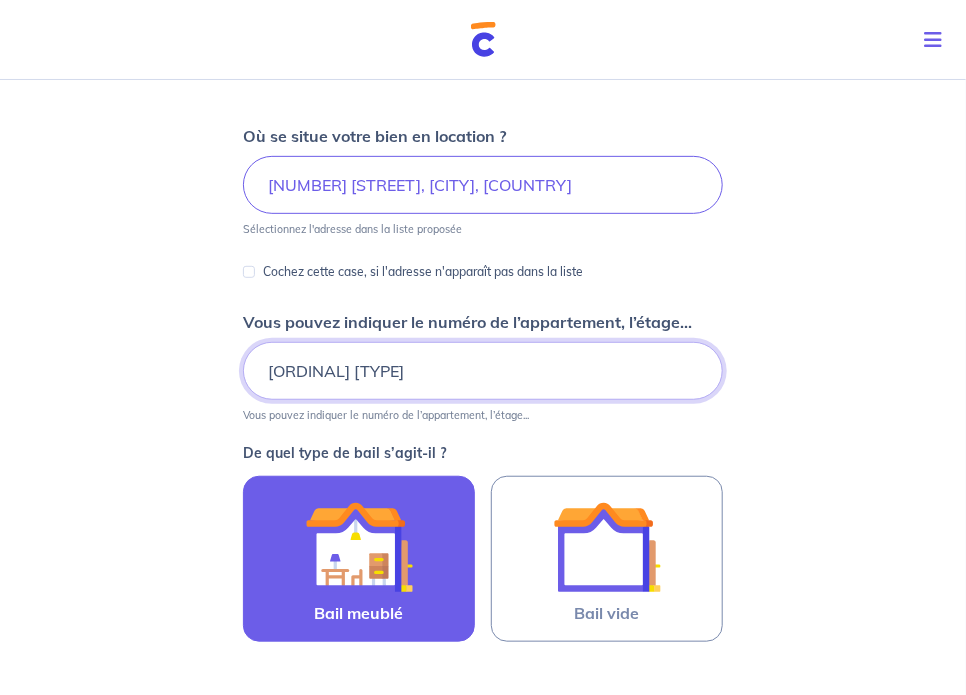type on "[ORDINAL] [TYPE]" 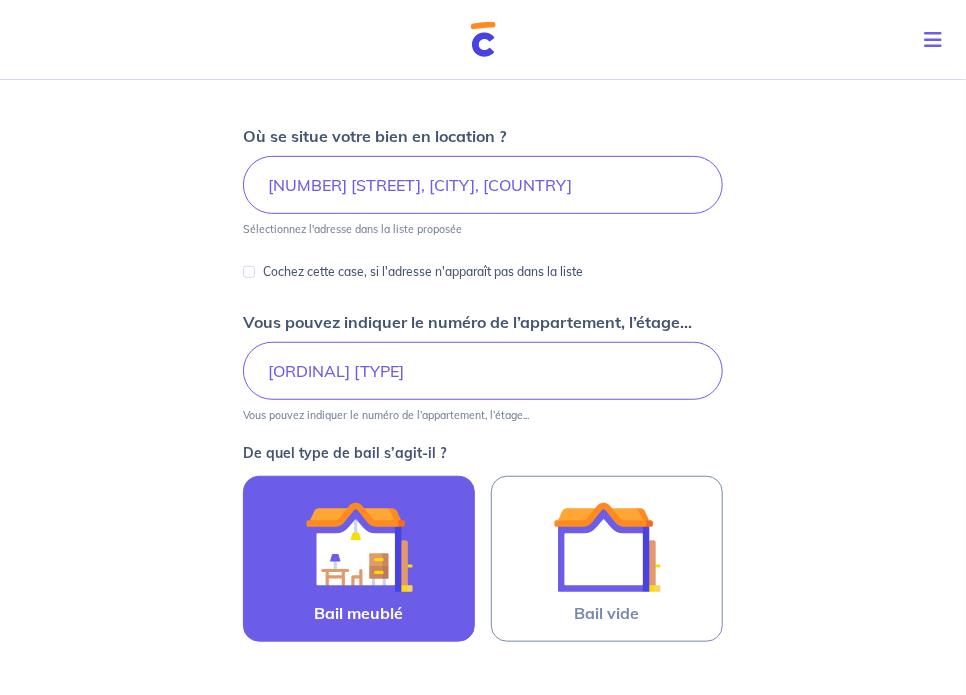 click at bounding box center [359, 547] 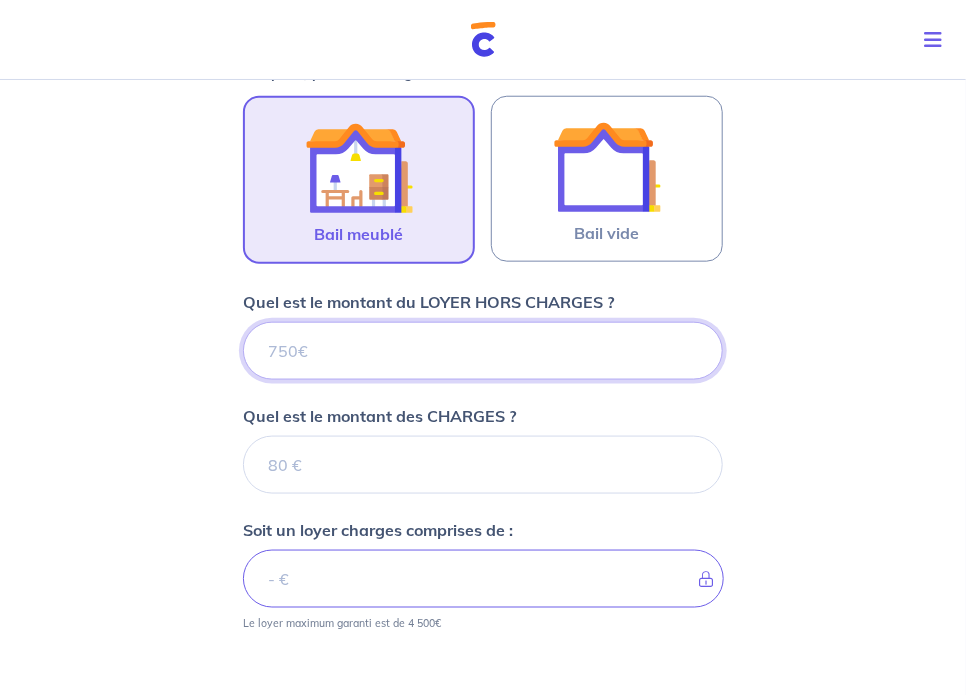 scroll, scrollTop: 581, scrollLeft: 0, axis: vertical 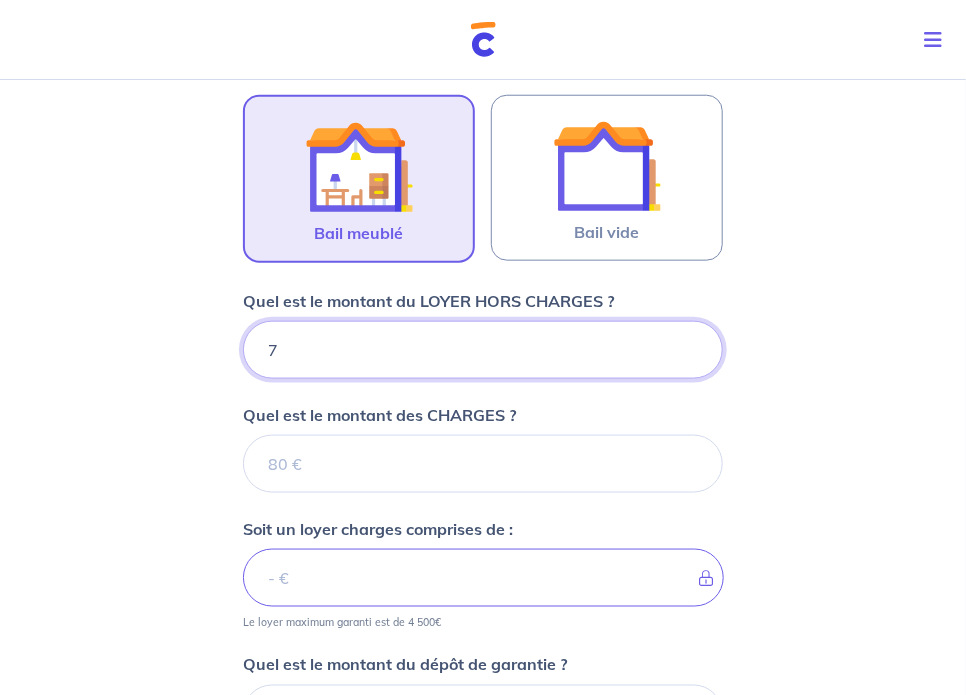 type on "[NUMBER]" 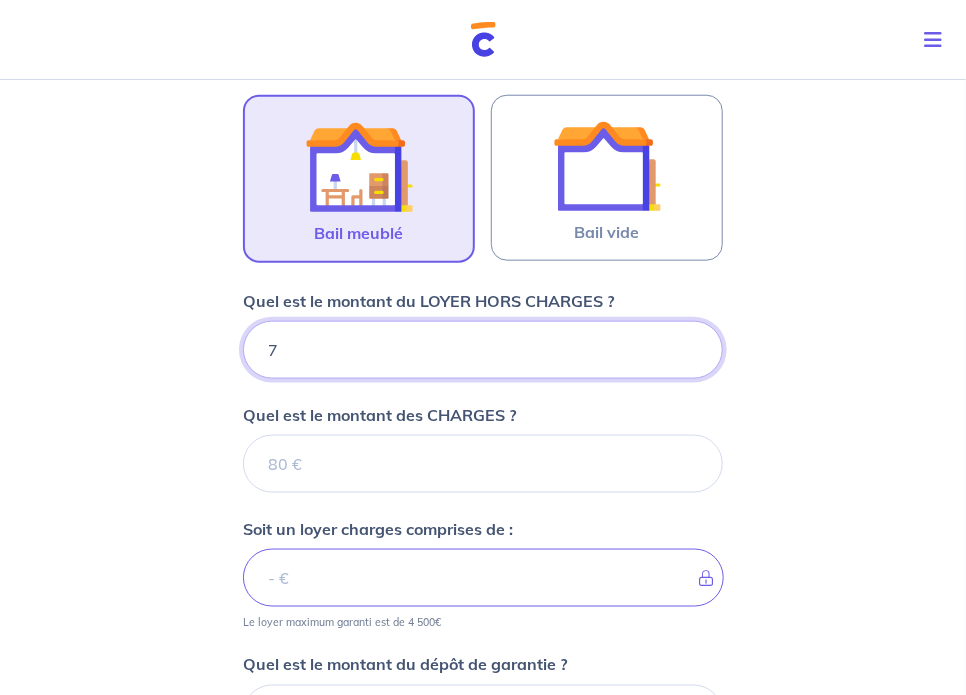 type 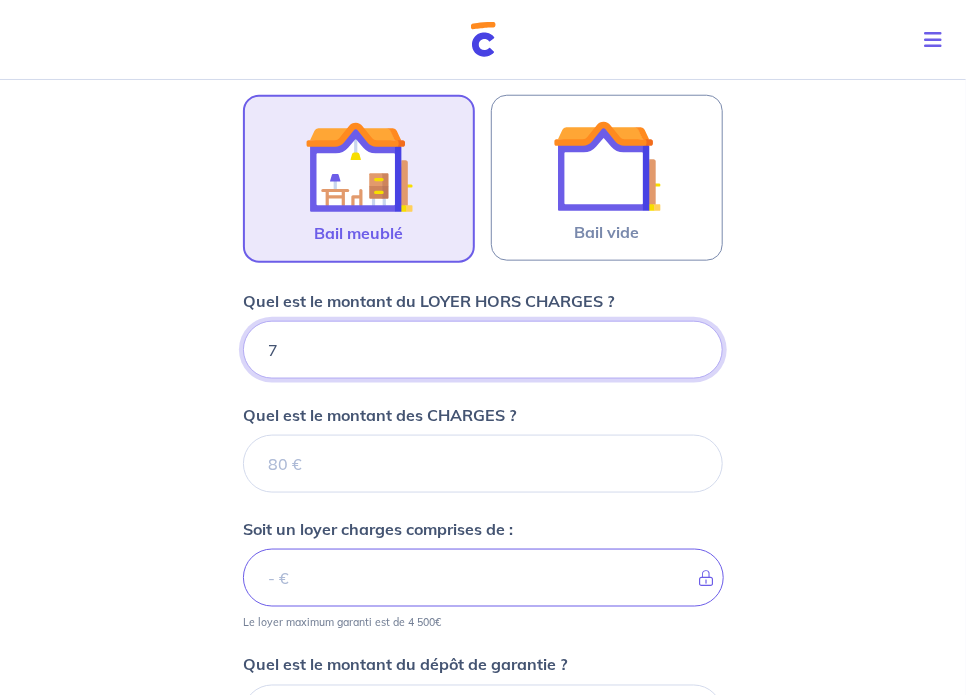 type on "[NUMBER]" 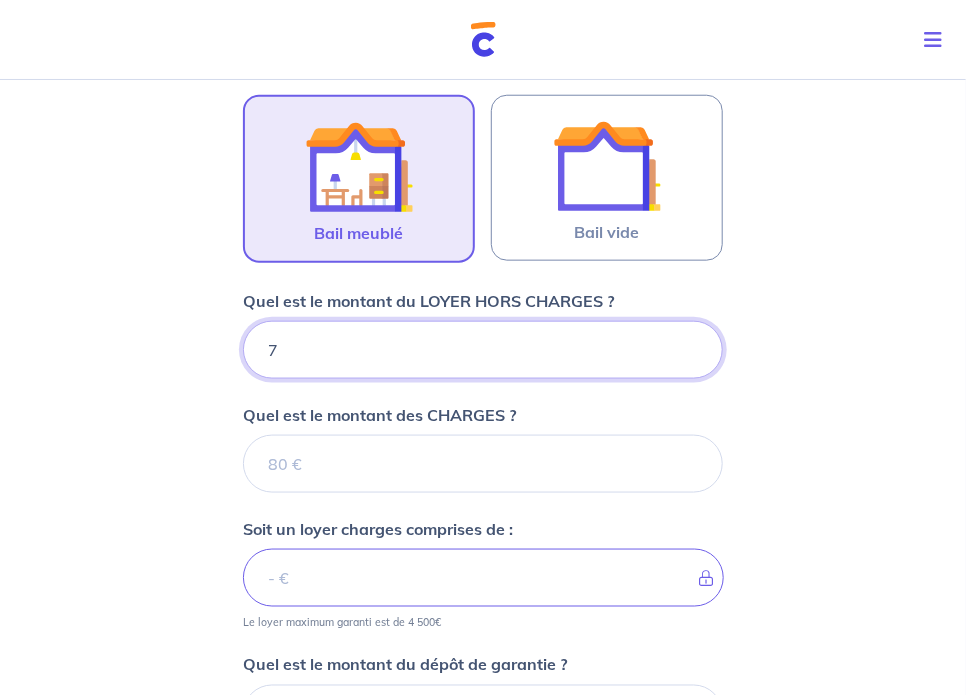 type 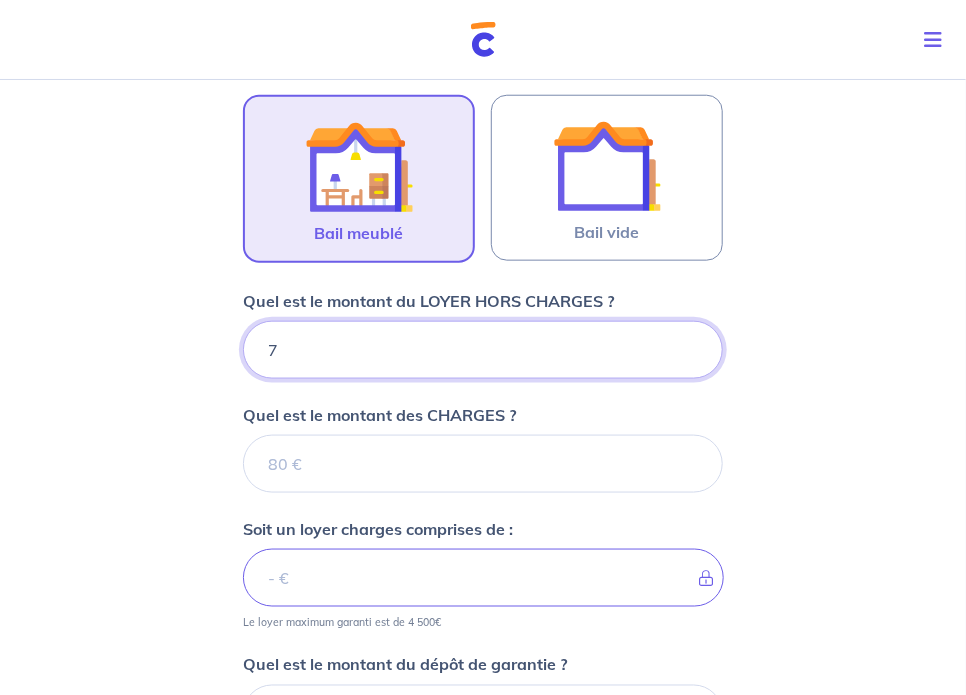 type on "[NUMBER]" 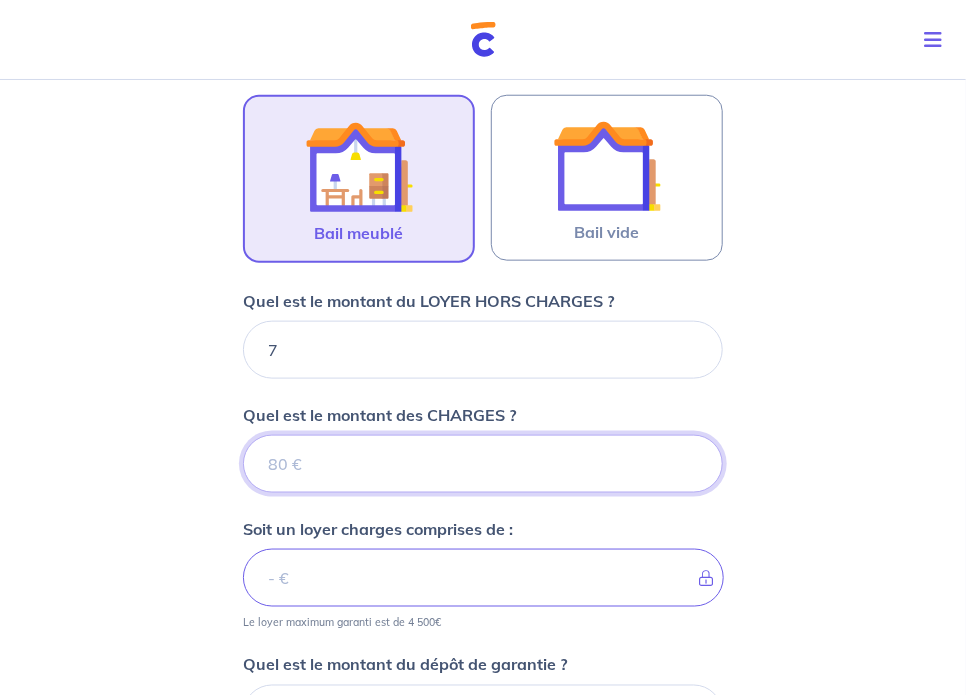 click on "Quel est le montant des CHARGES ?" at bounding box center [483, 464] 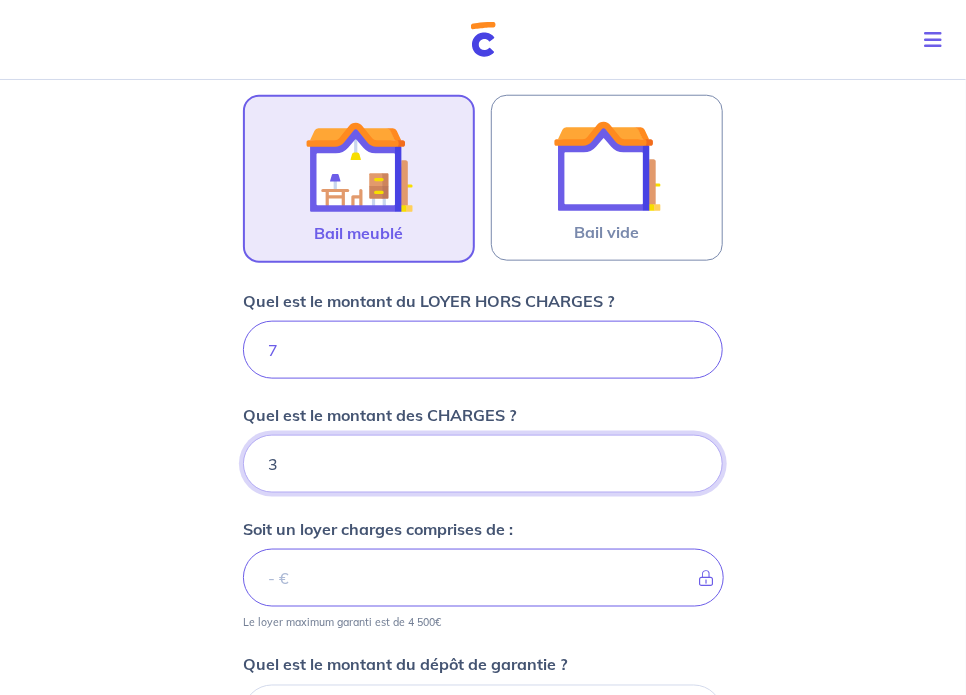 type on "[NUMBER]" 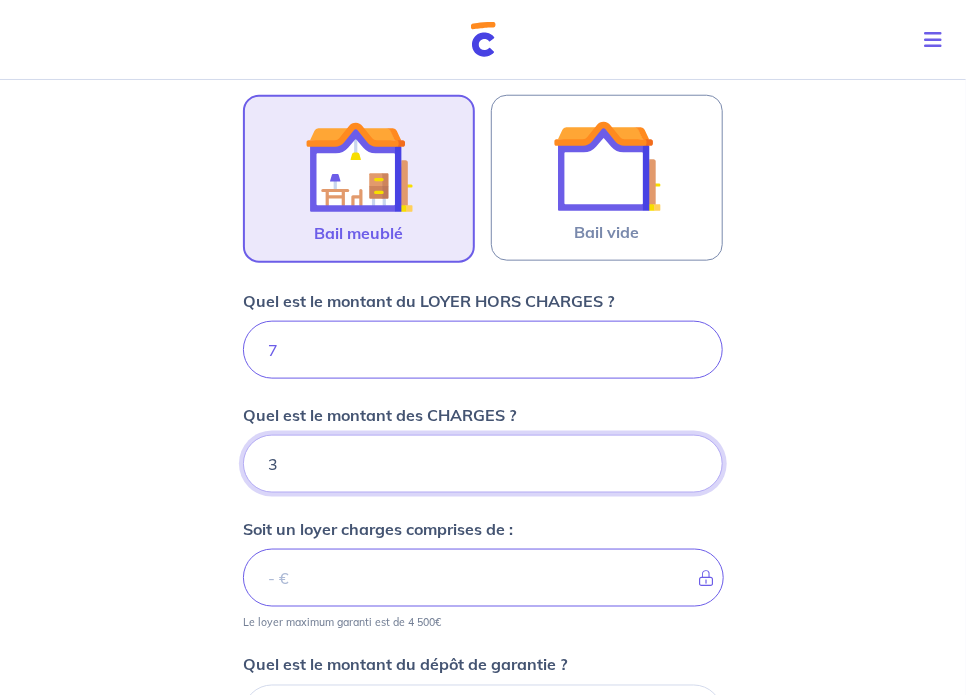 type on "750" 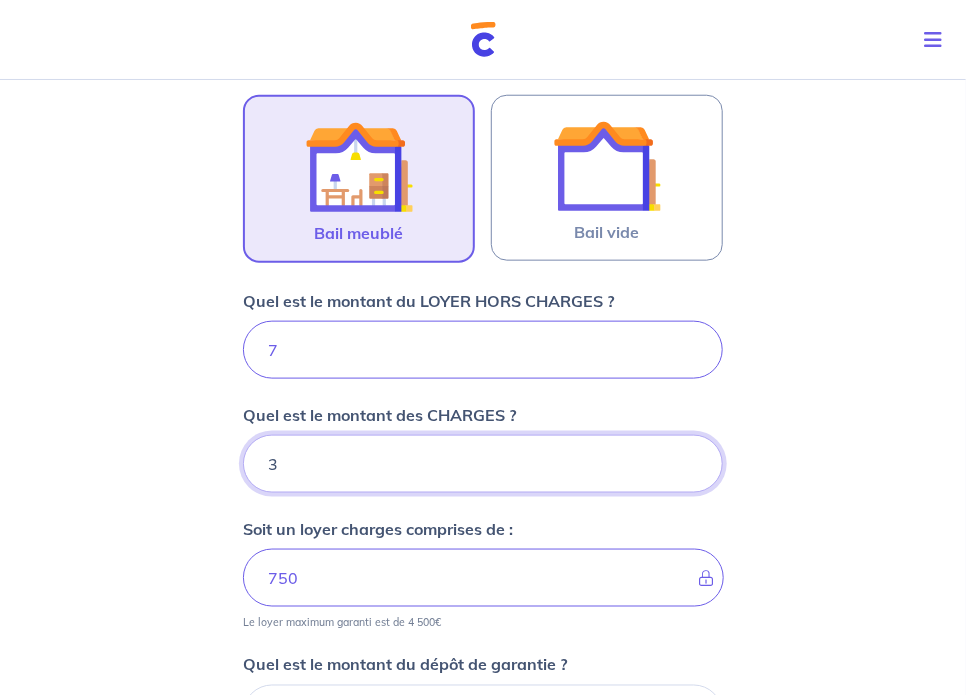 type on "[NUMBER]" 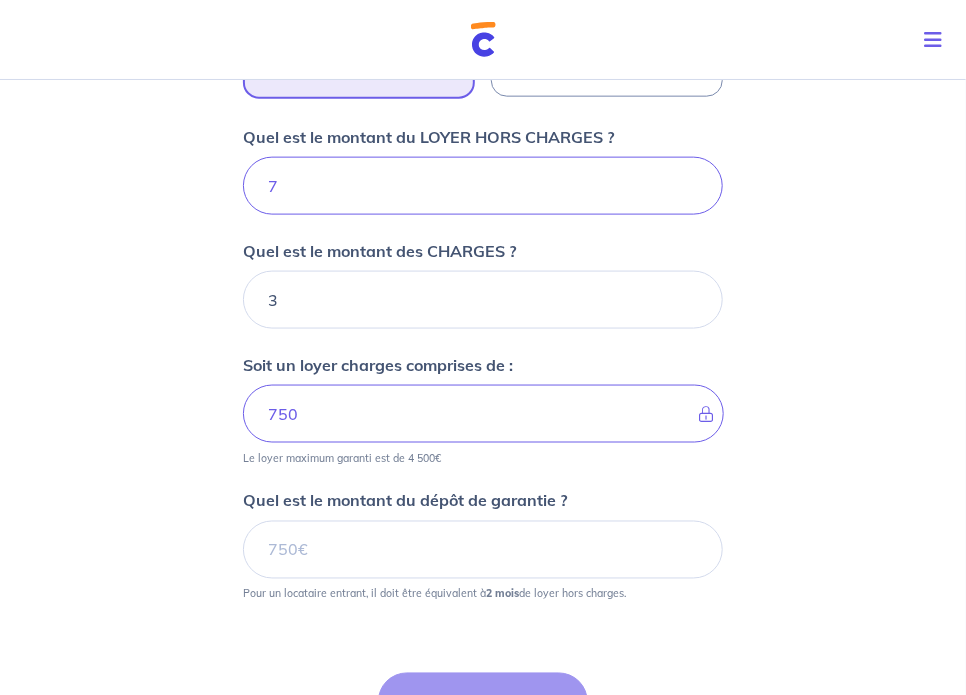 scroll, scrollTop: 781, scrollLeft: 0, axis: vertical 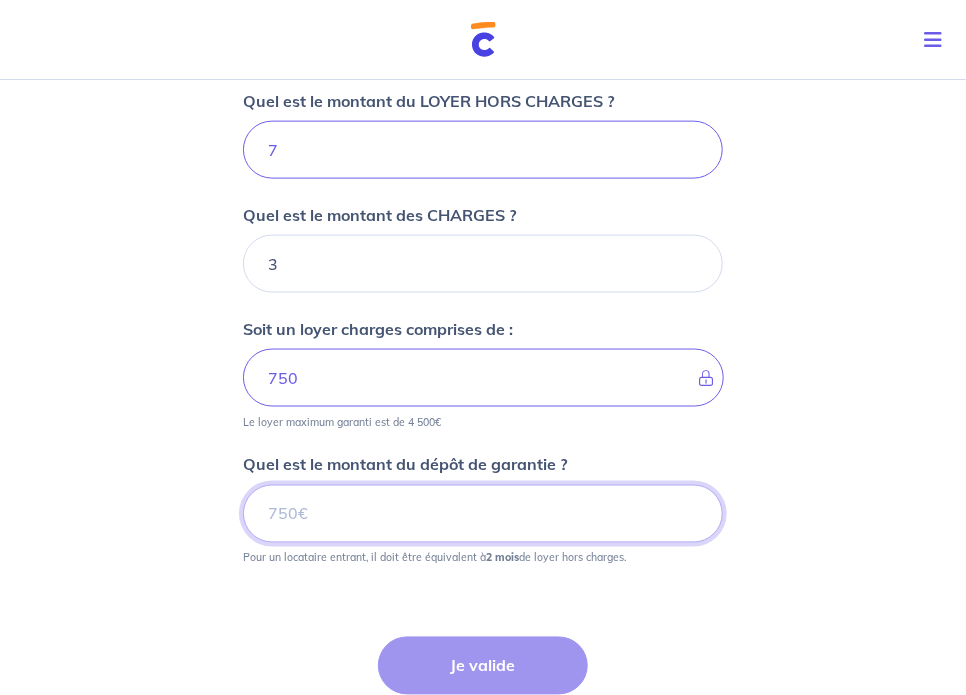 click on "Quel est le montant du dépôt de garantie ?" at bounding box center (483, 514) 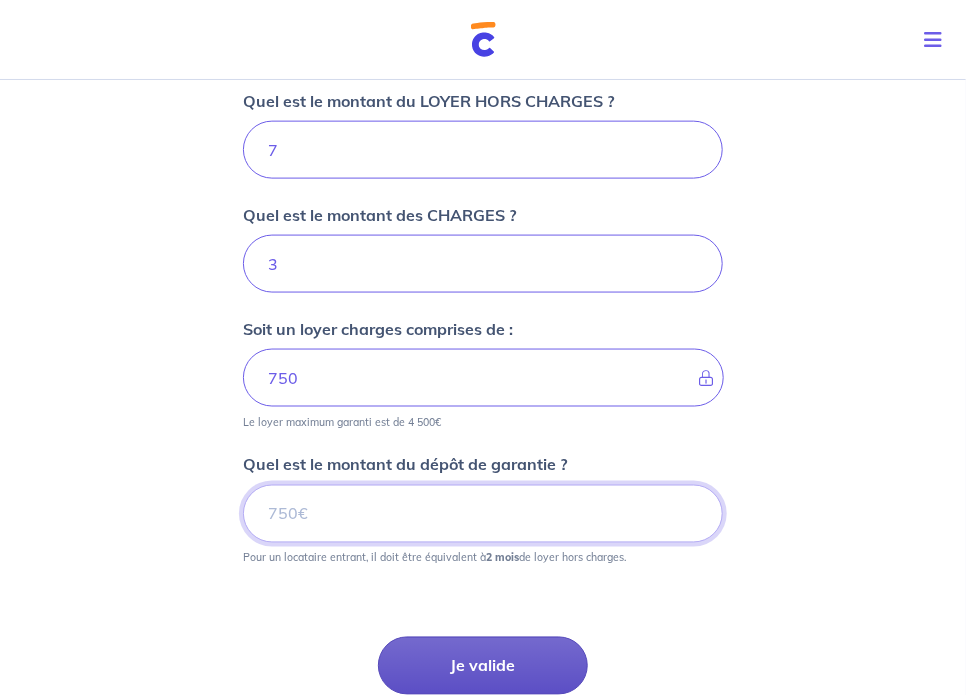 type on "[NUMBER]" 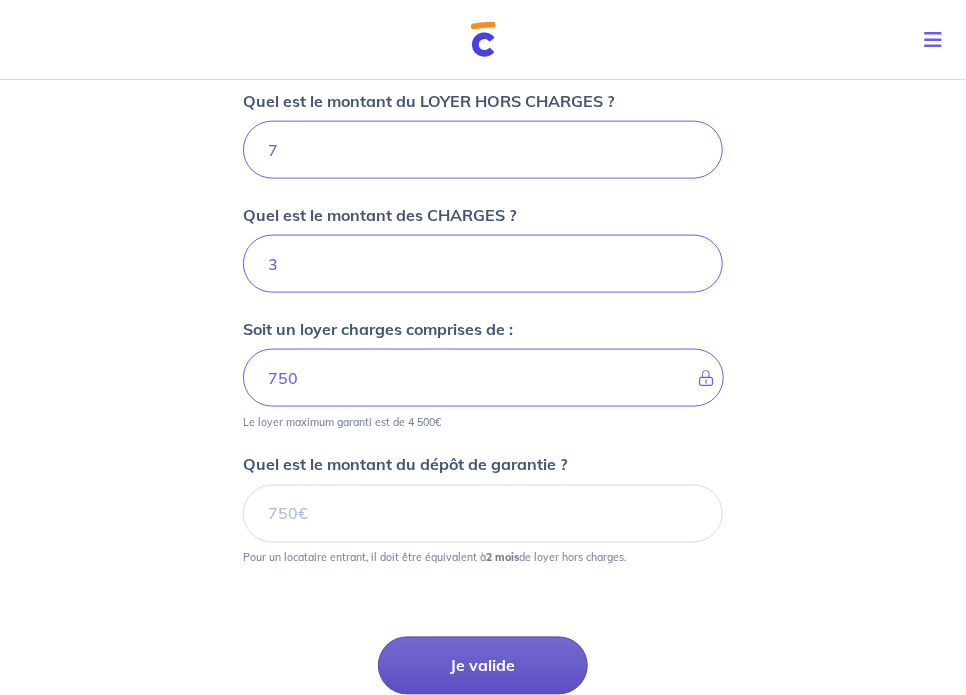 click on "Je valide" at bounding box center [483, 666] 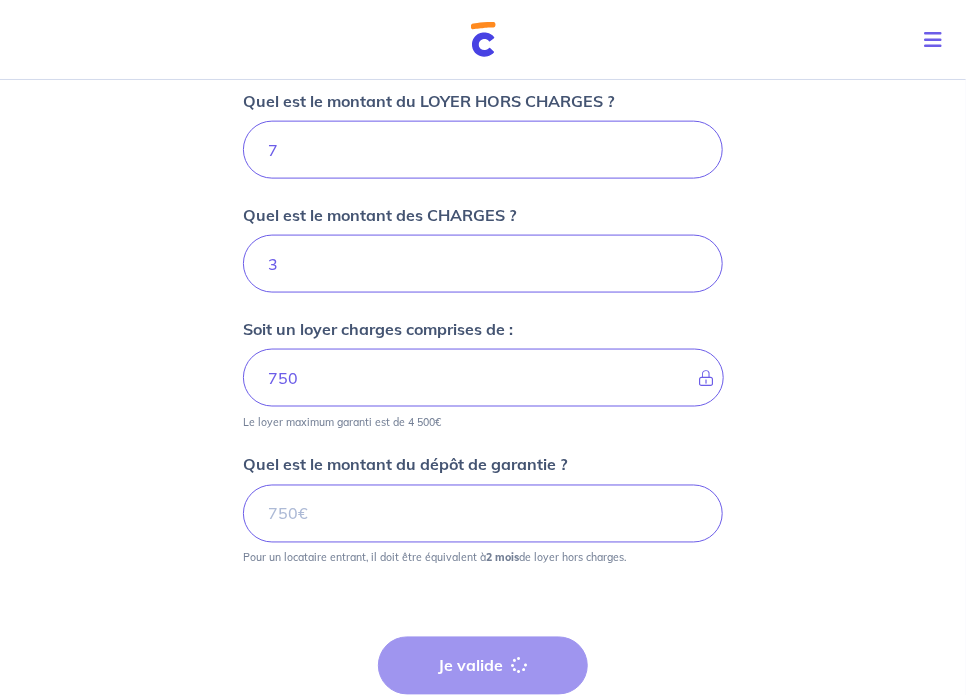scroll, scrollTop: 0, scrollLeft: 0, axis: both 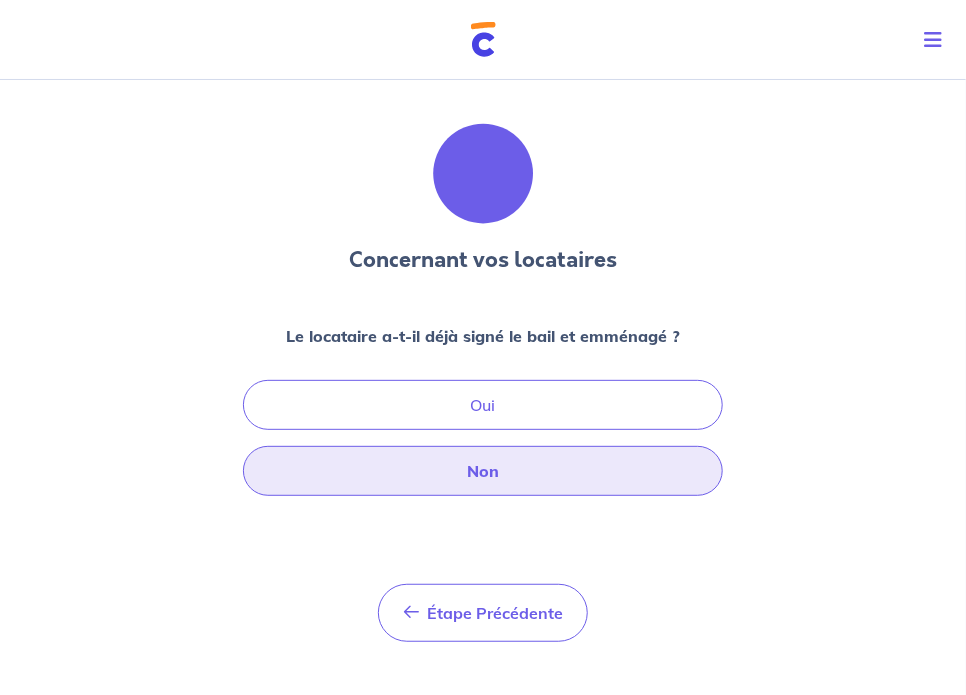 click on "Non" at bounding box center [483, 471] 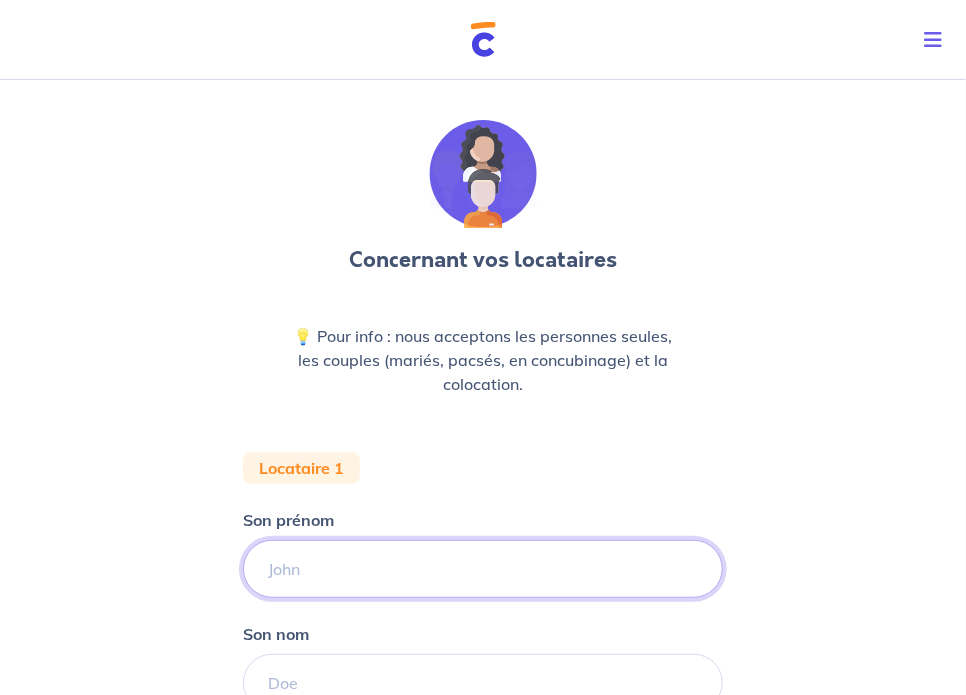 click on "Son prénom" at bounding box center [483, 569] 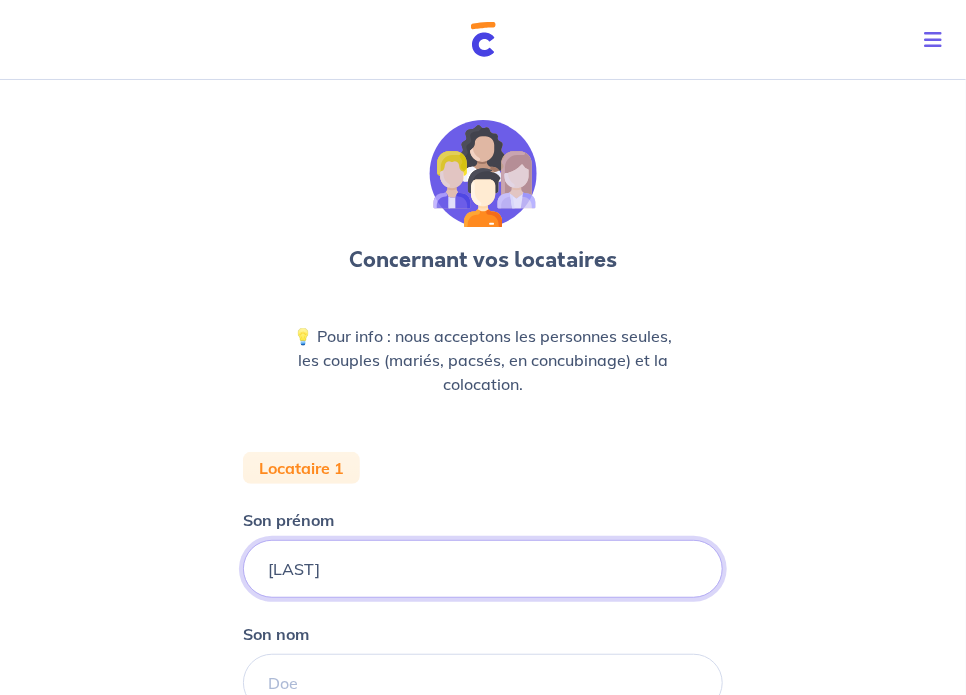 type on "[LAST]" 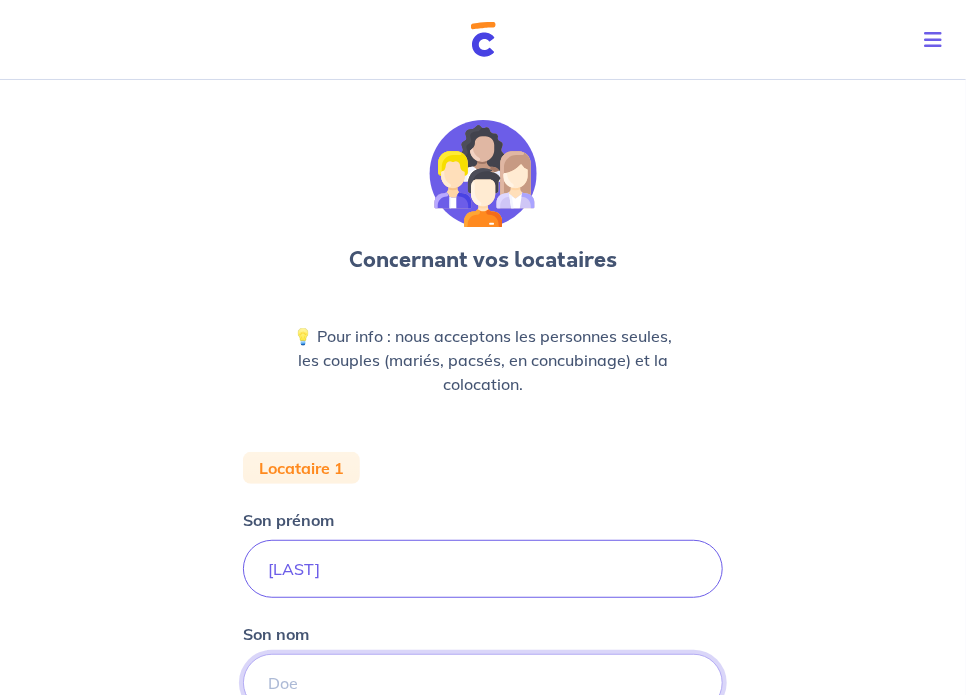 click on "Son nom" at bounding box center [483, 683] 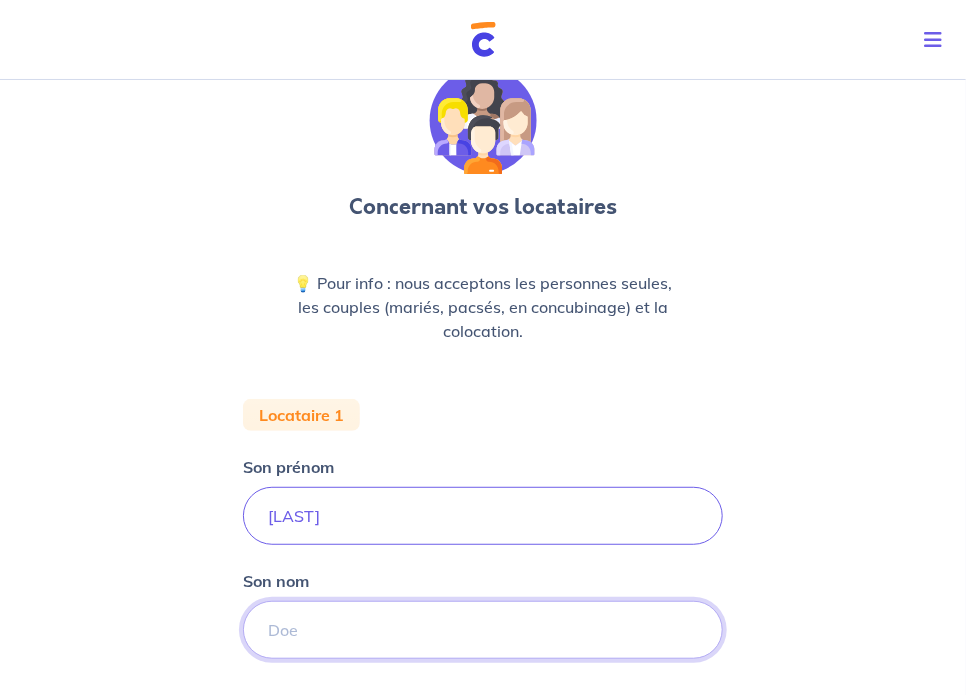 scroll, scrollTop: 100, scrollLeft: 0, axis: vertical 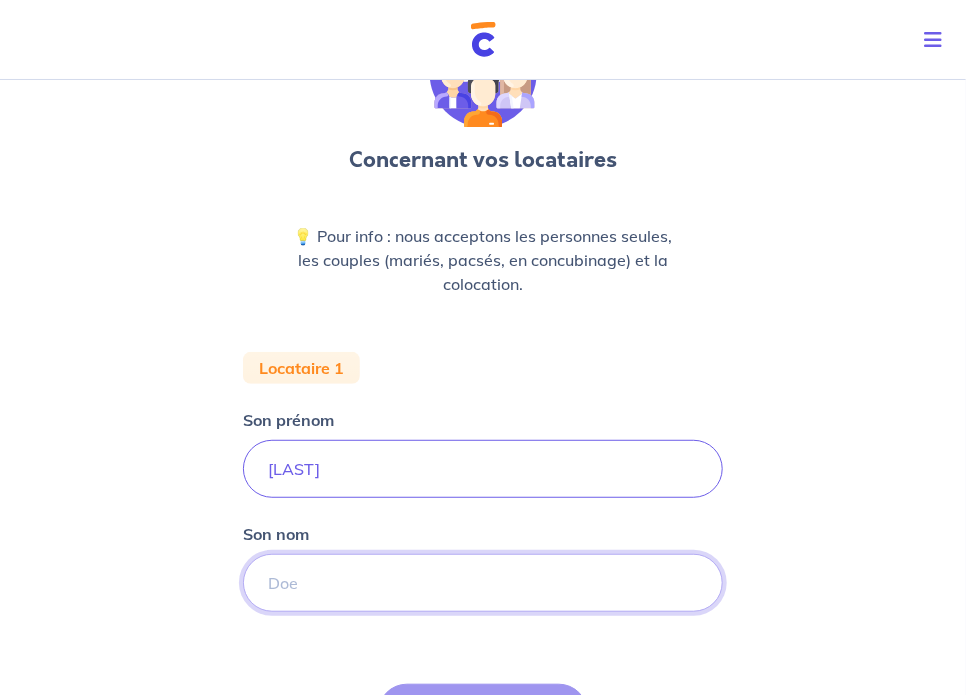 click on "Son nom" at bounding box center (483, 583) 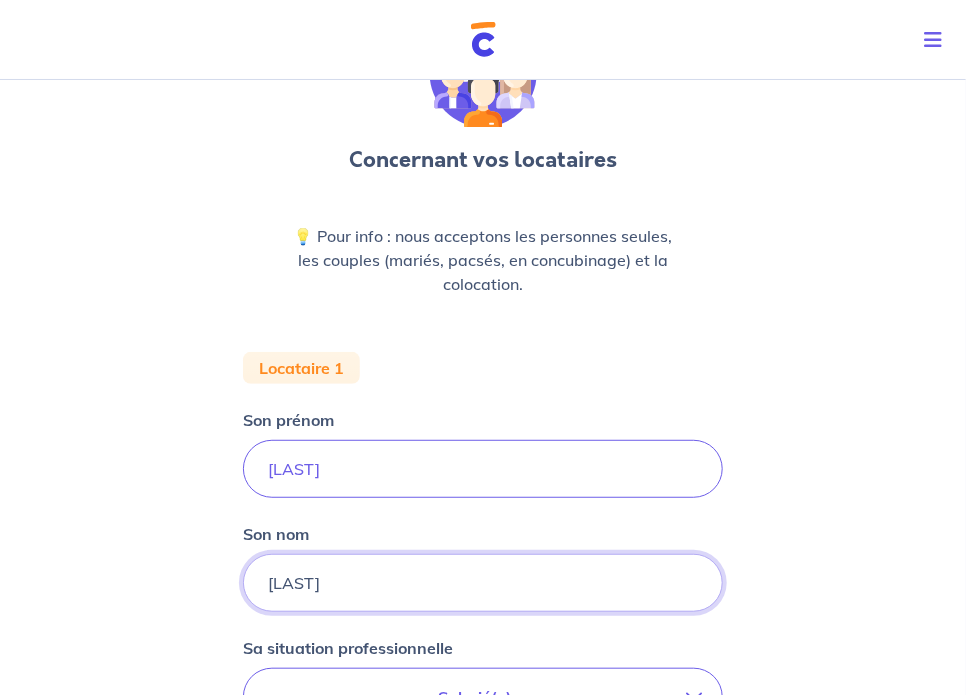 click on "[LAST]" at bounding box center [483, 583] 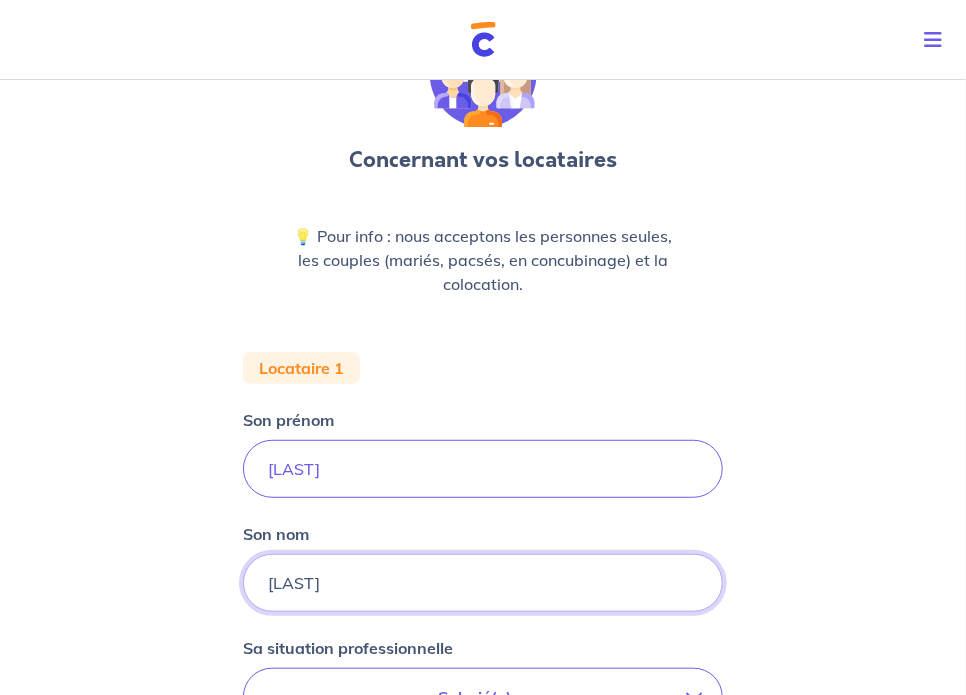 type on "[LAST]" 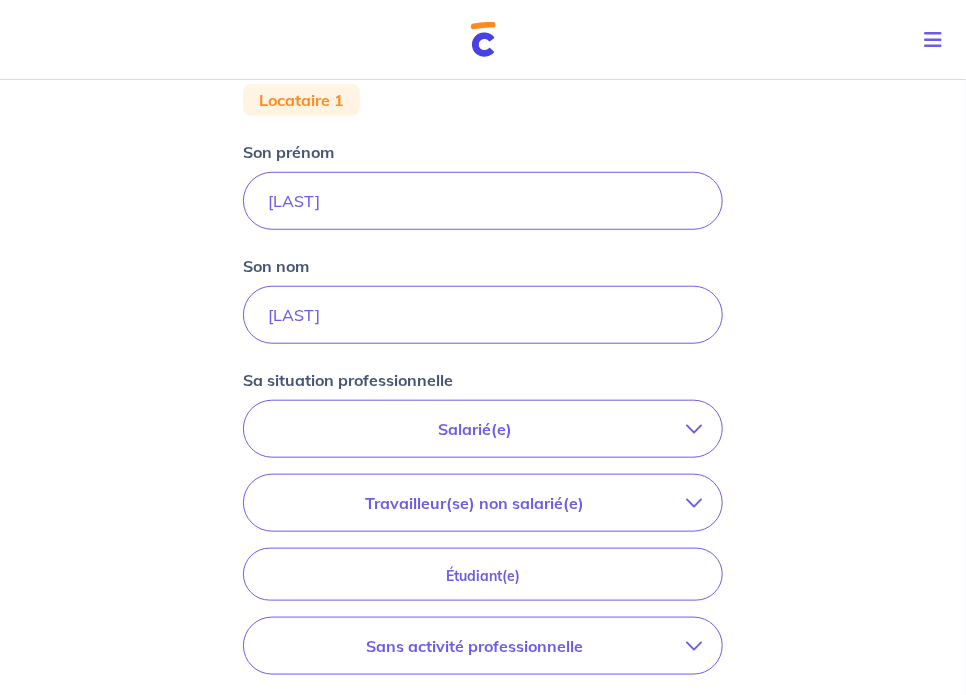 scroll, scrollTop: 400, scrollLeft: 0, axis: vertical 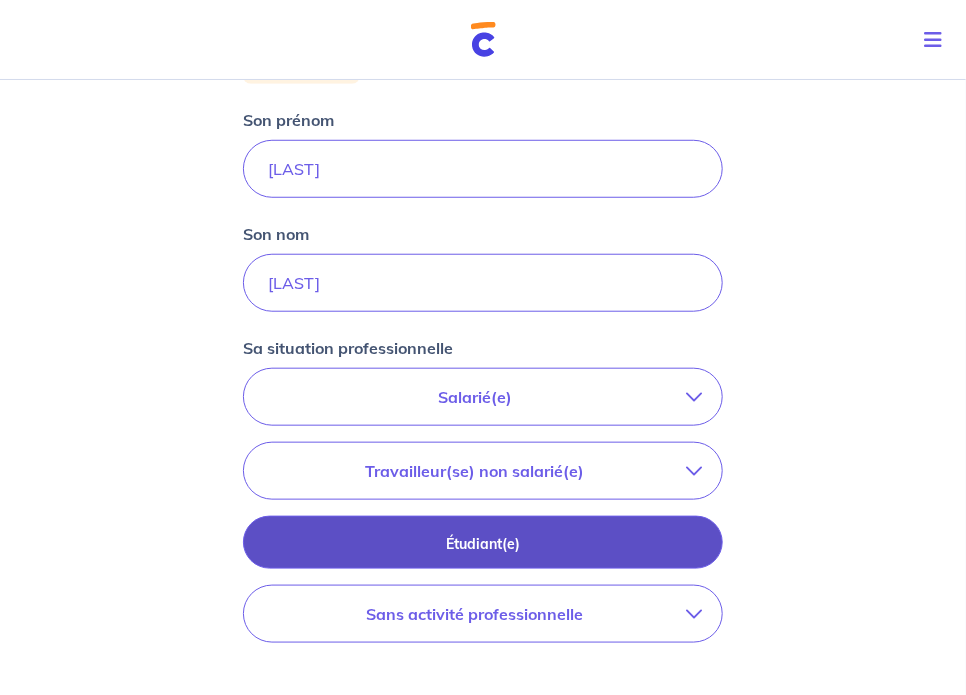 click on "Étudiant(e)" at bounding box center [483, 544] 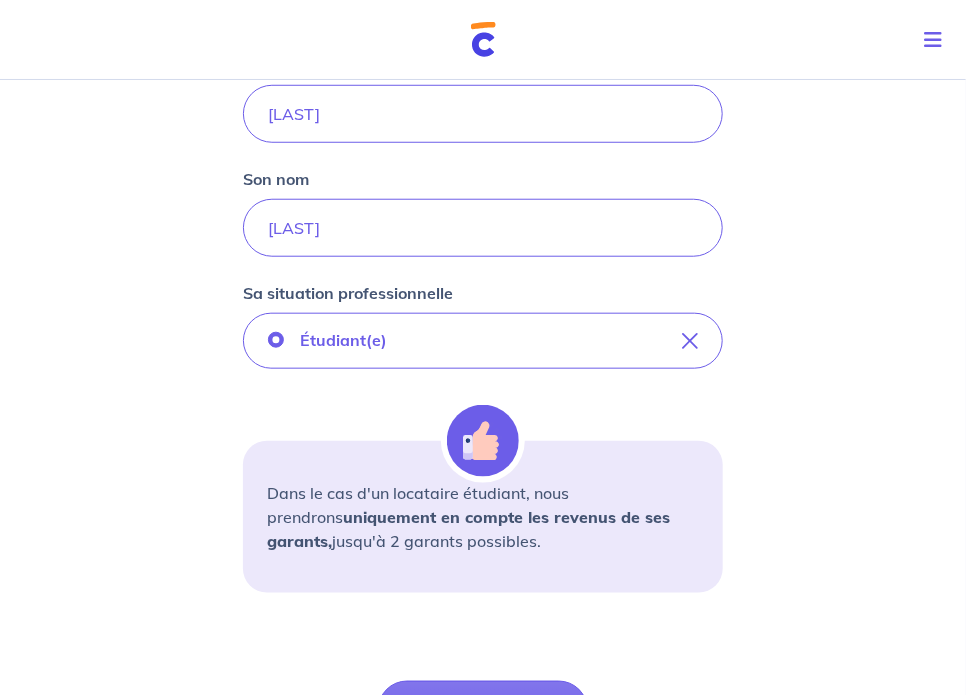 scroll, scrollTop: 600, scrollLeft: 0, axis: vertical 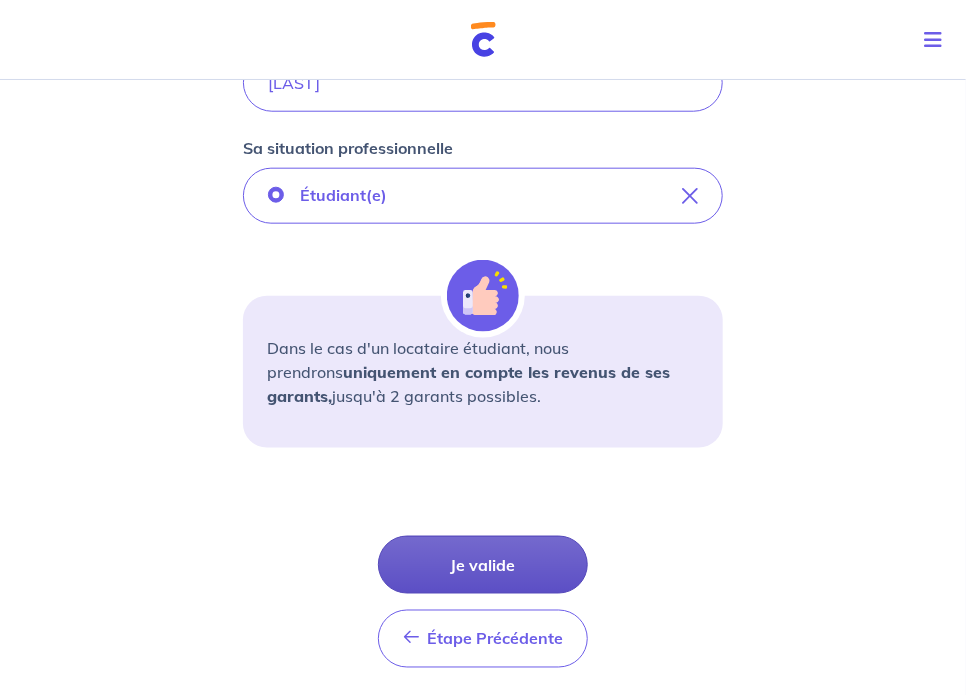 click on "Je valide" at bounding box center [483, 565] 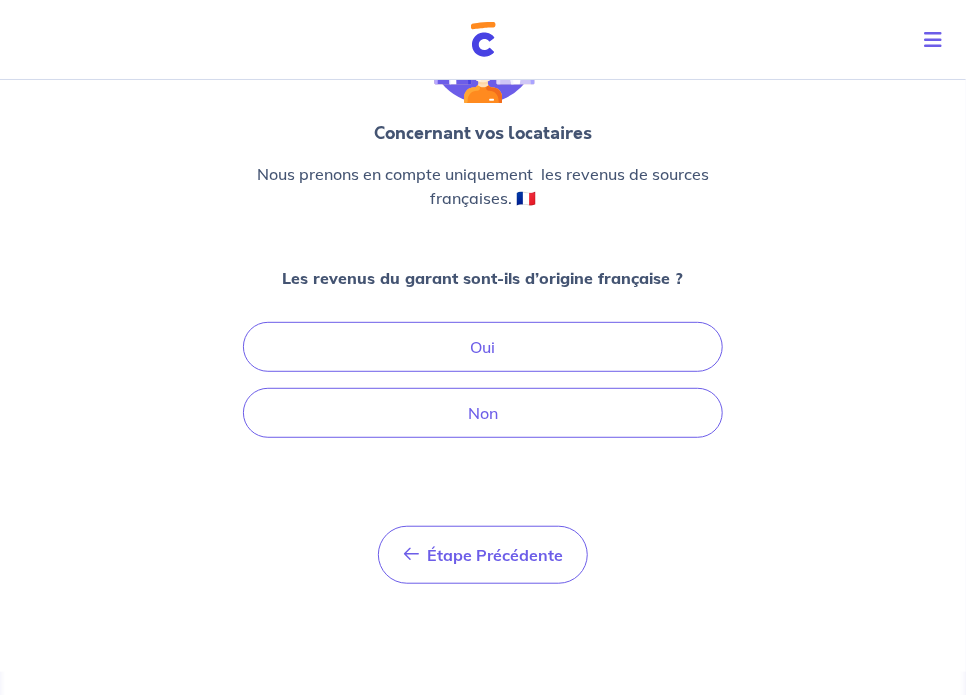 scroll, scrollTop: 0, scrollLeft: 0, axis: both 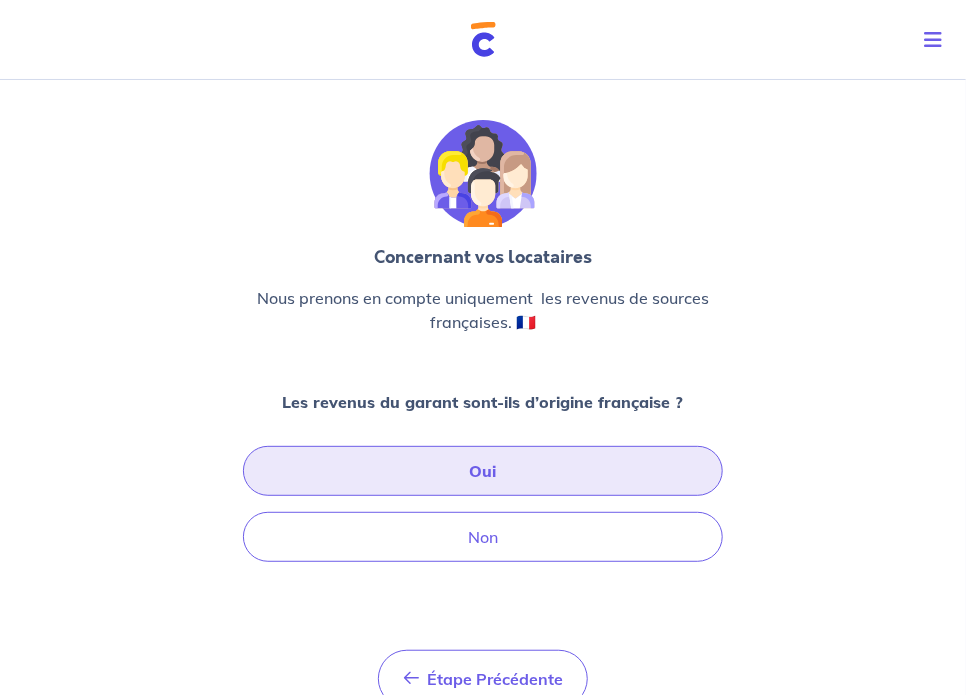click on "Oui" at bounding box center [483, 471] 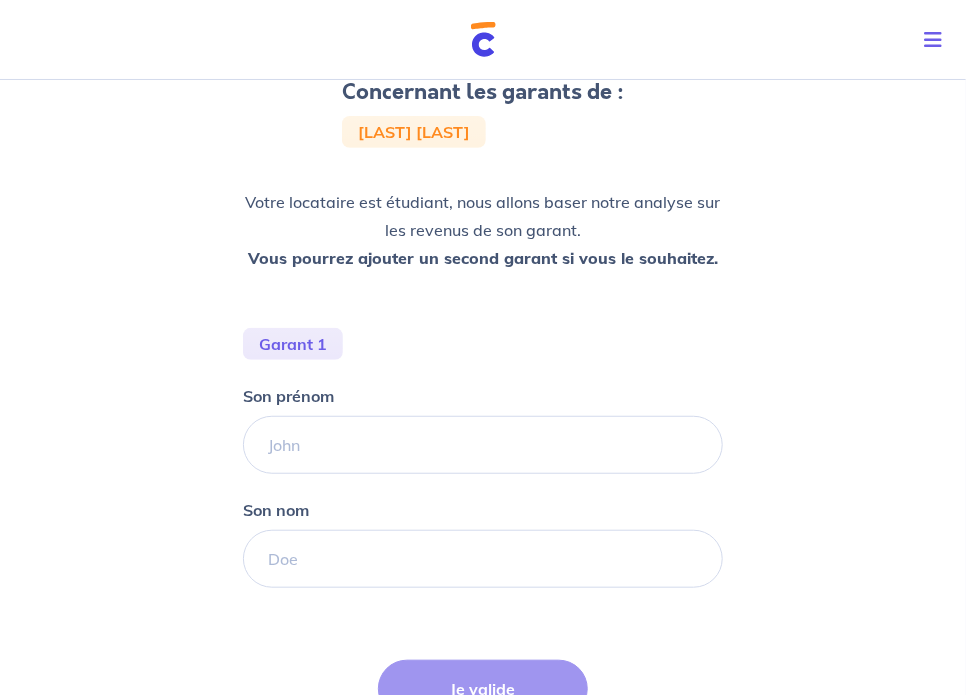 scroll, scrollTop: 200, scrollLeft: 0, axis: vertical 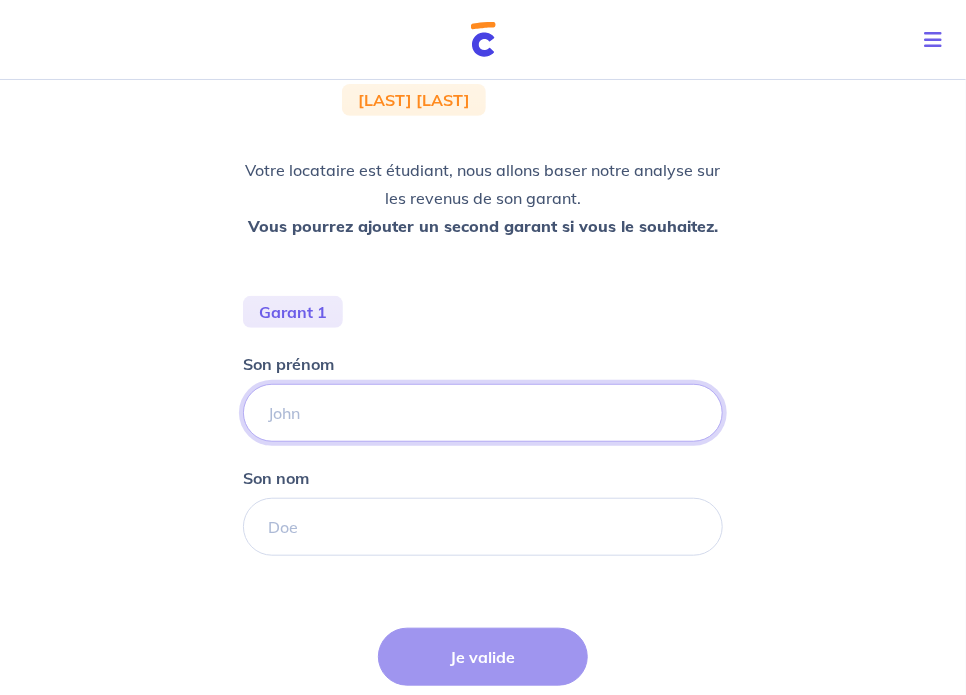 click on "Son prénom" at bounding box center [483, 413] 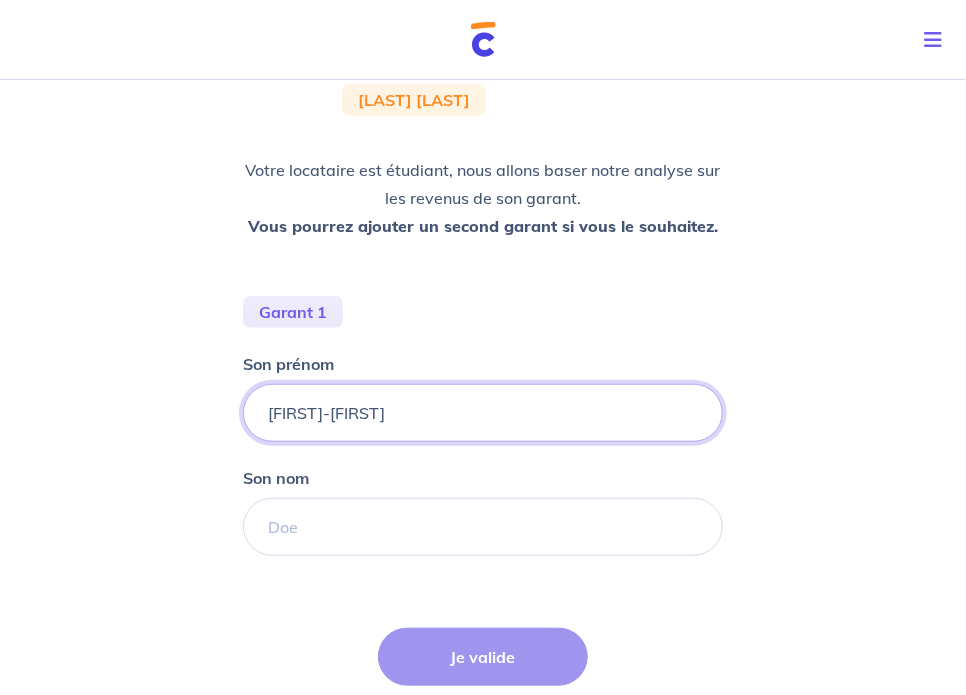 type on "[FIRST]-[FIRST]" 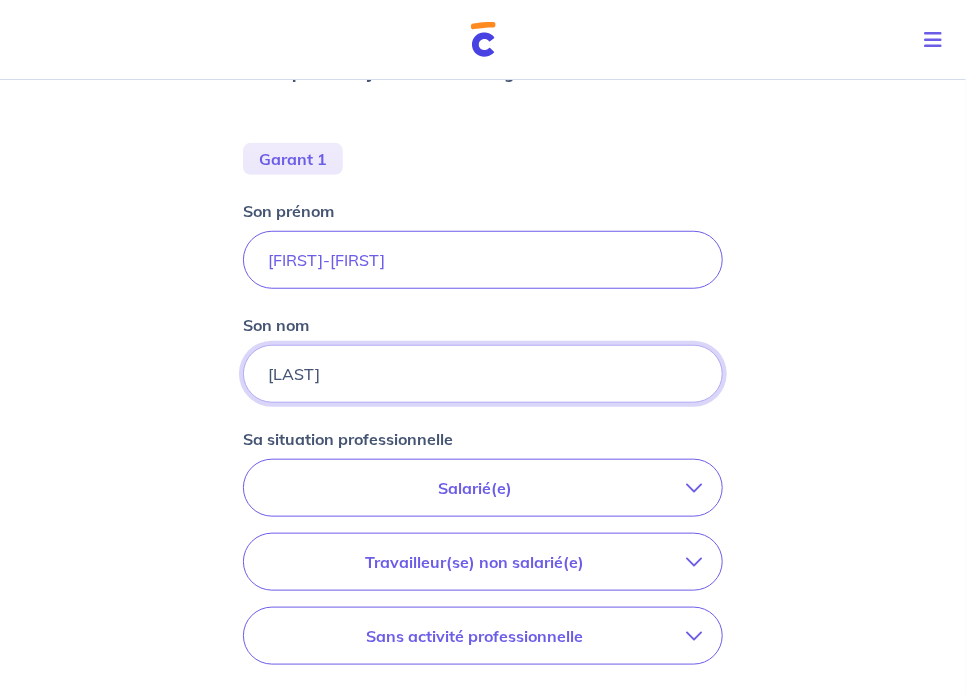 scroll, scrollTop: 400, scrollLeft: 0, axis: vertical 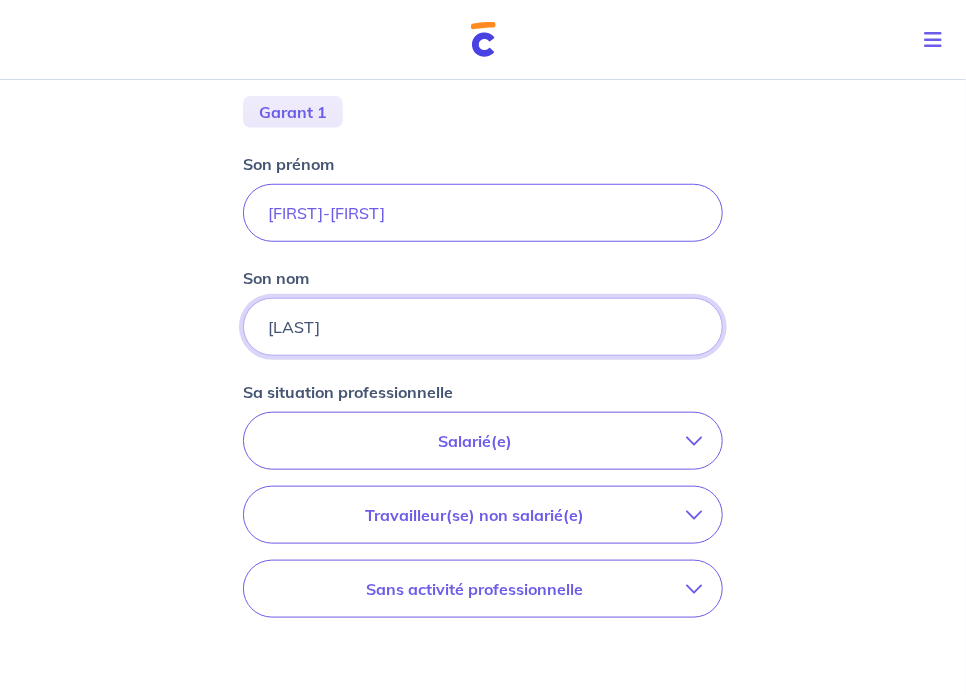 type on "[LAST]" 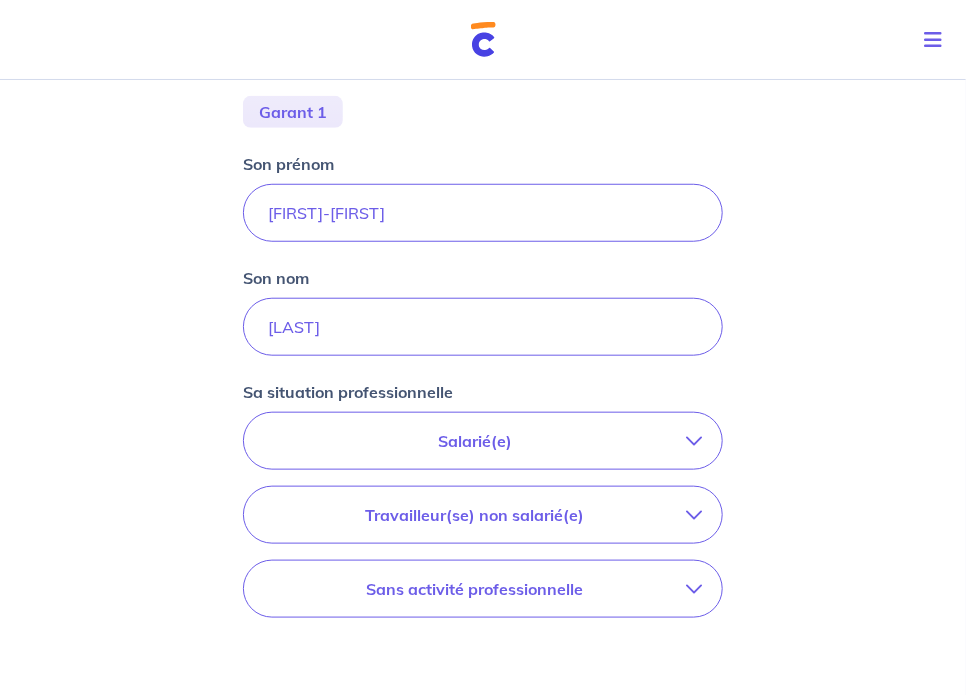 click on "Salarié(e)" at bounding box center (475, 441) 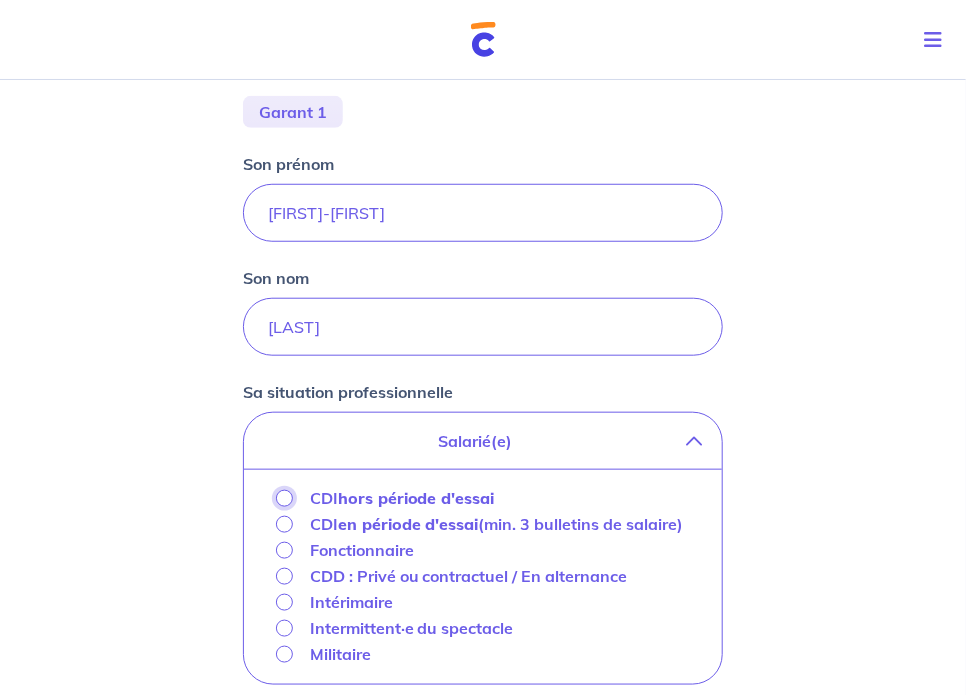 click on "CDI  hors période d'essai" at bounding box center (284, 498) 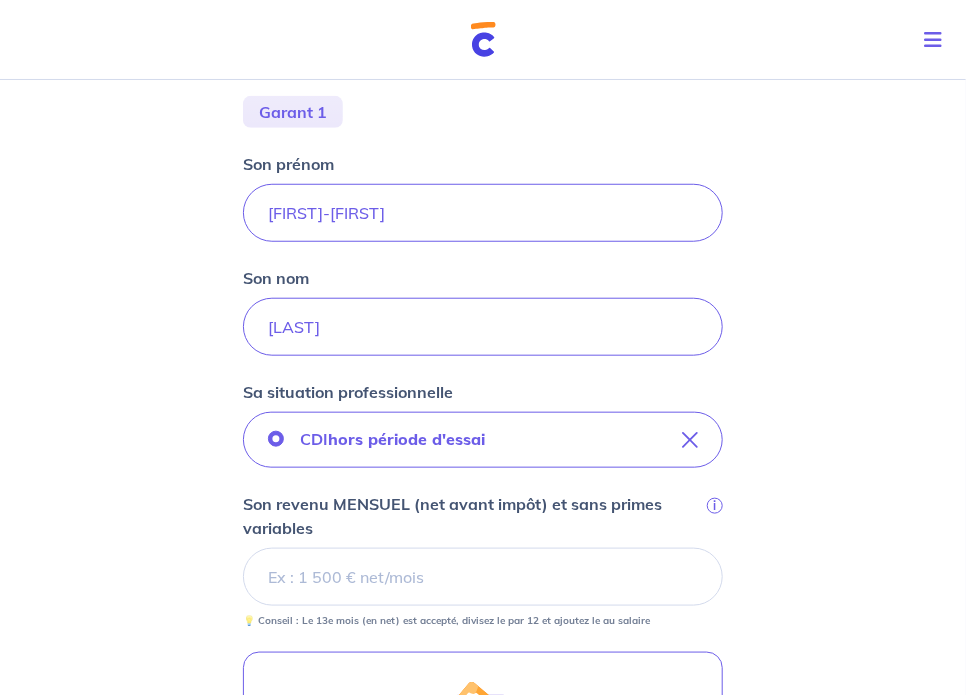 click on "Son revenu MENSUEL (net avant impôt) et sans primes variables i" at bounding box center [483, 577] 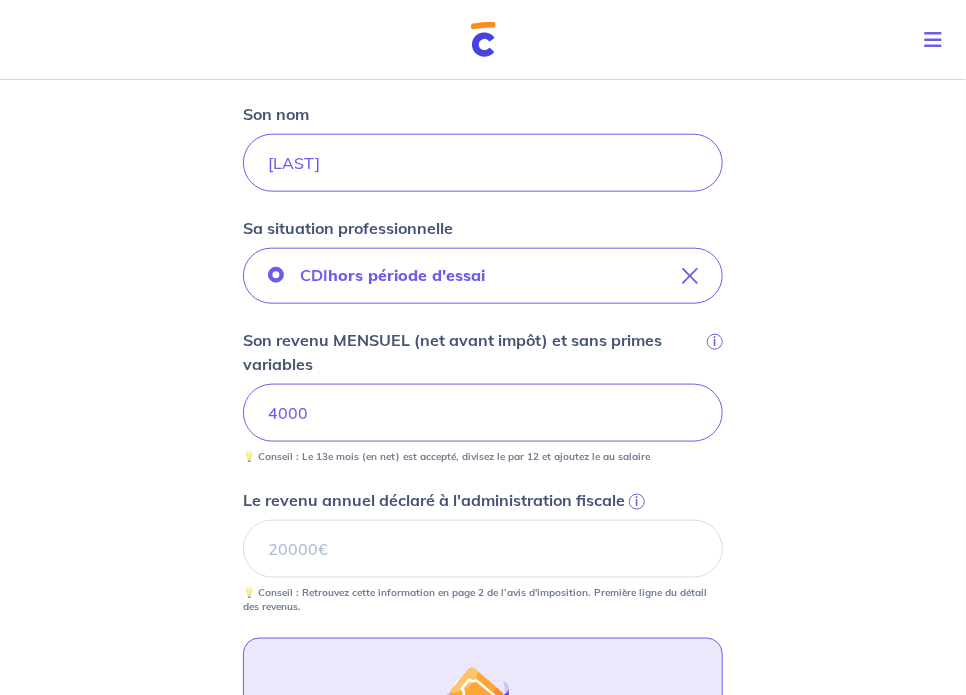 scroll, scrollTop: 600, scrollLeft: 0, axis: vertical 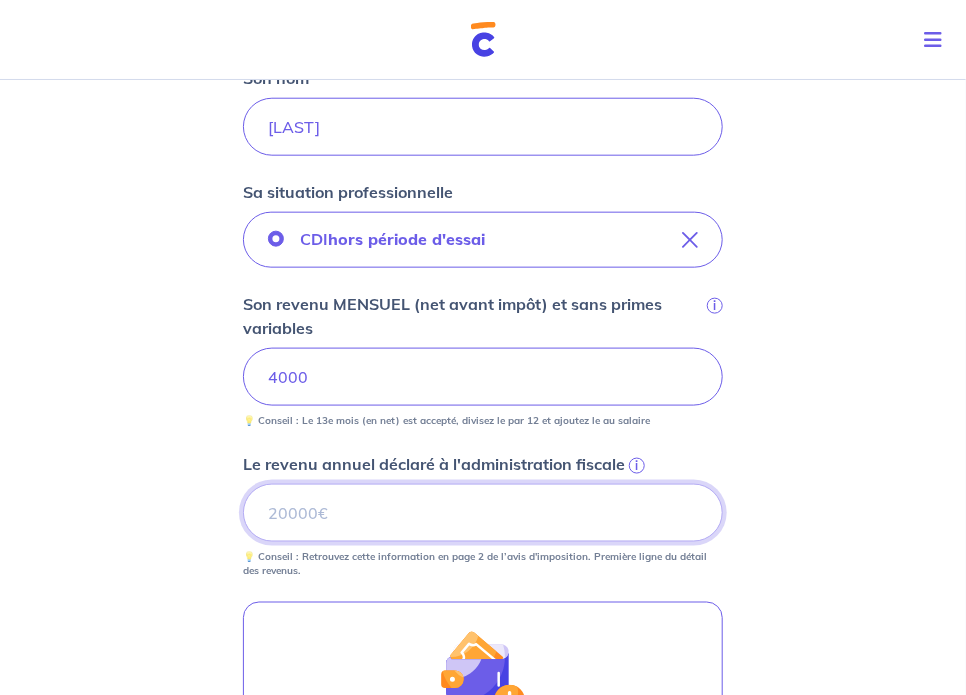 click on "Le revenu annuel déclaré à l'administration fiscale i" at bounding box center (483, 513) 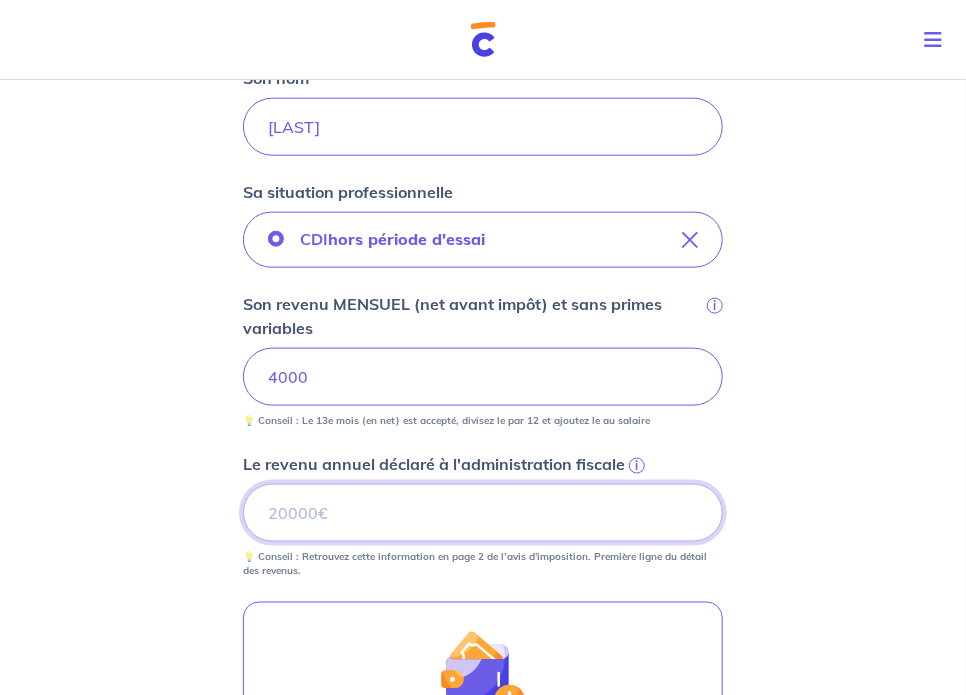 type on "[POSTAL_CODE]" 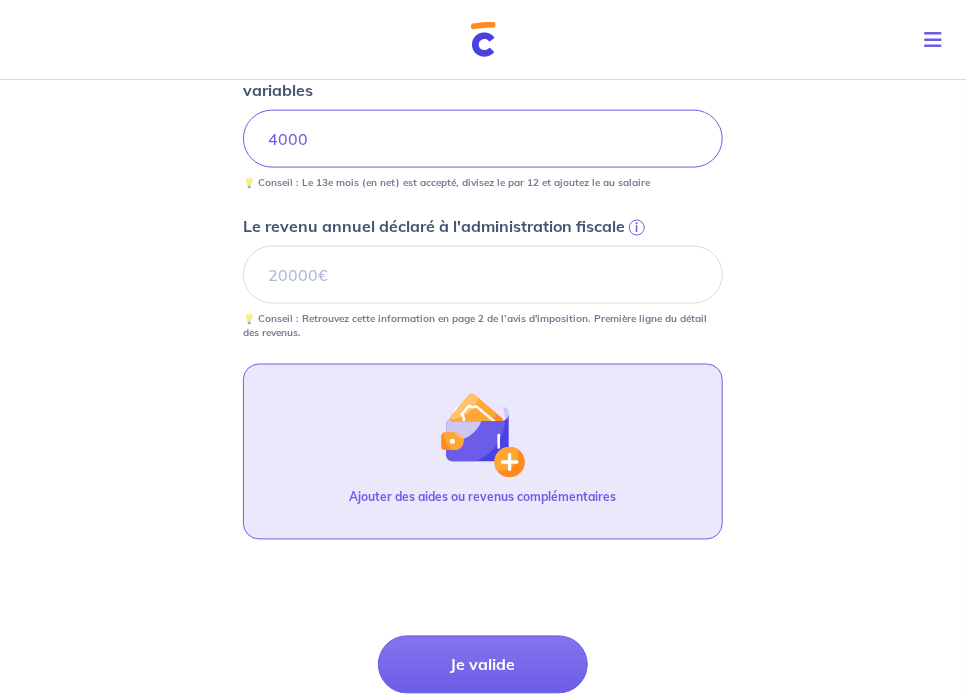scroll, scrollTop: 900, scrollLeft: 0, axis: vertical 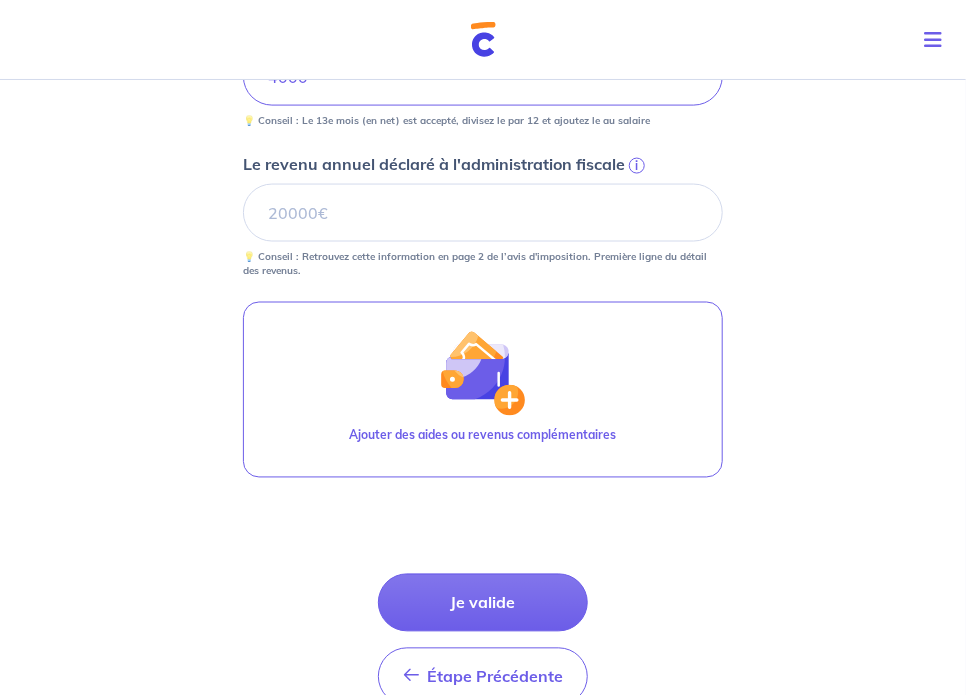 click on "Je valide" at bounding box center (483, 603) 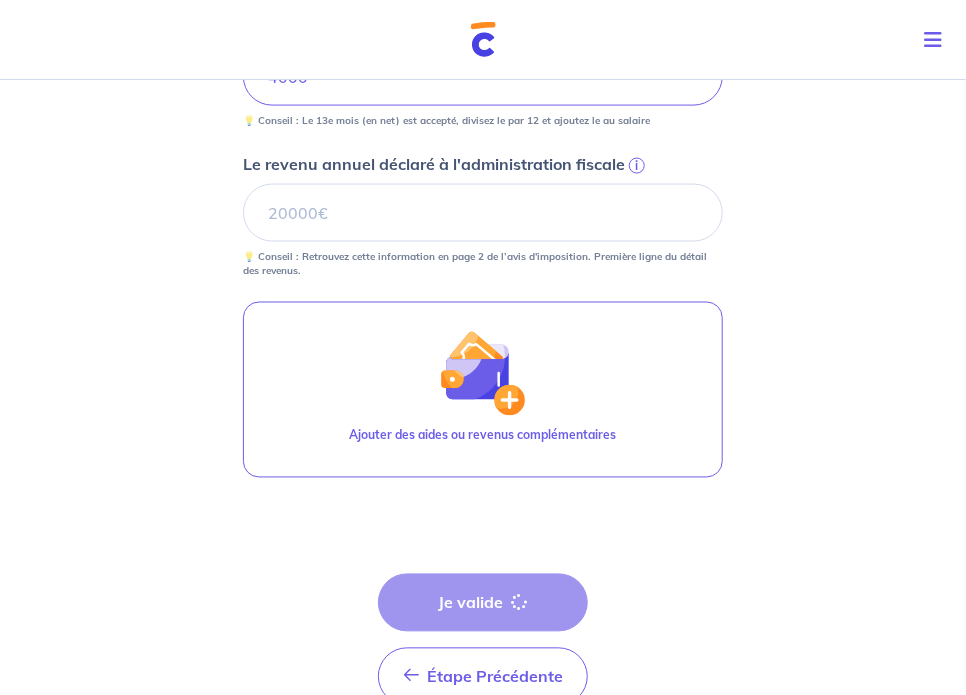 scroll, scrollTop: 0, scrollLeft: 0, axis: both 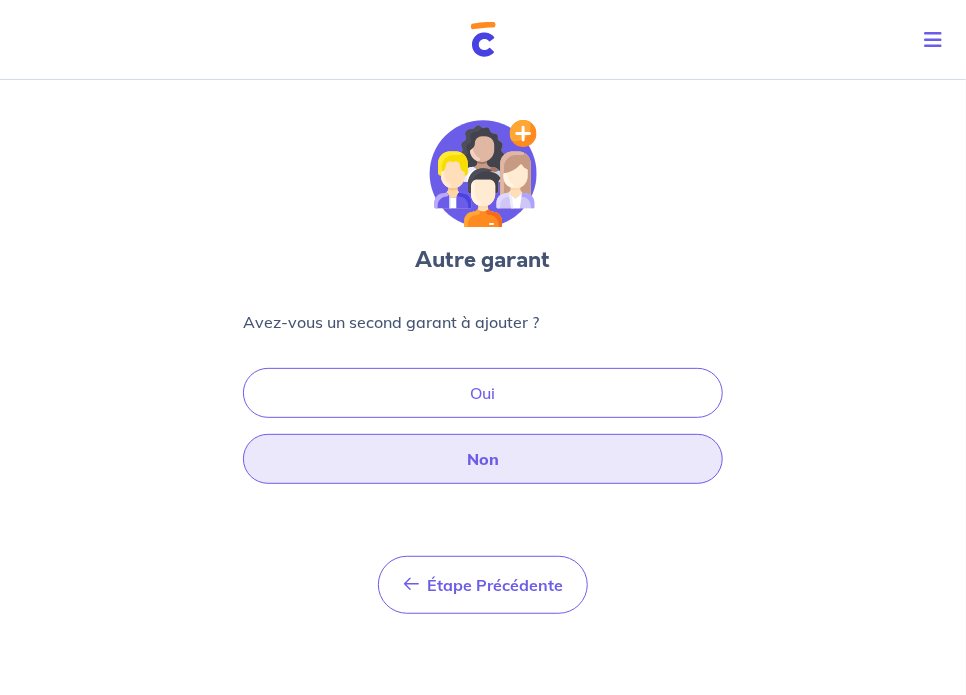 click on "Non" at bounding box center (483, 459) 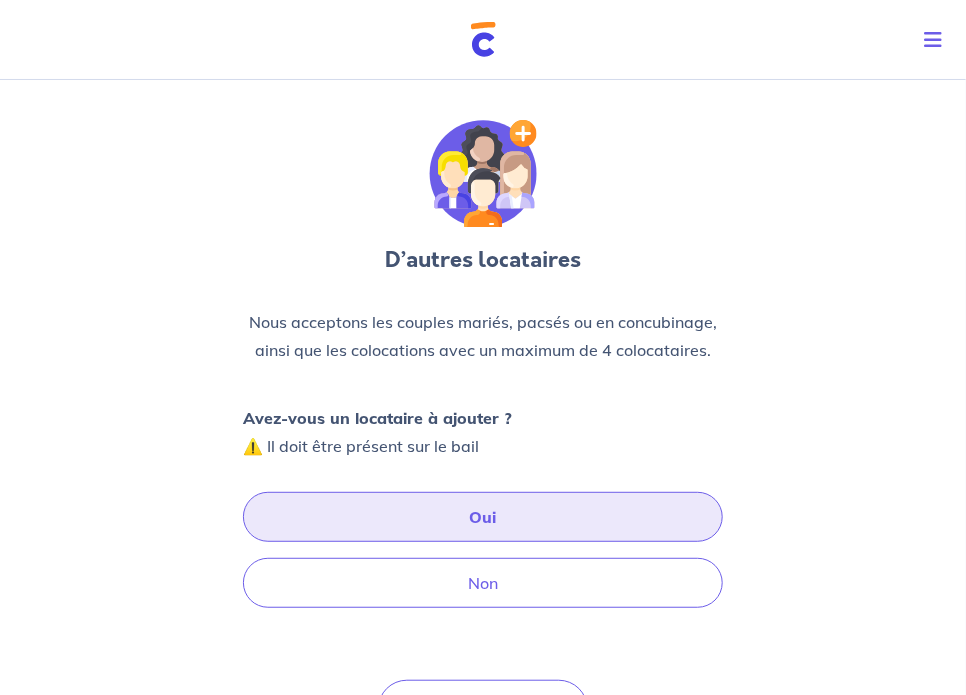 click on "Oui" at bounding box center (483, 517) 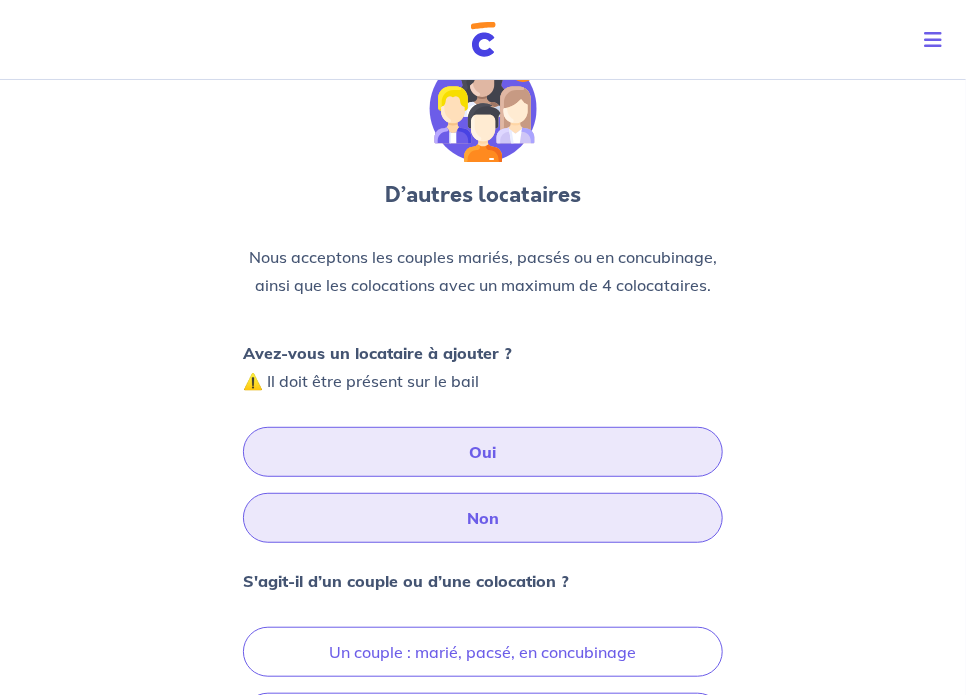 scroll, scrollTop: 100, scrollLeft: 0, axis: vertical 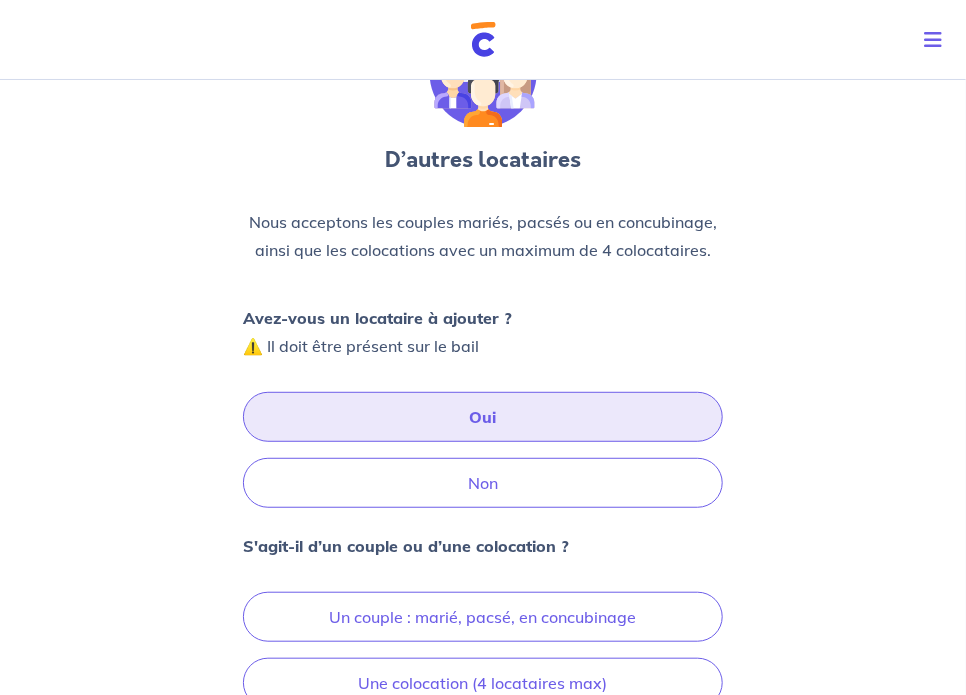 click on "Oui" at bounding box center [483, 417] 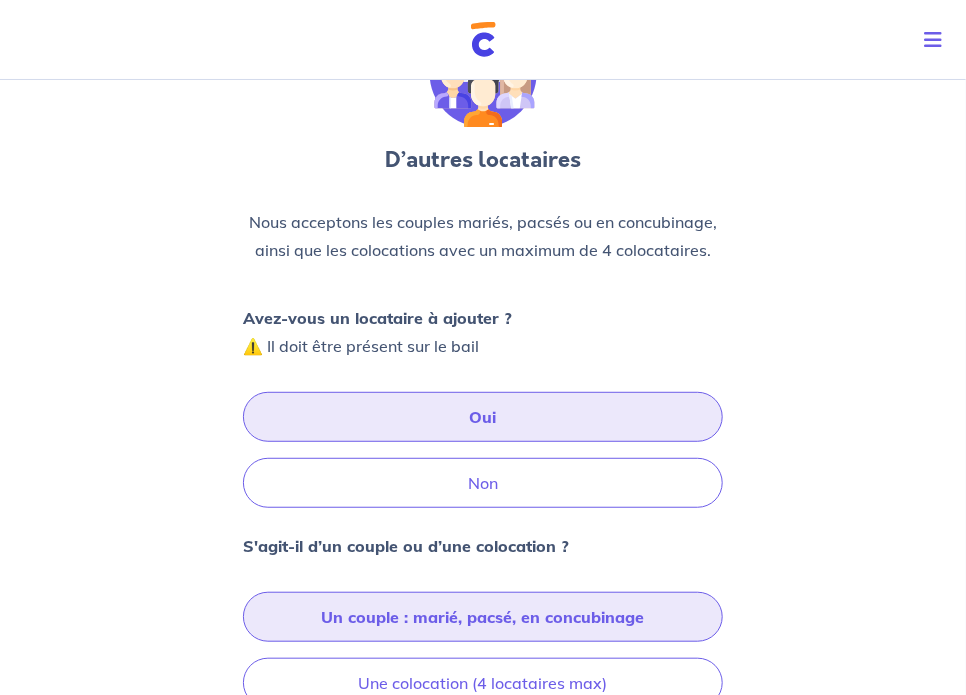 click on "Un couple : marié, pacsé, en concubinage" at bounding box center [483, 617] 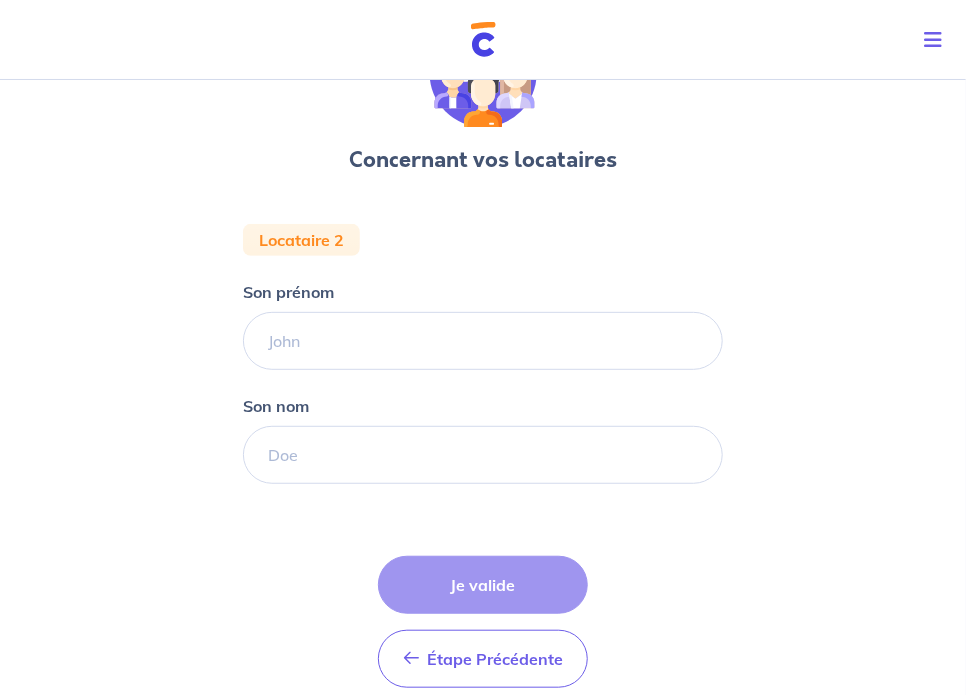 scroll, scrollTop: 0, scrollLeft: 0, axis: both 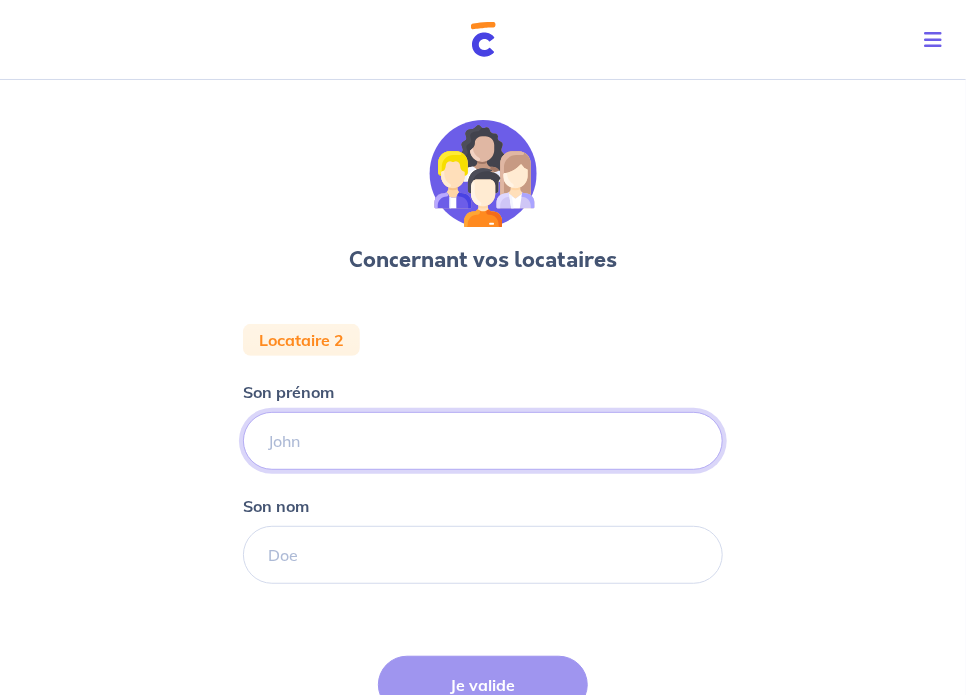 click on "Son prénom" at bounding box center [483, 441] 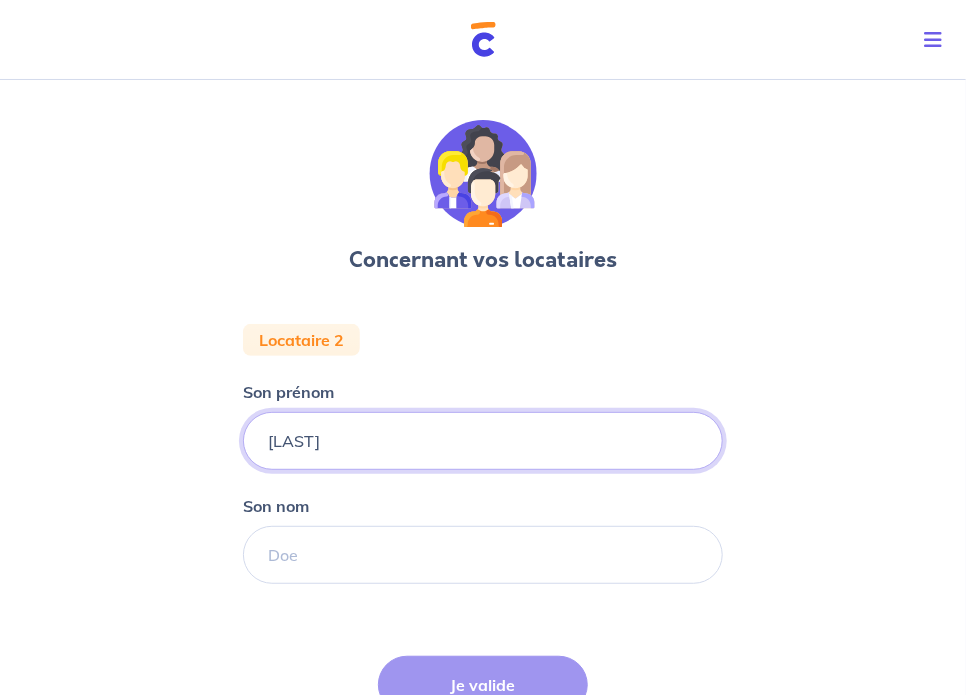 type on "[LAST]" 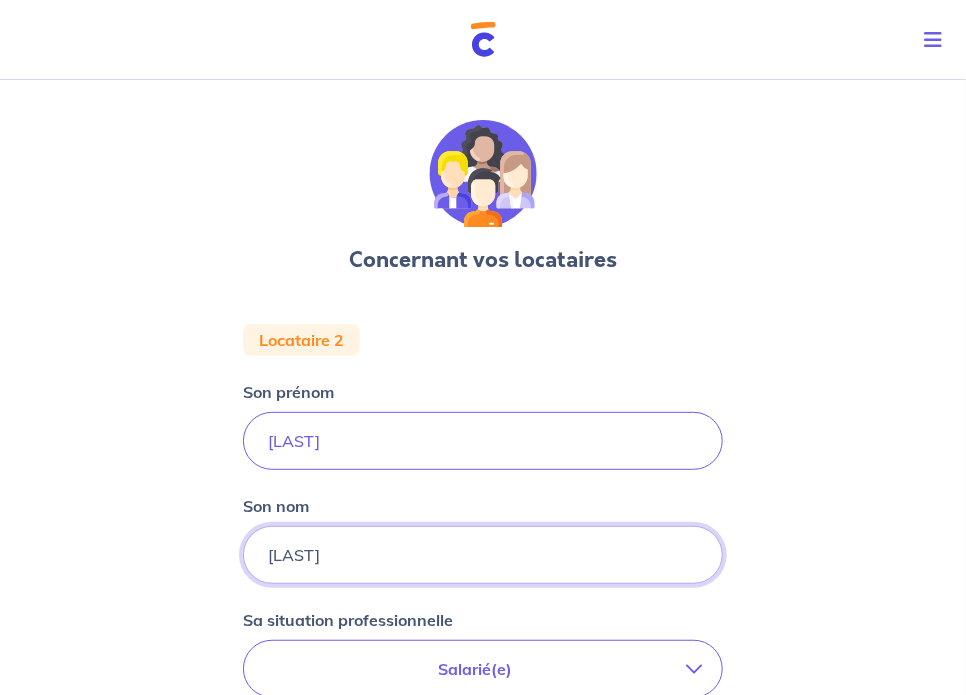 type on "[LAST]" 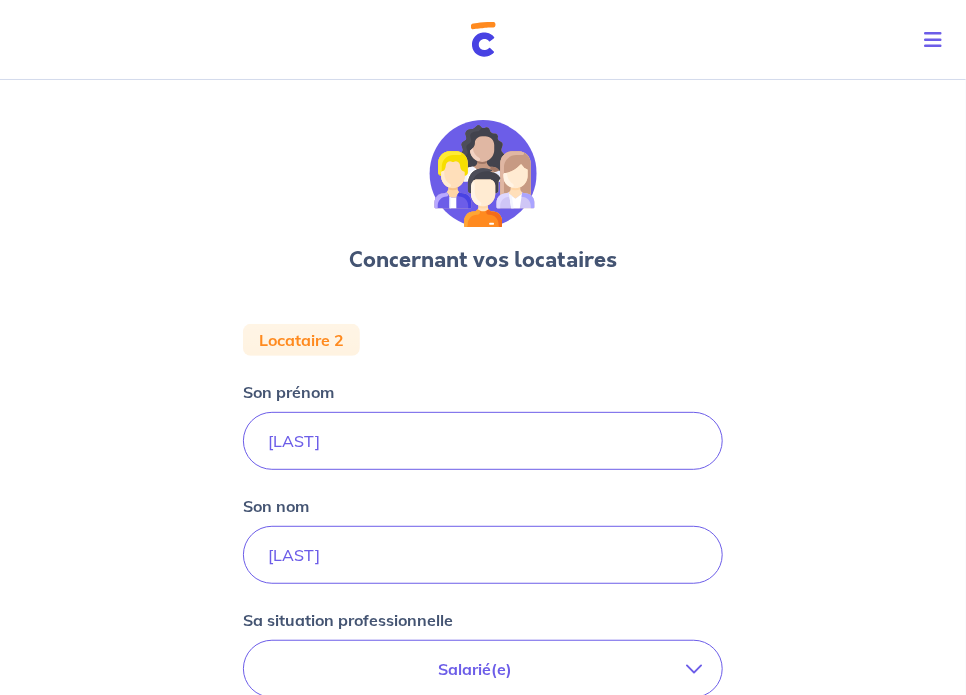 scroll, scrollTop: 0, scrollLeft: 0, axis: both 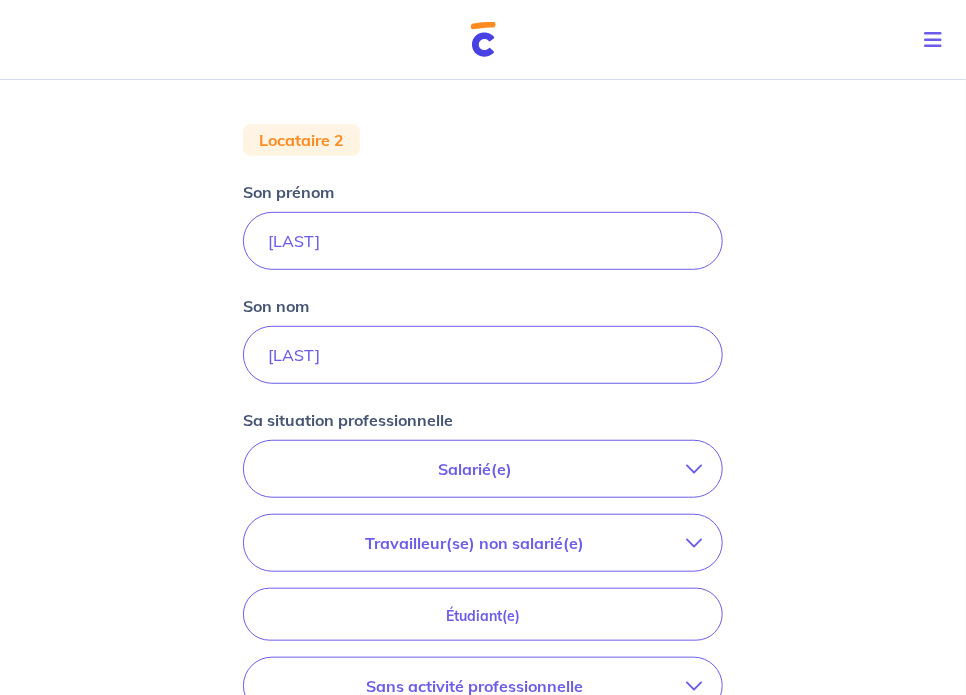 click on "Salarié(e)" at bounding box center [483, 469] 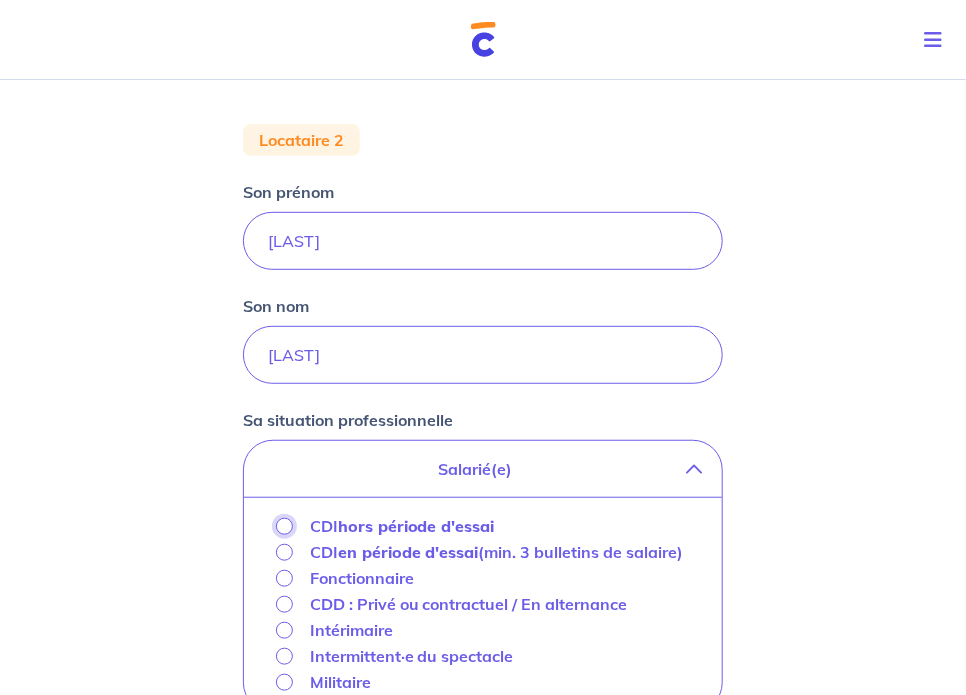 click on "CDI  hors période d'essai" at bounding box center [284, 526] 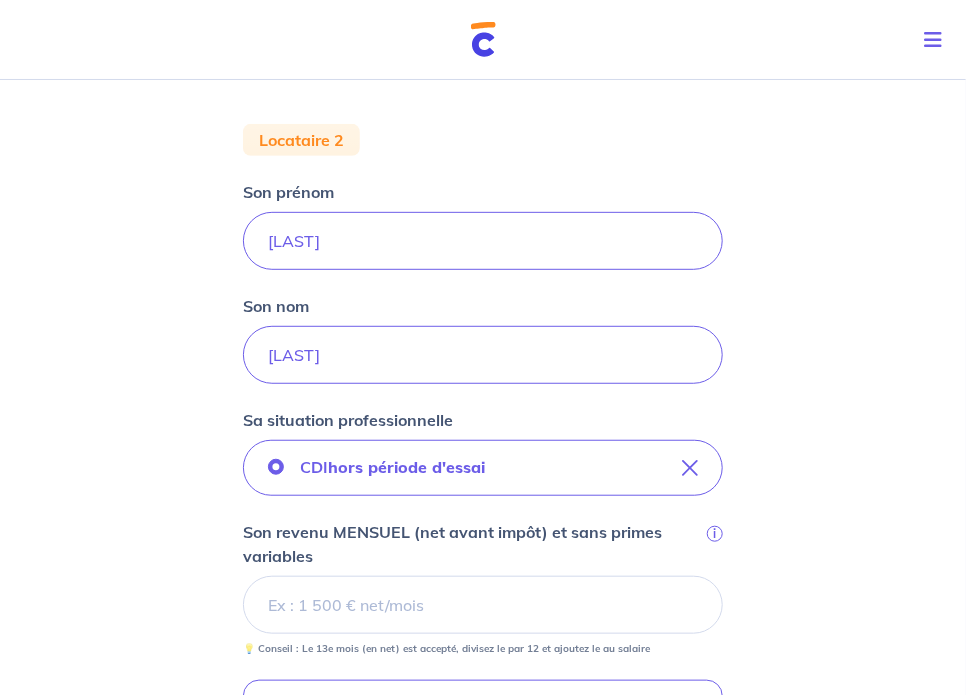 scroll, scrollTop: 300, scrollLeft: 0, axis: vertical 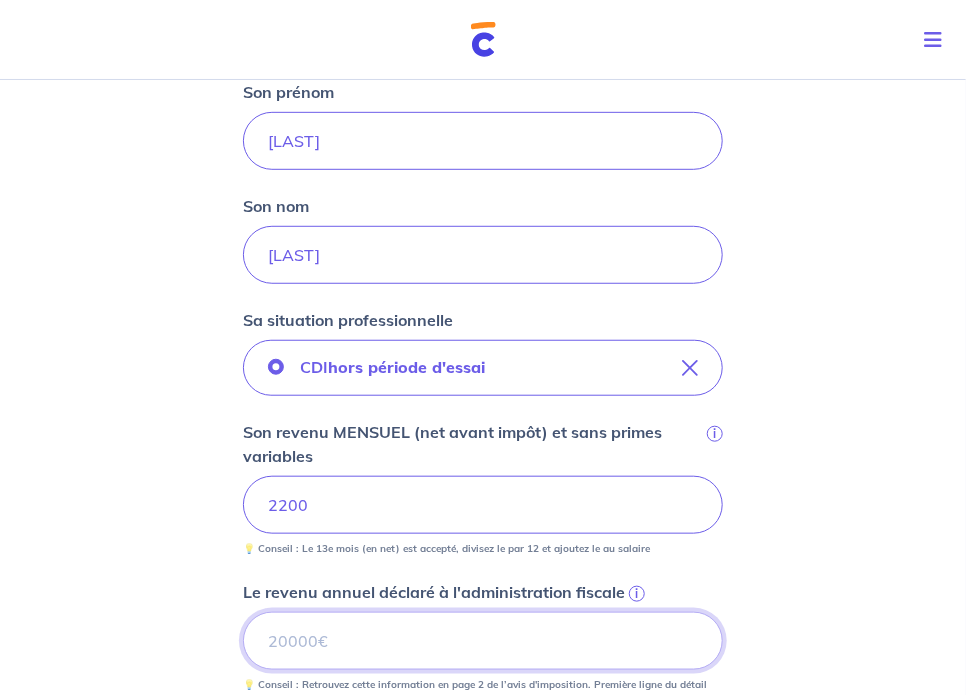 click on "Le revenu annuel déclaré à l'administration fiscale i" at bounding box center (483, 641) 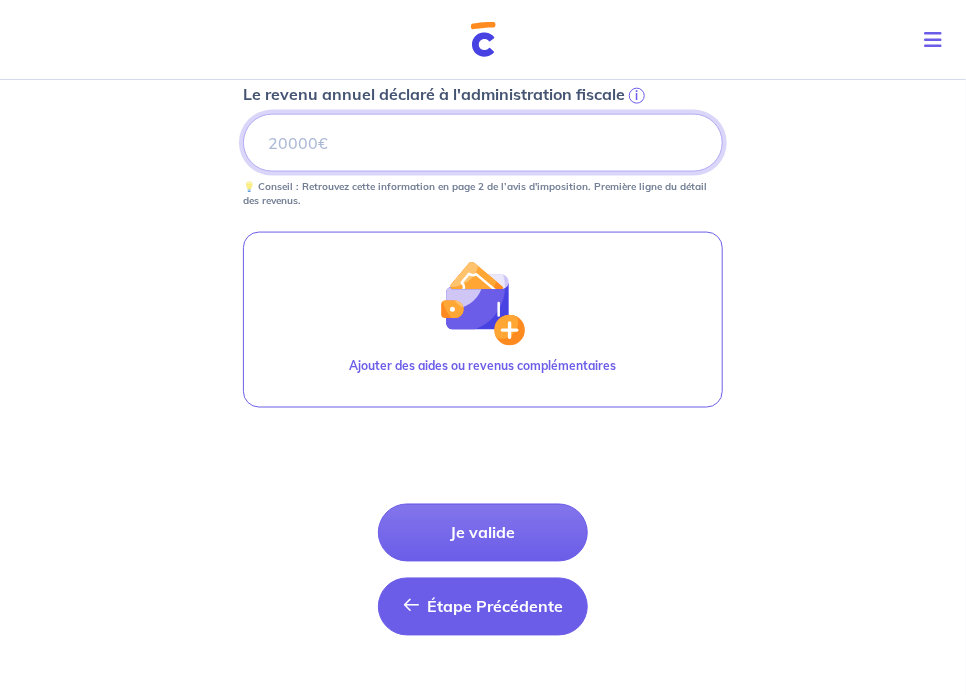 scroll, scrollTop: 800, scrollLeft: 0, axis: vertical 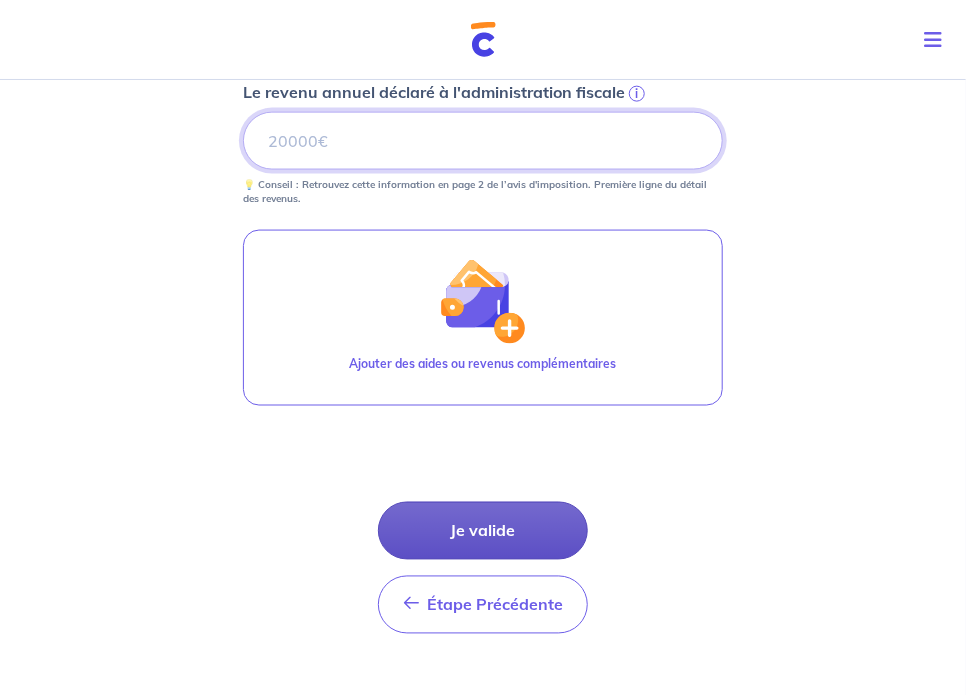 type on "[NUMBER]" 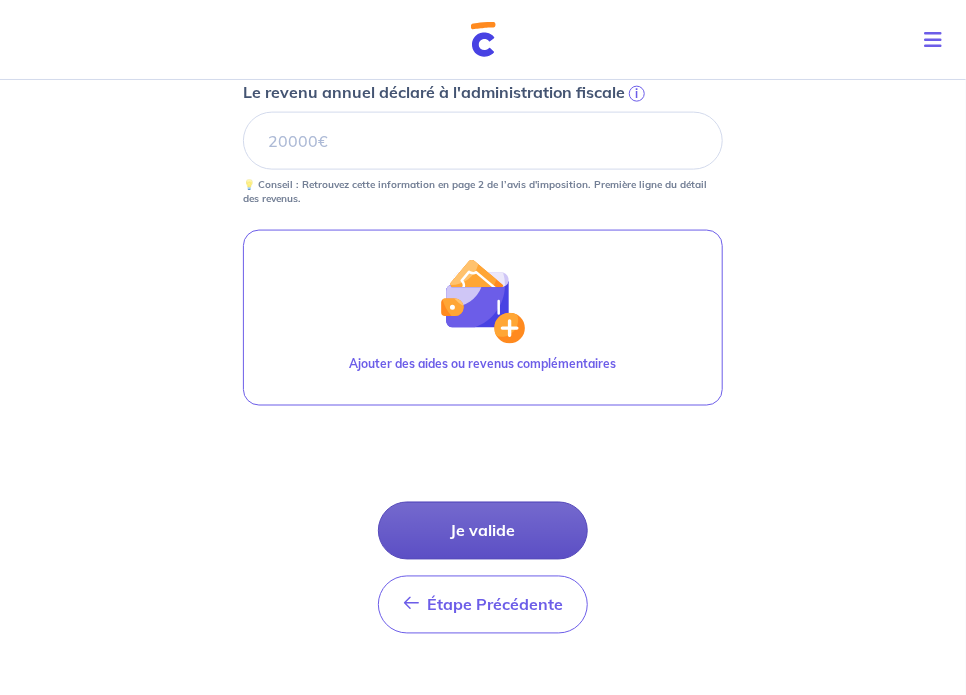 click on "Je valide" at bounding box center (483, 531) 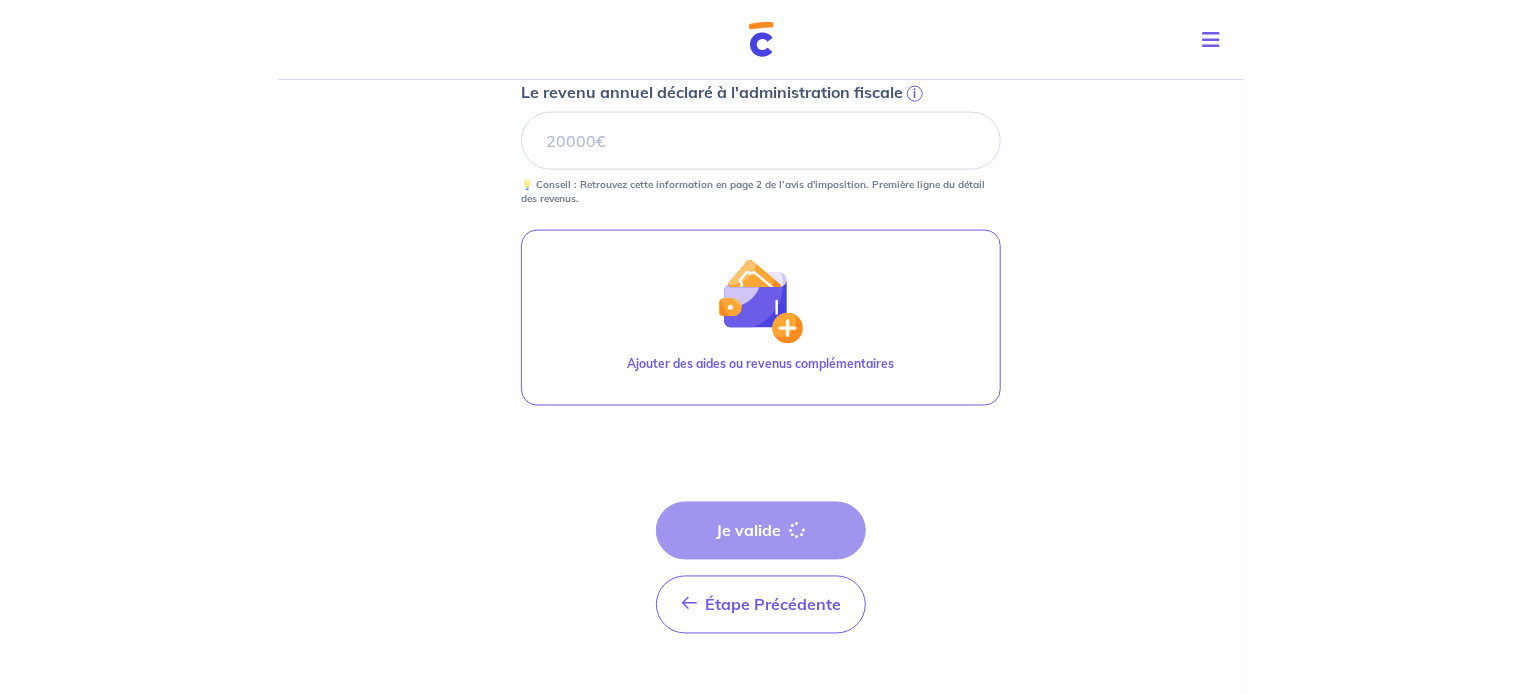 scroll, scrollTop: 0, scrollLeft: 0, axis: both 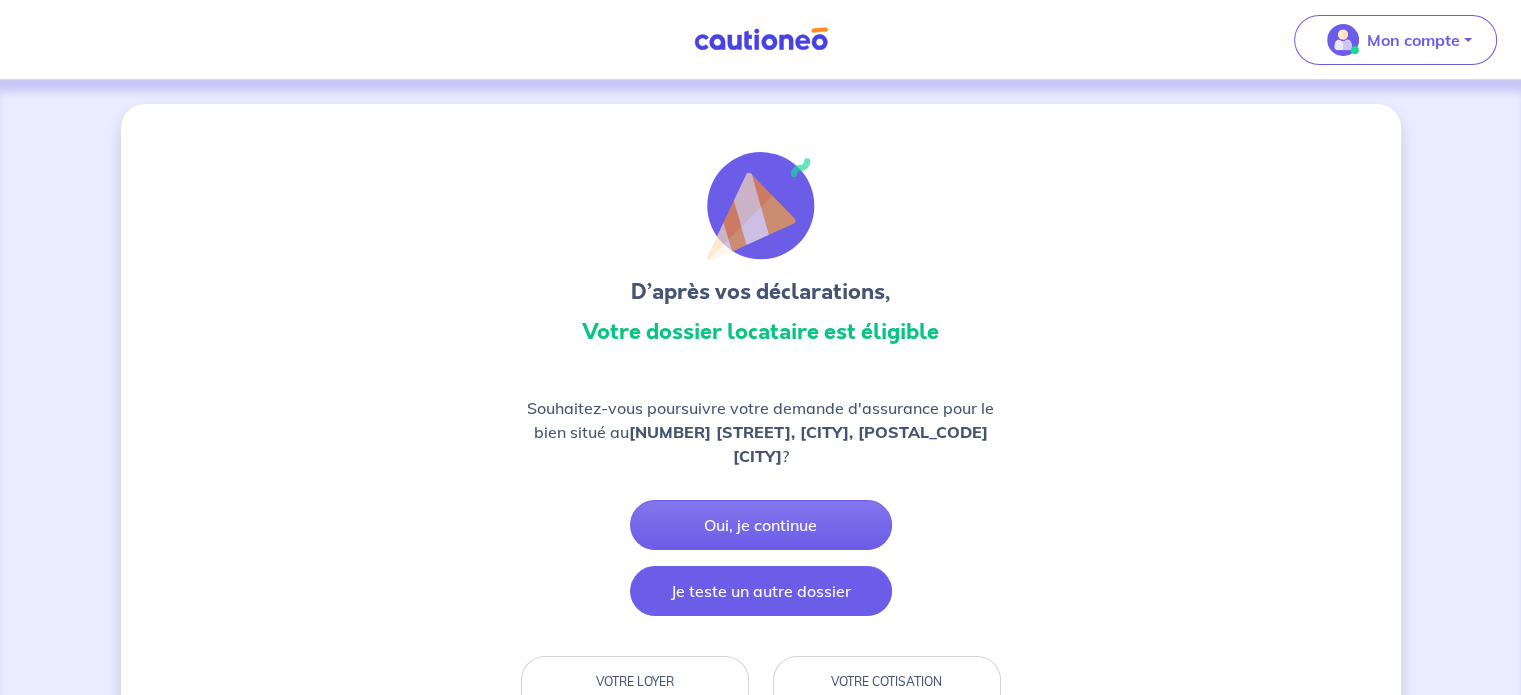 click on "Je teste un autre dossier" at bounding box center (761, 591) 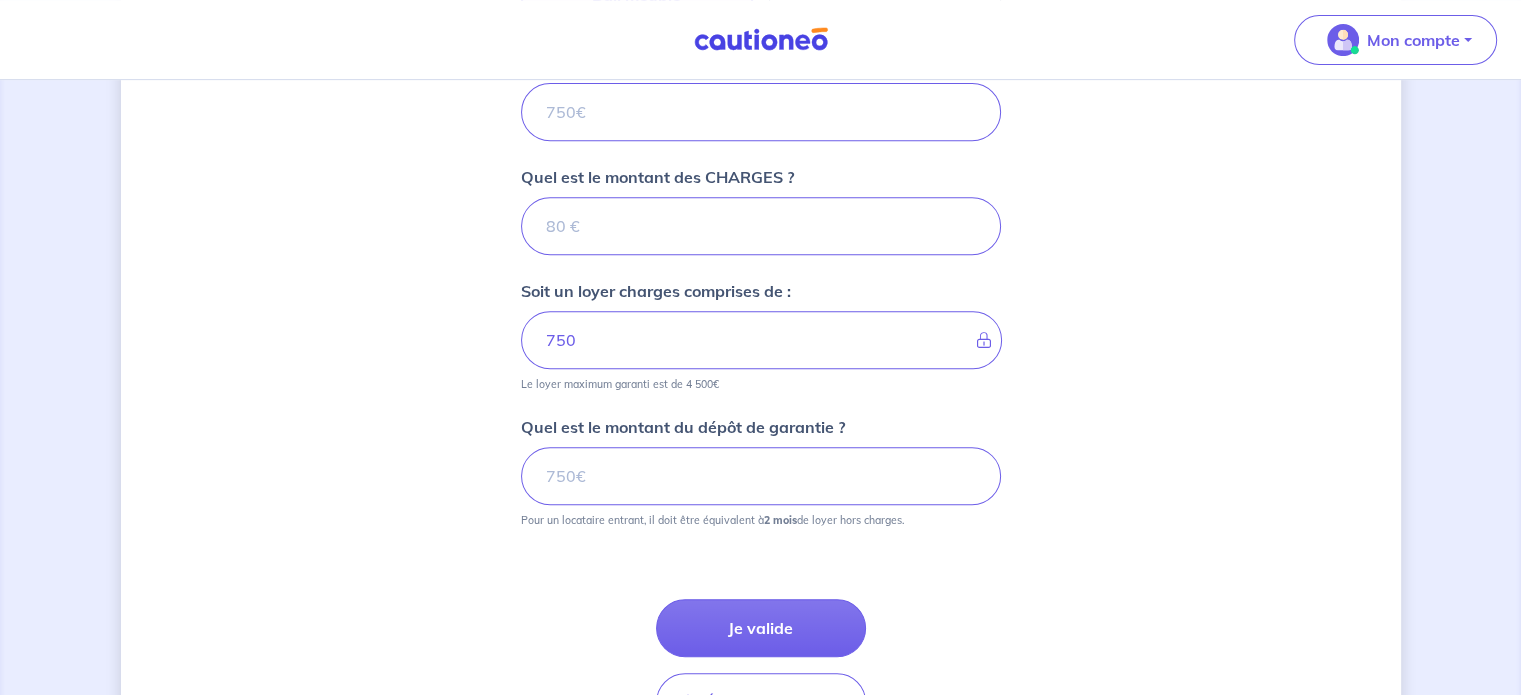 scroll, scrollTop: 900, scrollLeft: 0, axis: vertical 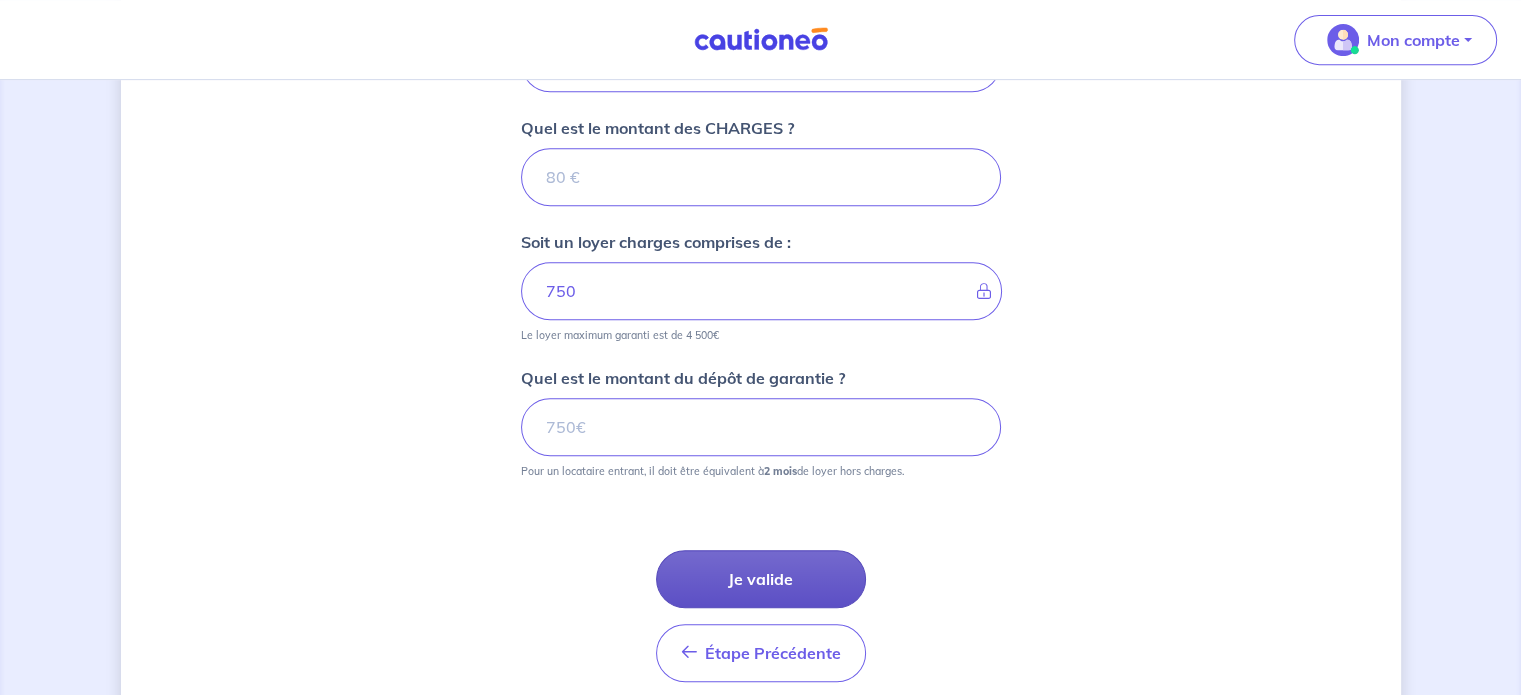 click on "Je valide" at bounding box center (761, 579) 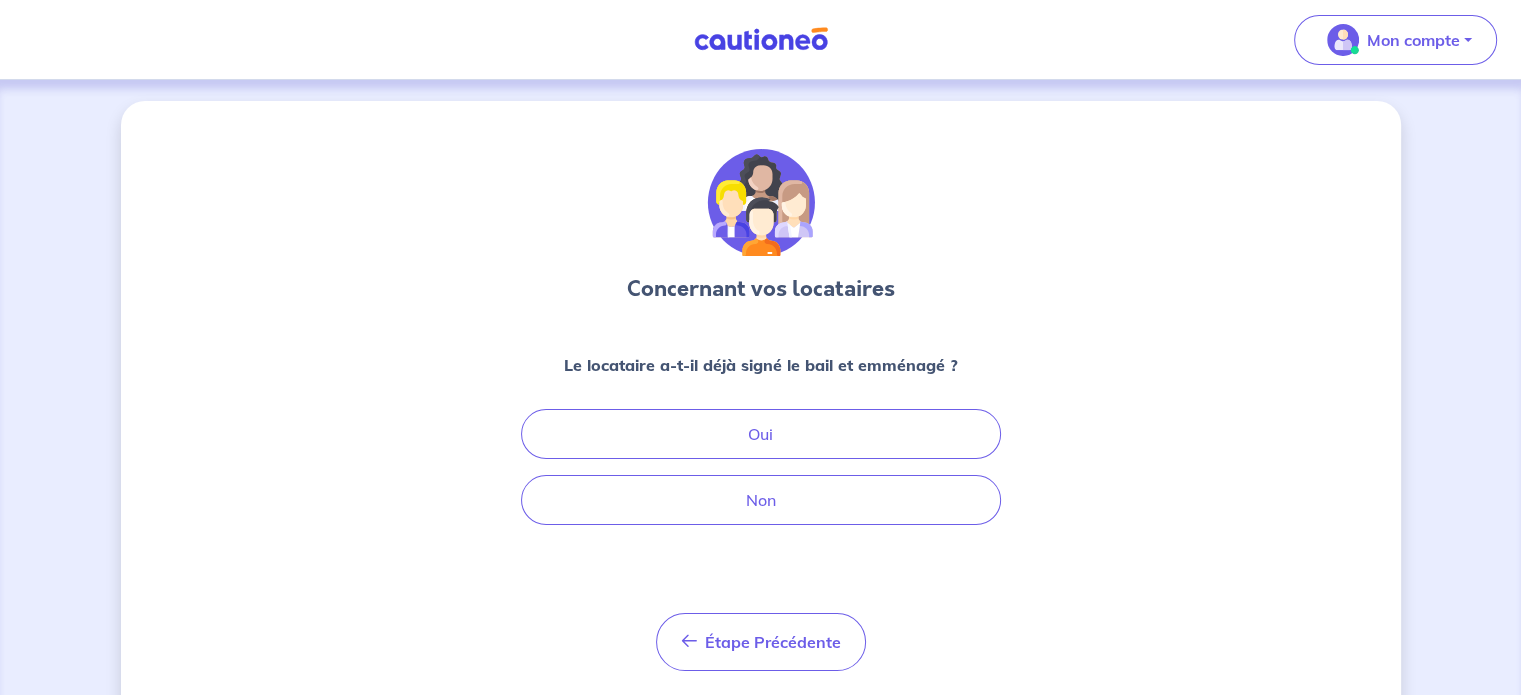 scroll, scrollTop: 0, scrollLeft: 0, axis: both 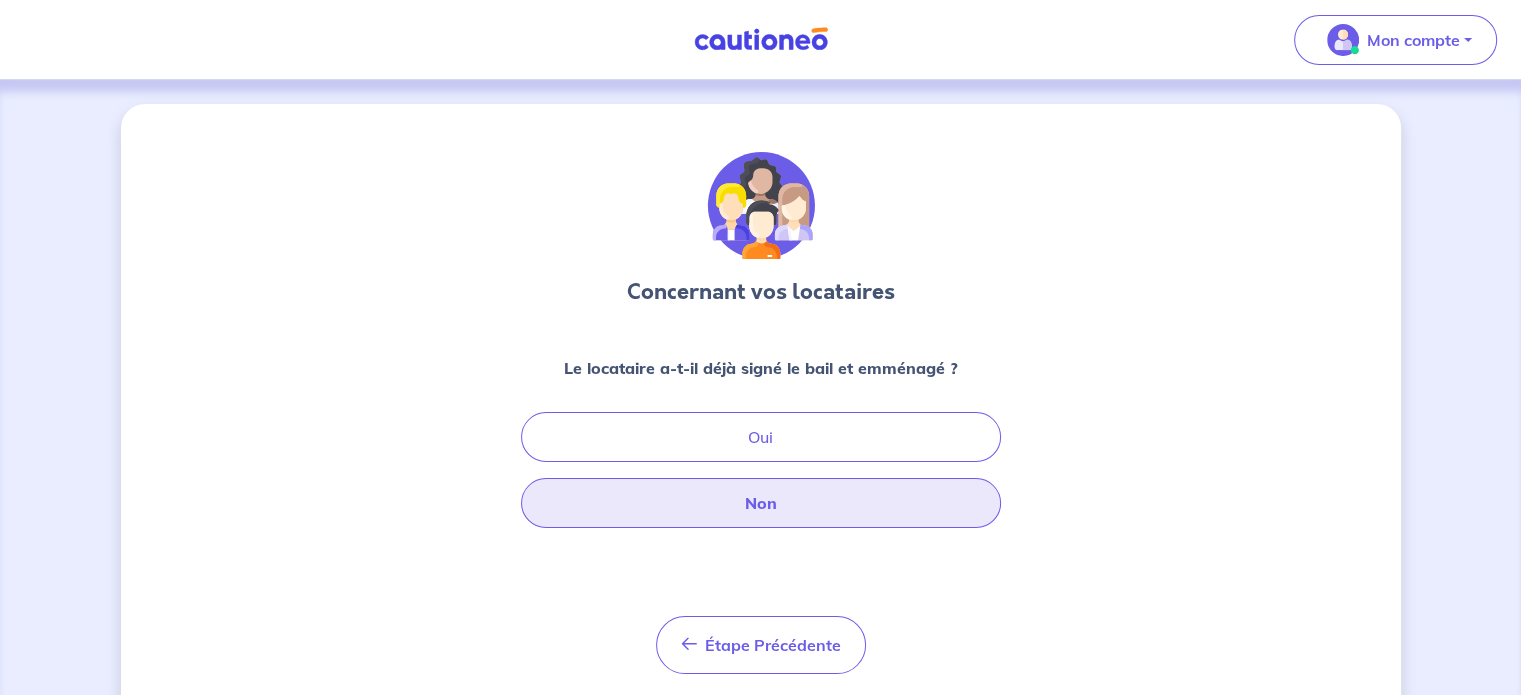 click on "Non" at bounding box center [761, 503] 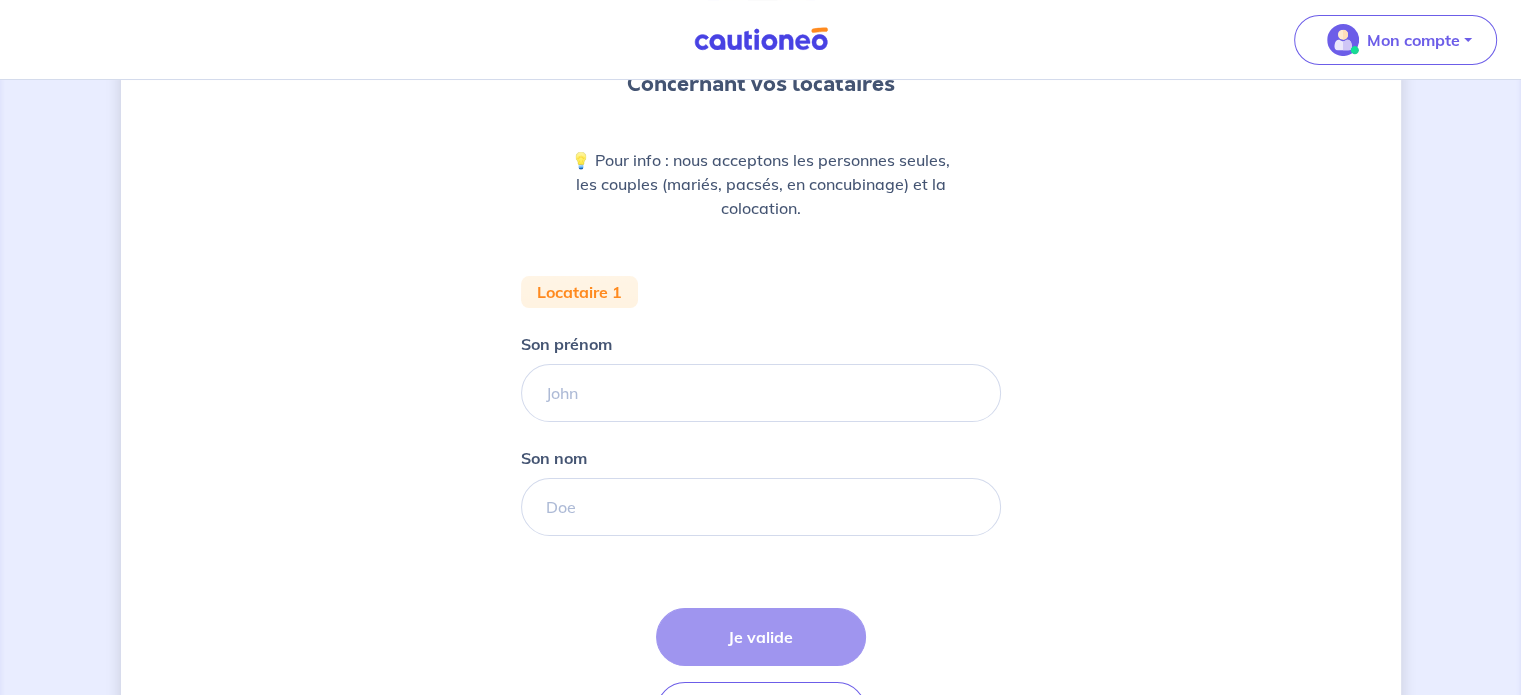 scroll, scrollTop: 300, scrollLeft: 0, axis: vertical 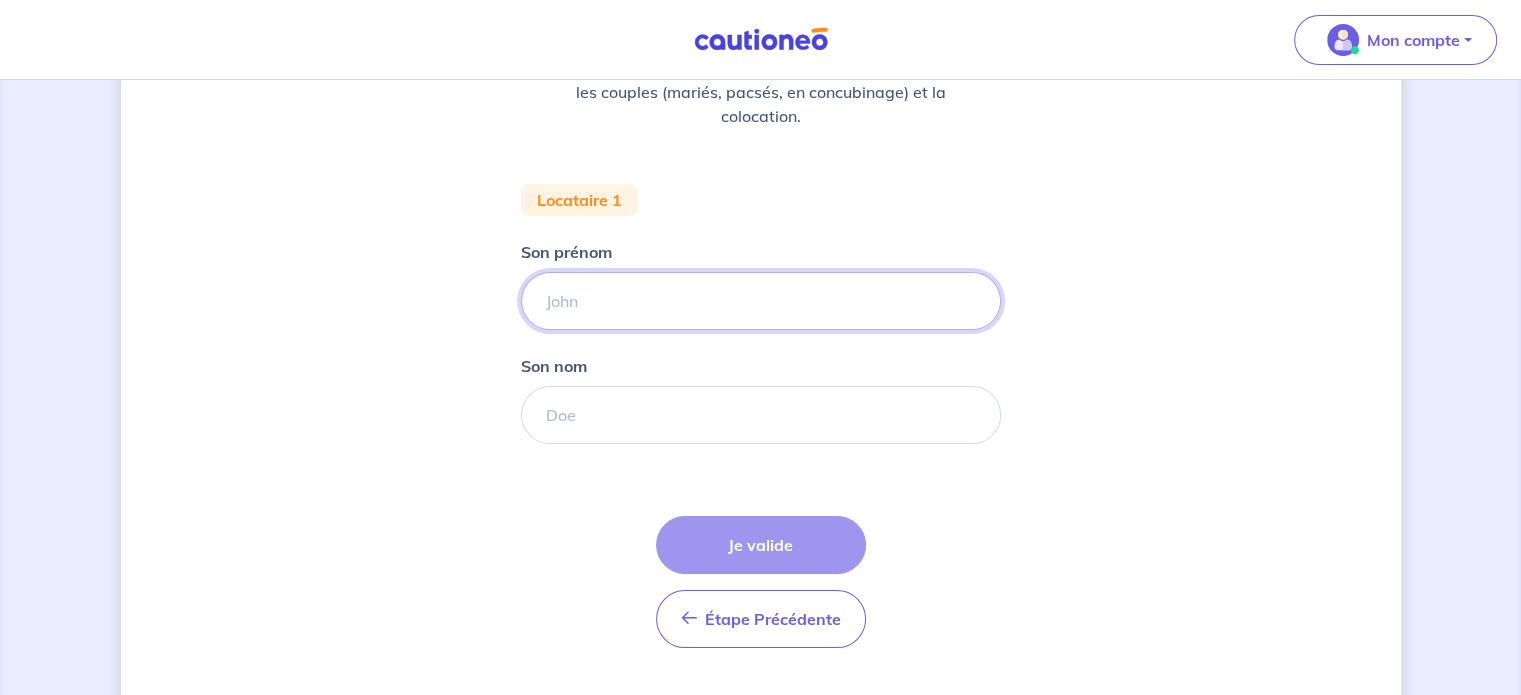 click on "Son prénom" at bounding box center (761, 301) 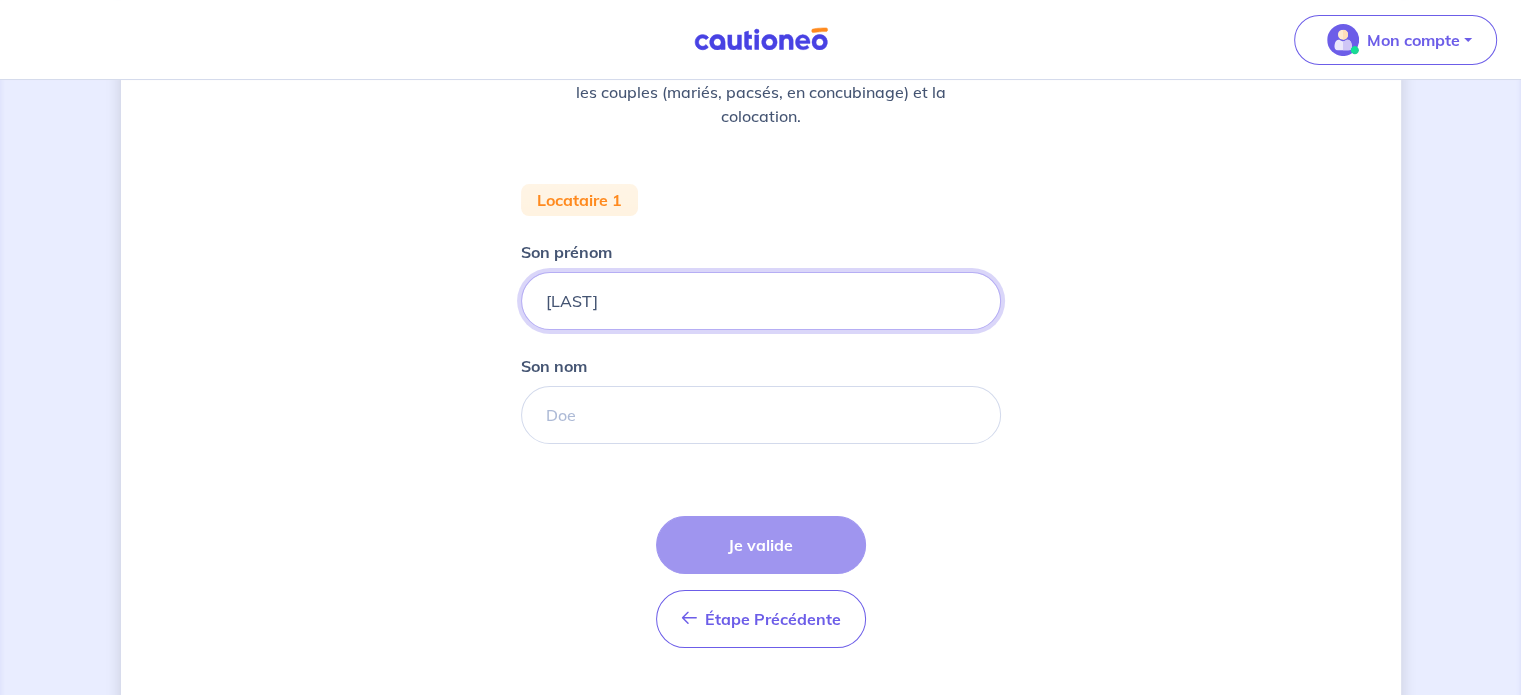 type on "[LAST]" 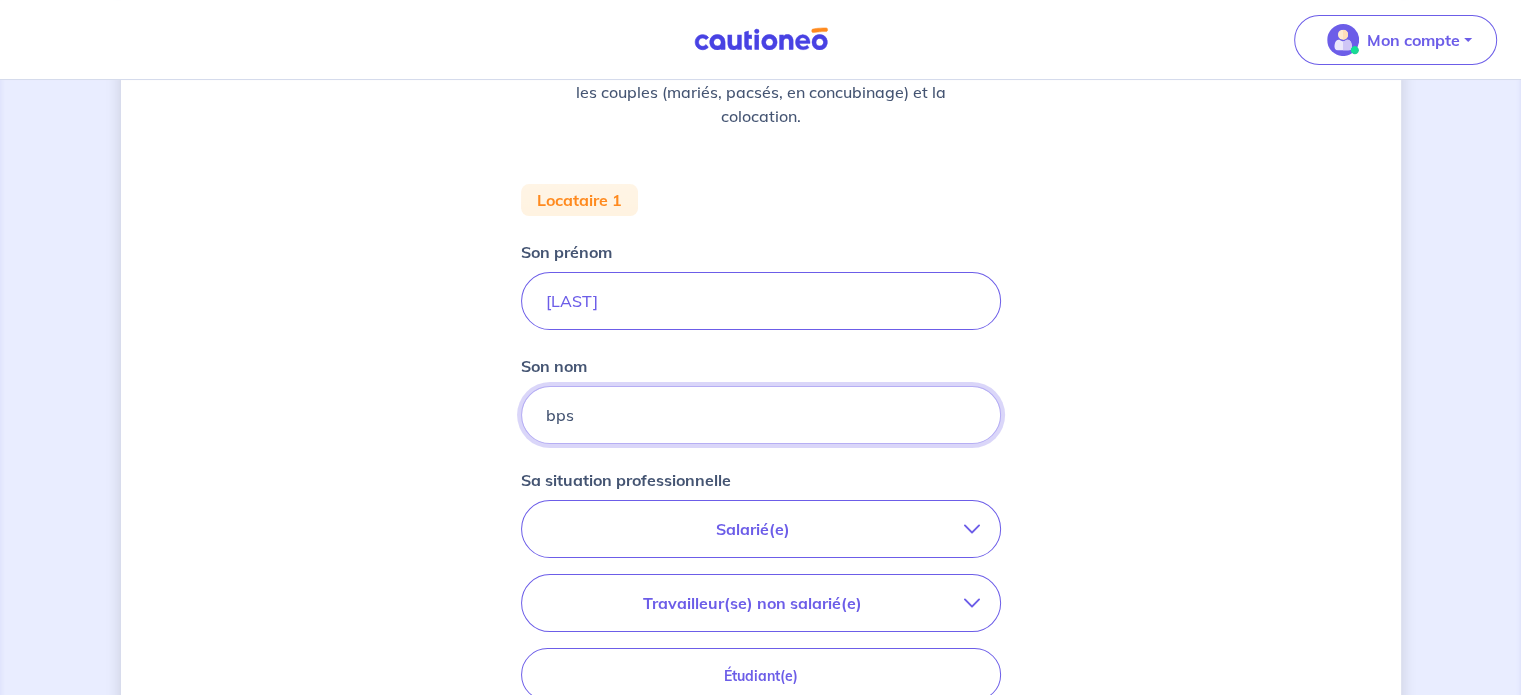 type on "bps" 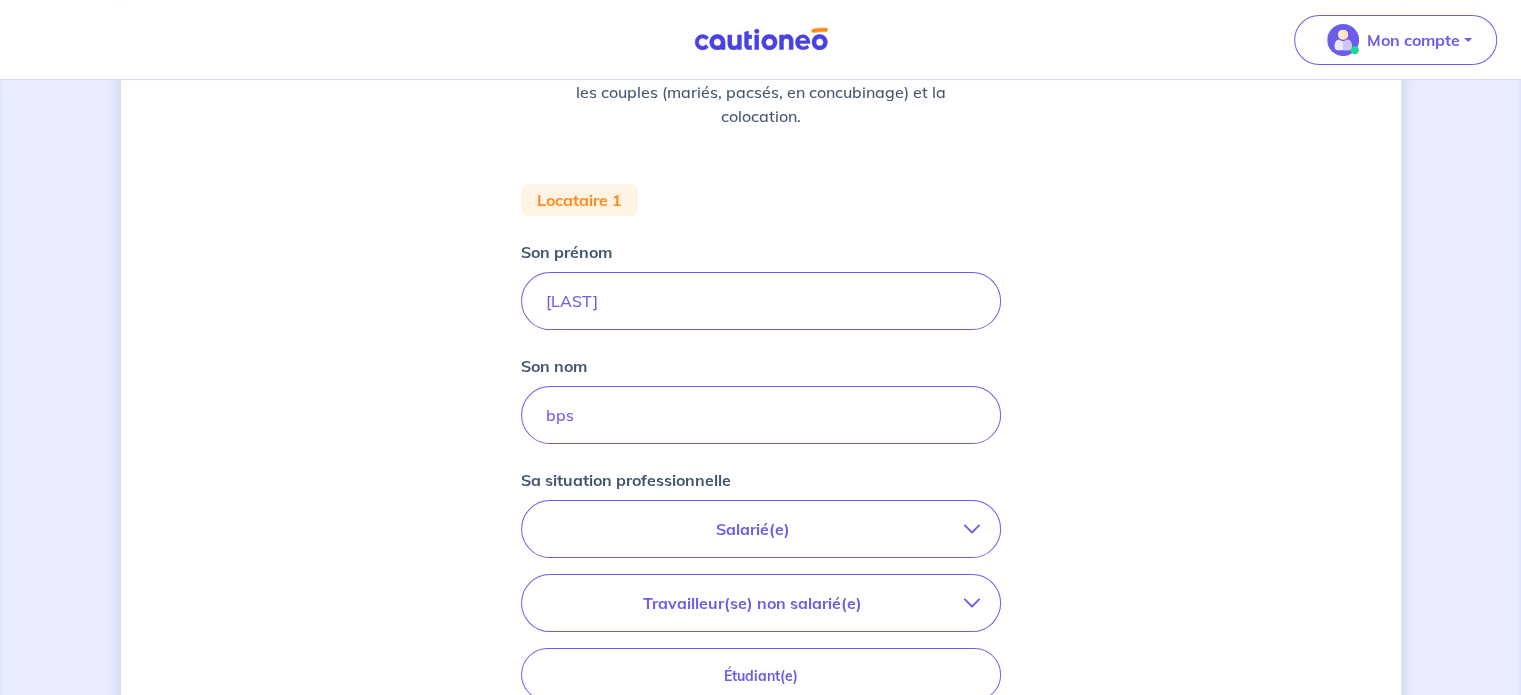 type 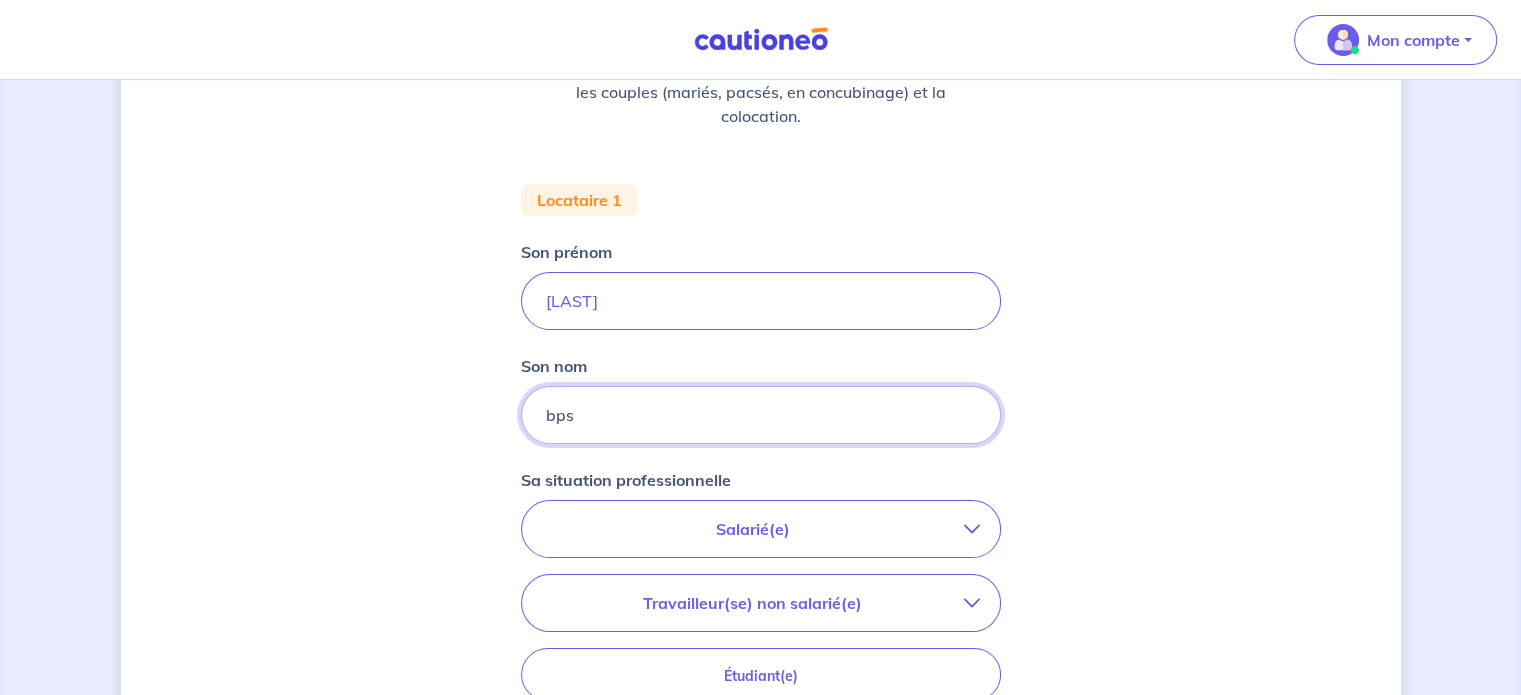 click on "bps" at bounding box center (761, 415) 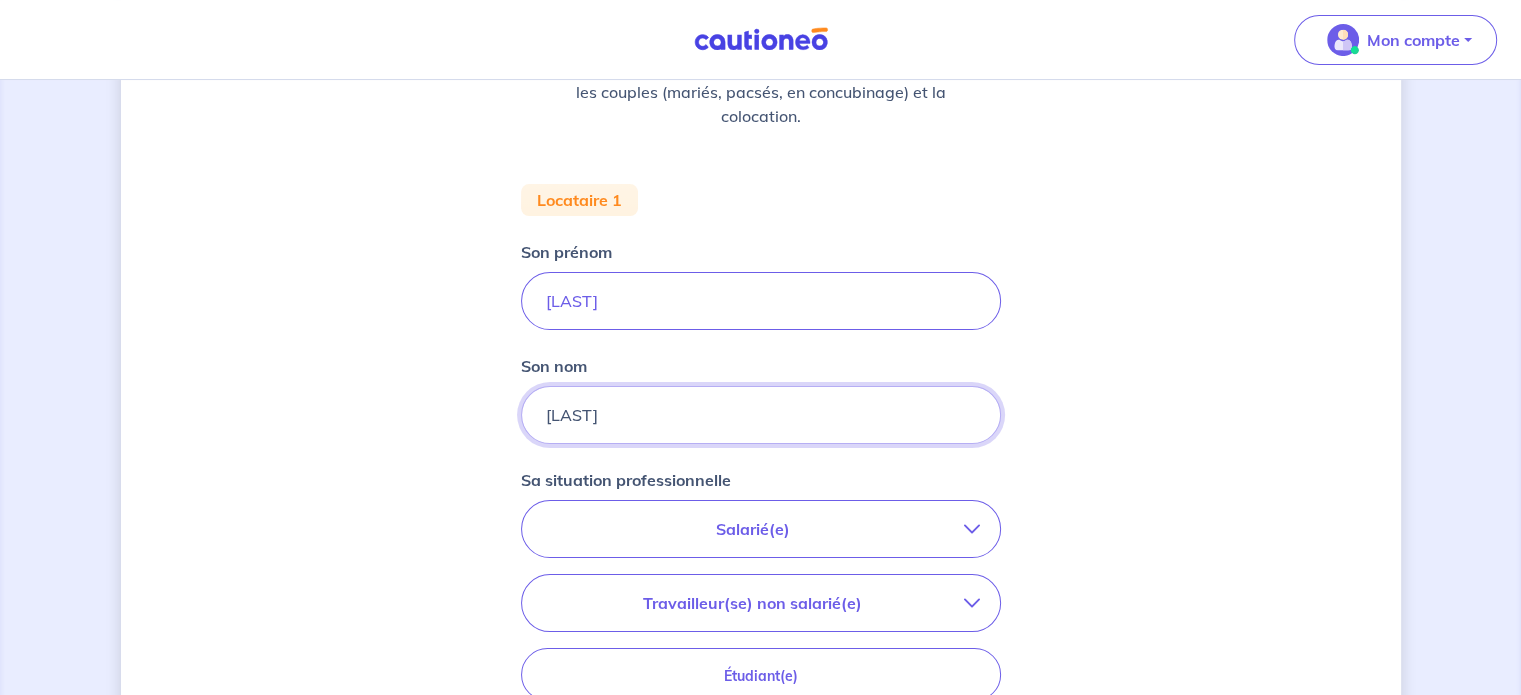 type on "[LAST]" 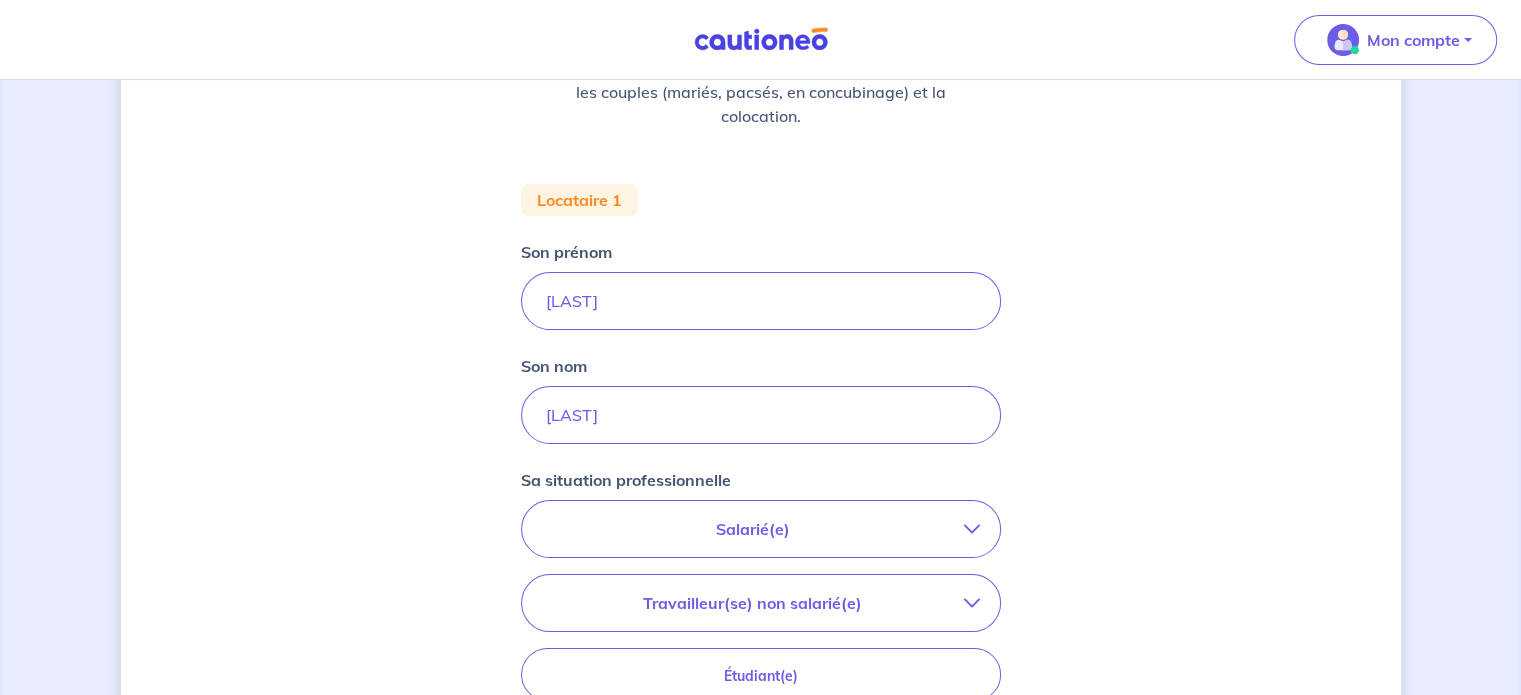 click on "Salarié(e)" at bounding box center (753, 529) 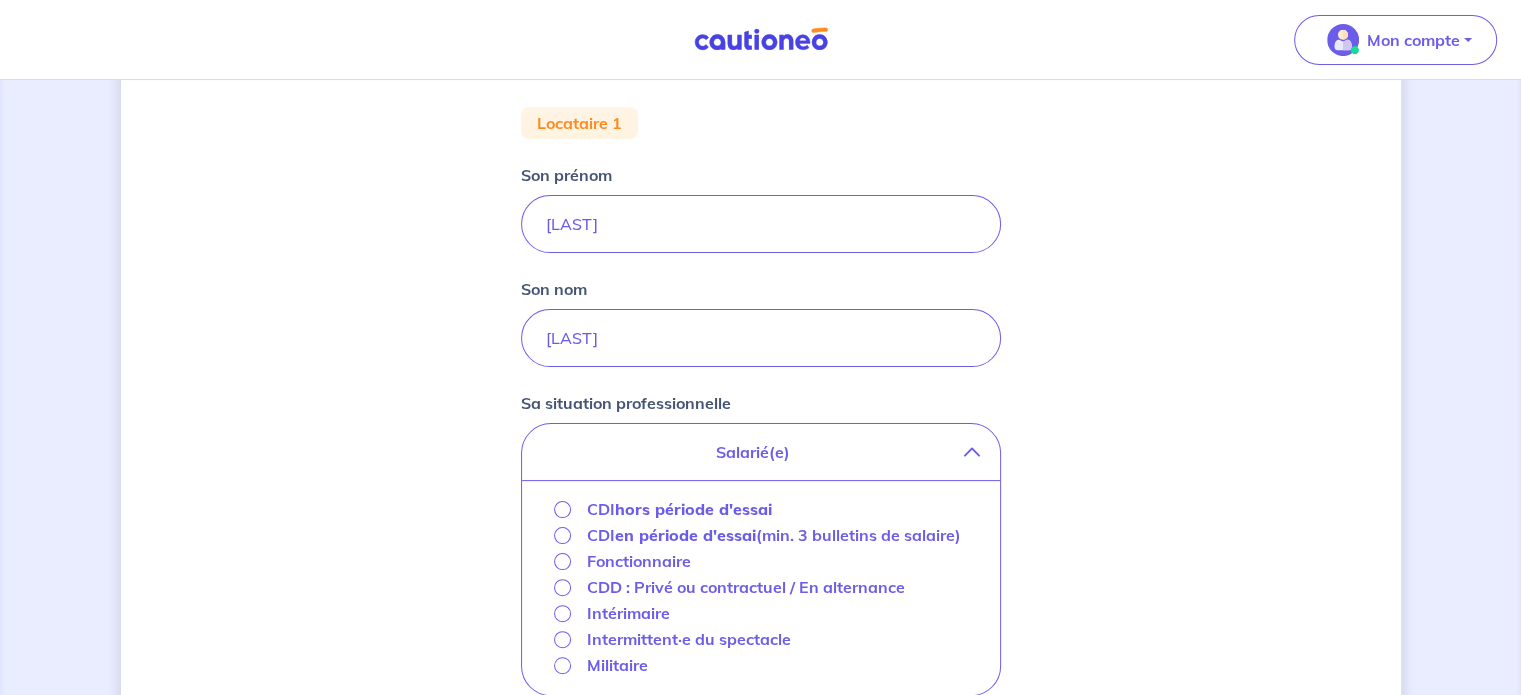 scroll, scrollTop: 500, scrollLeft: 0, axis: vertical 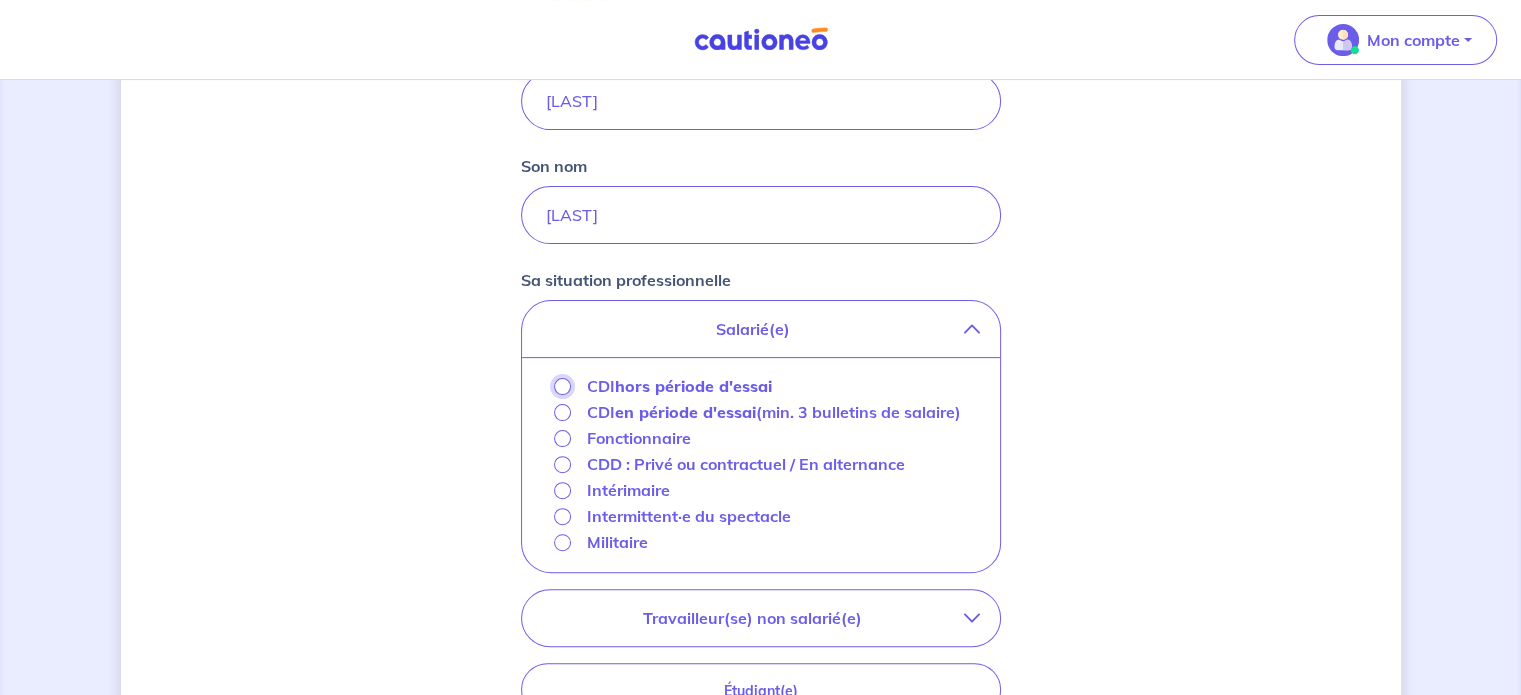 click on "CDI  hors période d'essai" at bounding box center [562, 386] 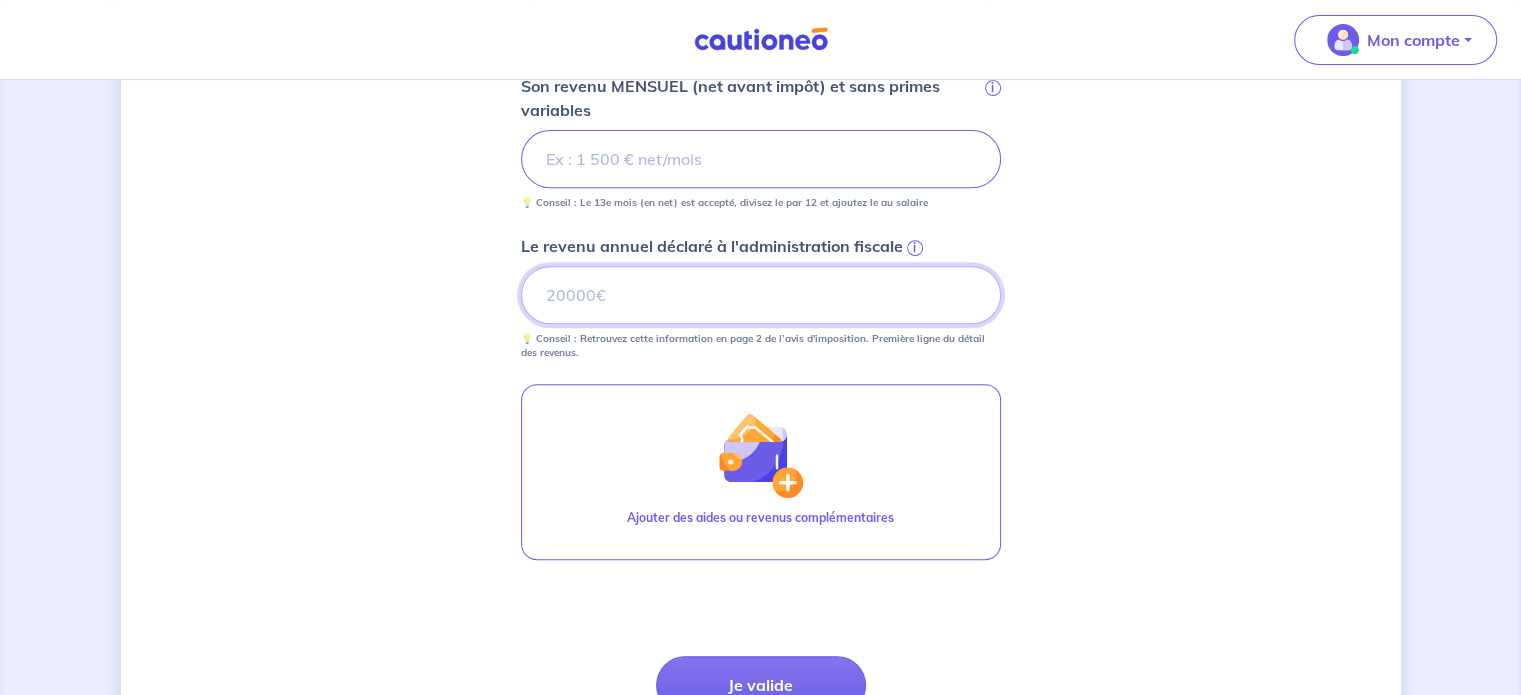 scroll, scrollTop: 992, scrollLeft: 0, axis: vertical 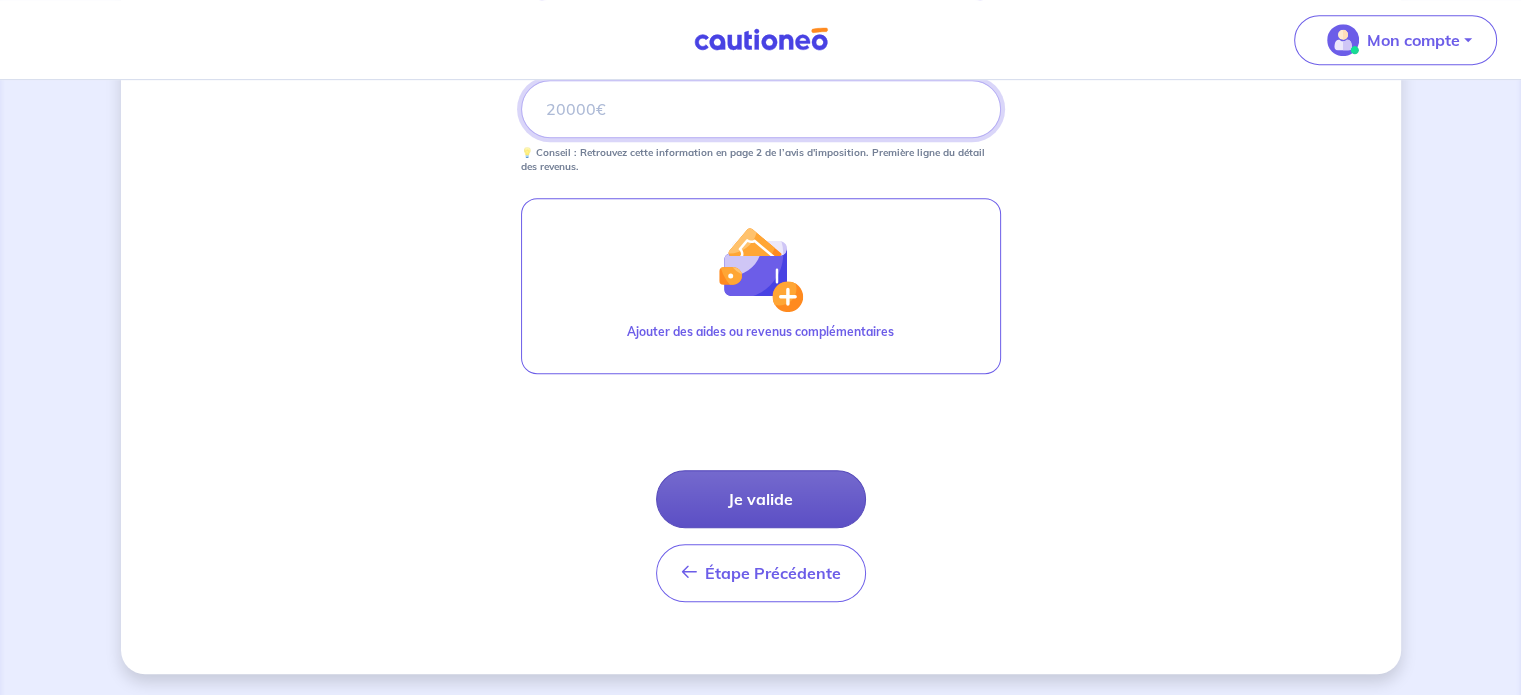 type on "[POSTAL_CODE]" 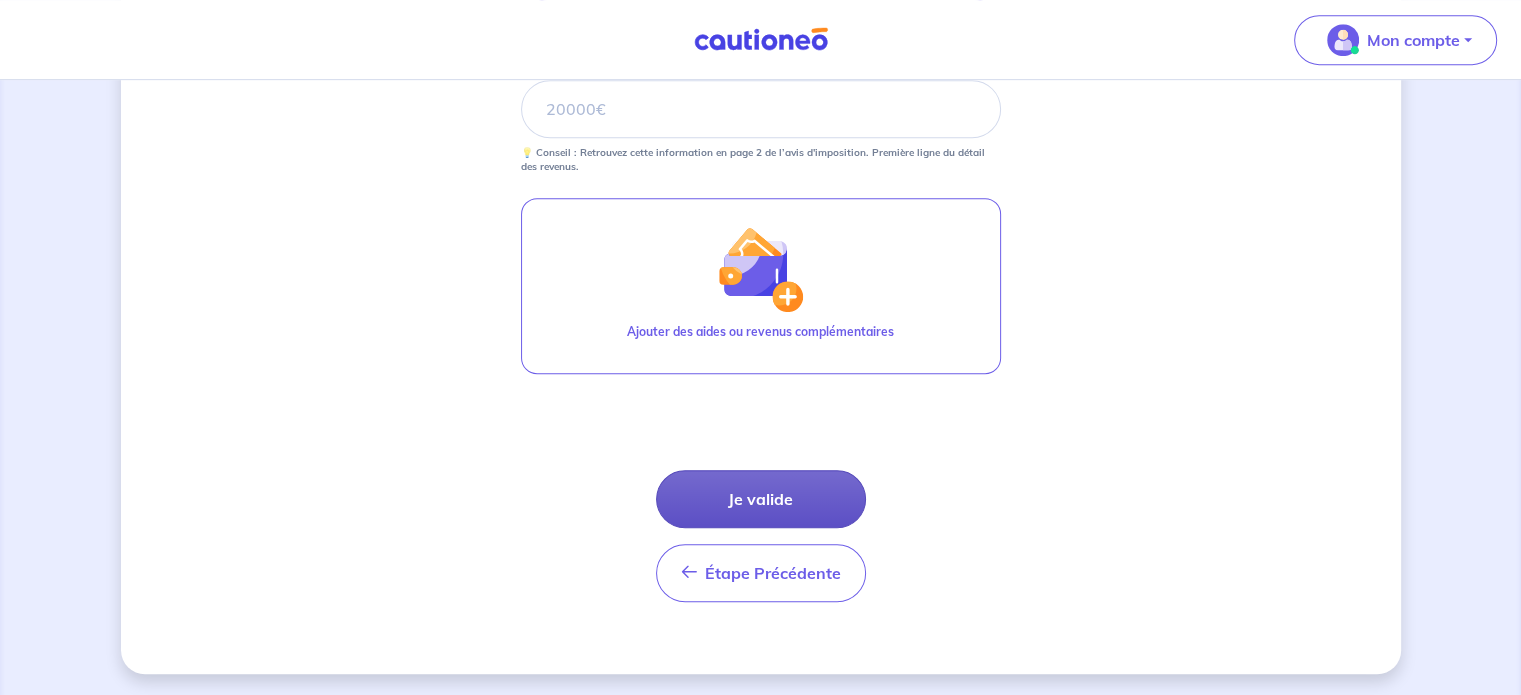 click on "Je valide" at bounding box center (761, 499) 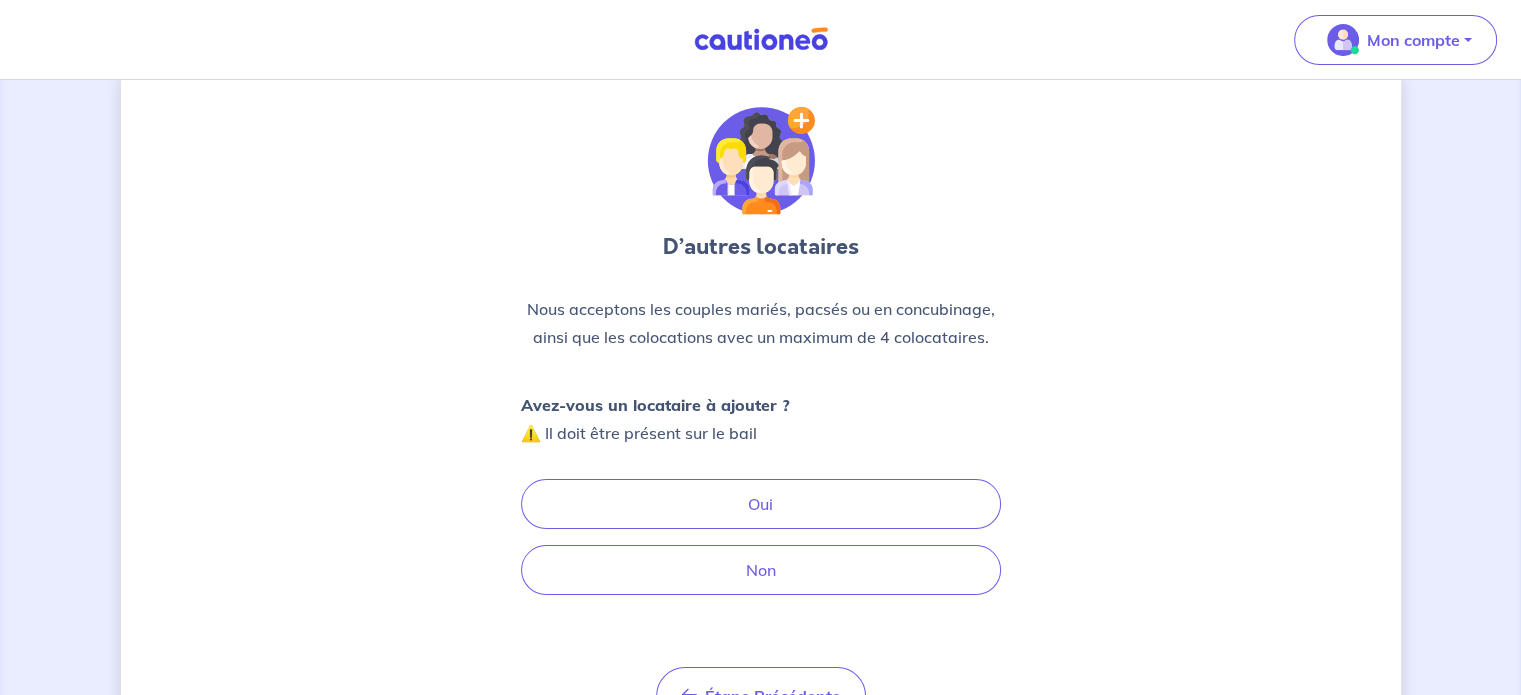scroll, scrollTop: 0, scrollLeft: 0, axis: both 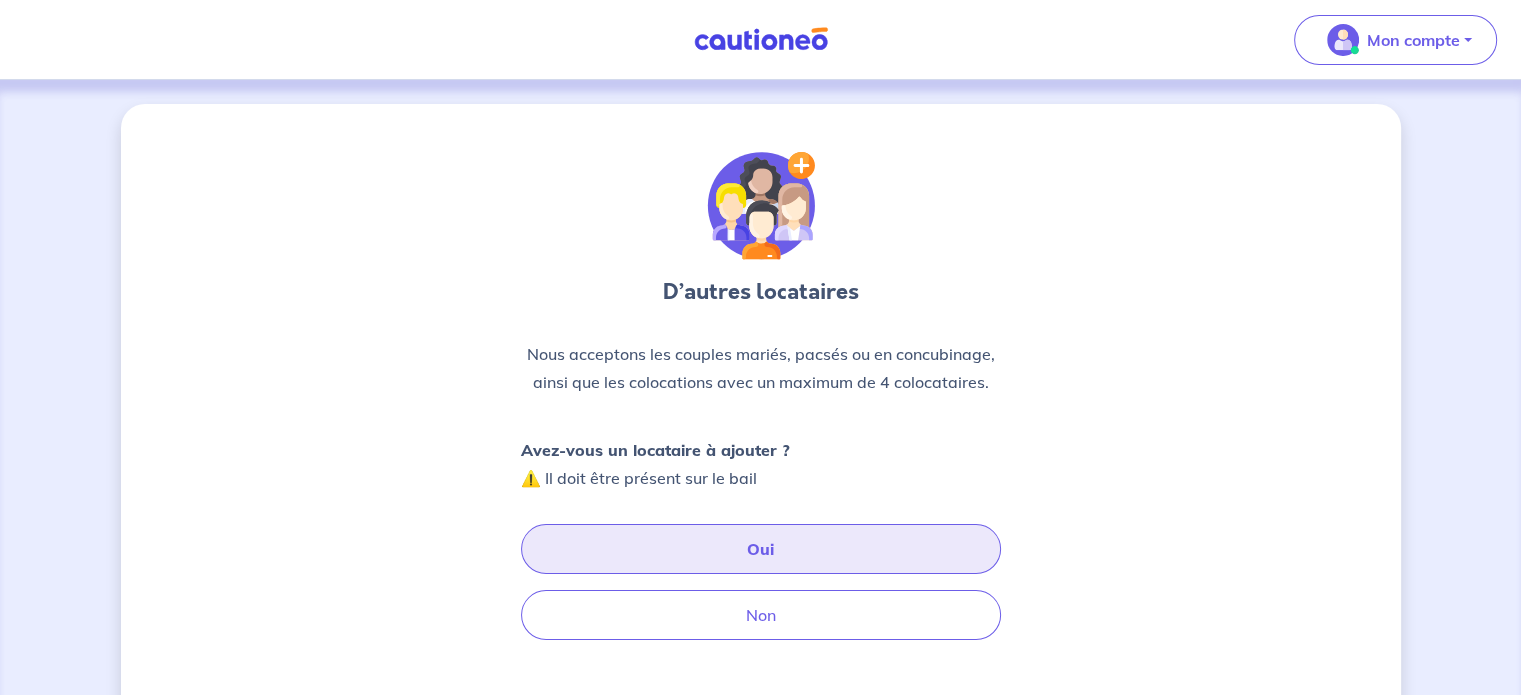 click on "Oui" at bounding box center (761, 549) 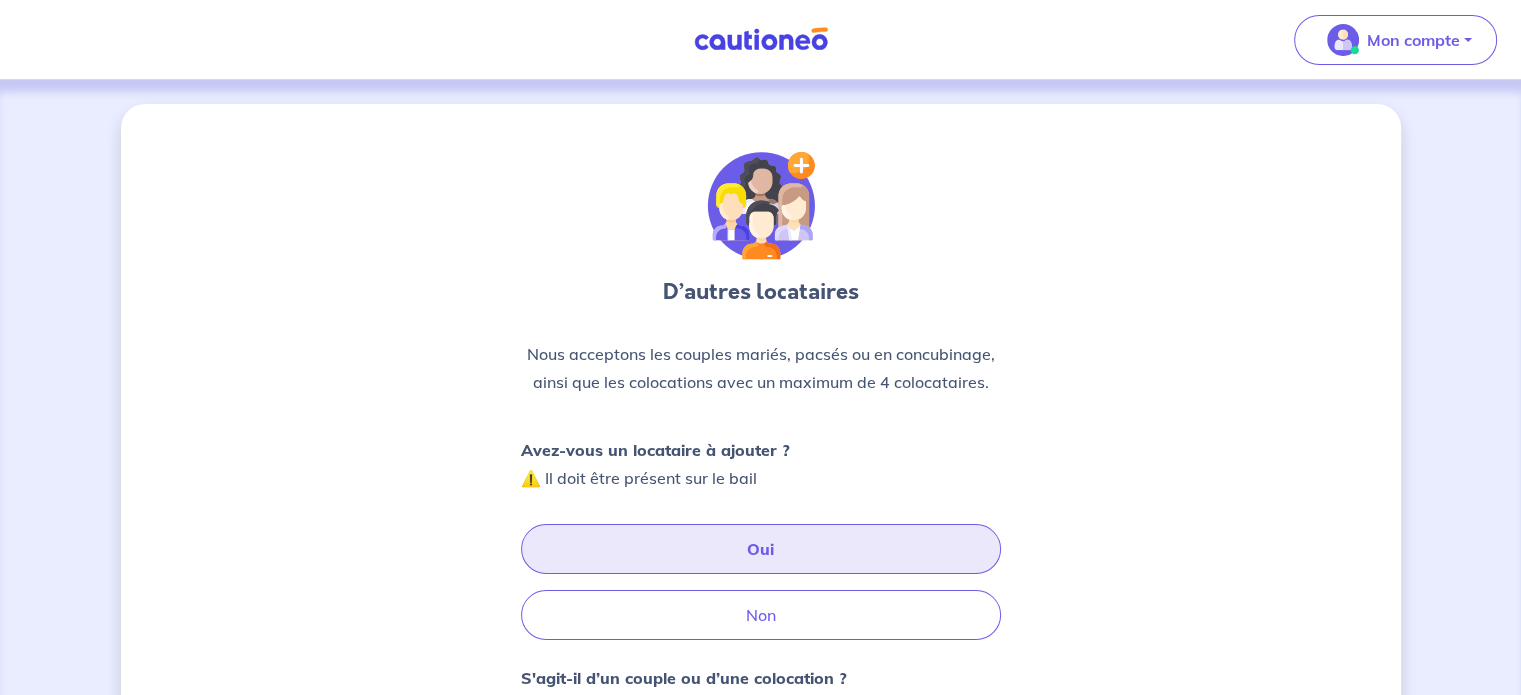 click on "Oui" at bounding box center [761, 549] 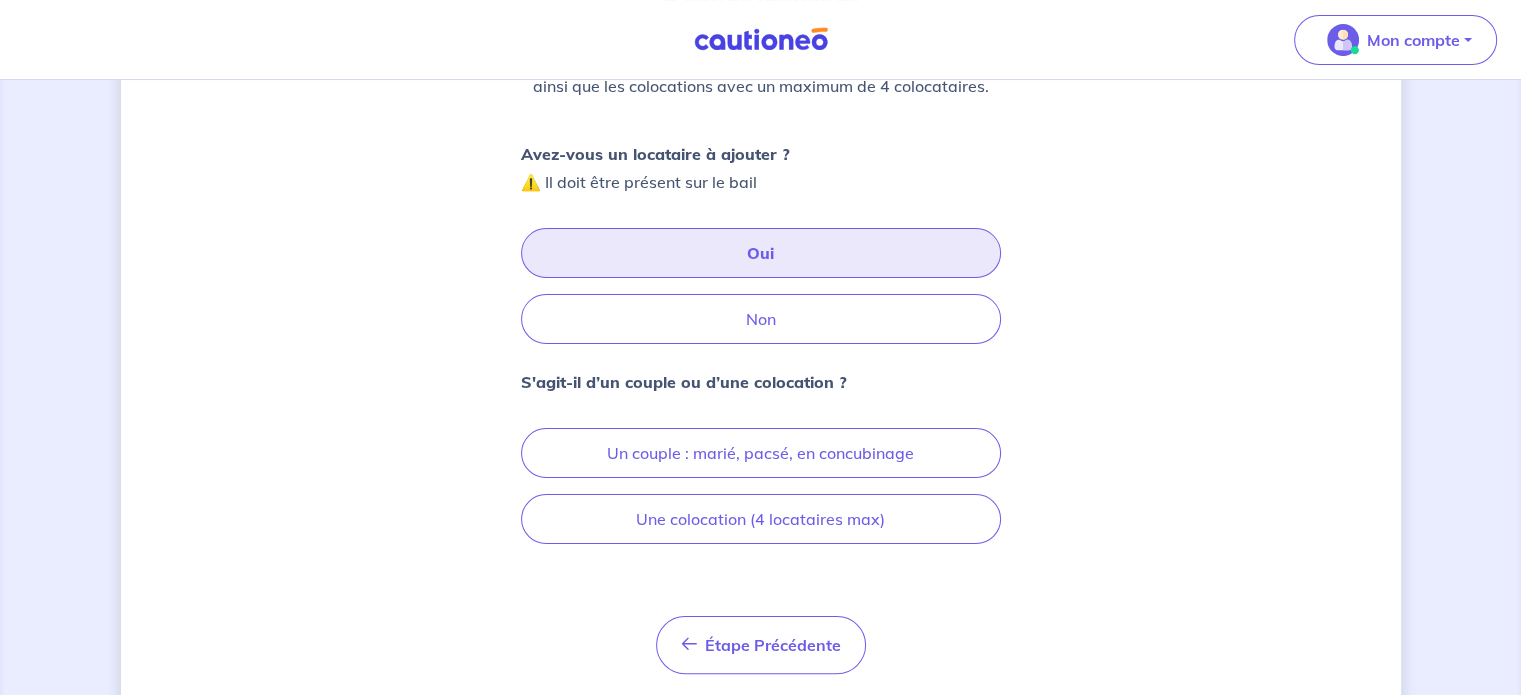 scroll, scrollTop: 300, scrollLeft: 0, axis: vertical 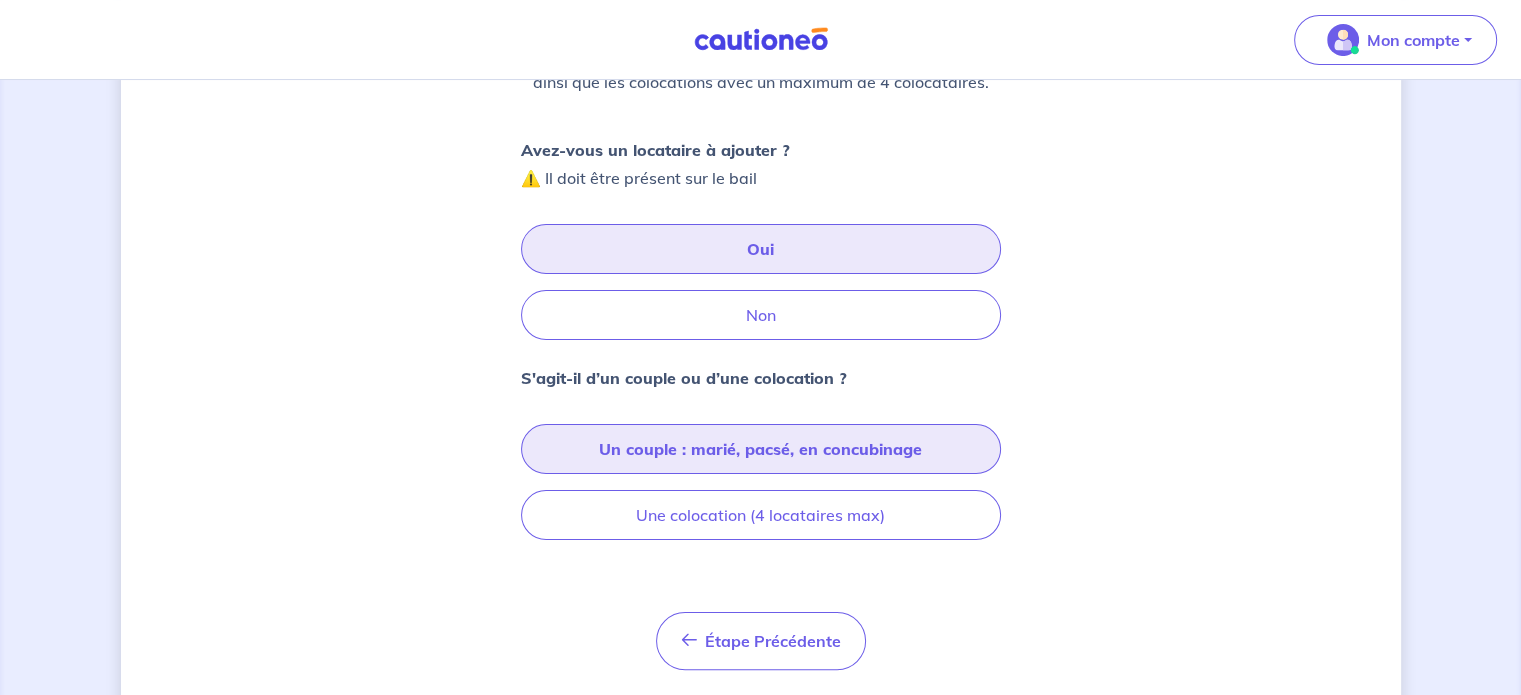 click on "Un couple : marié, pacsé, en concubinage" at bounding box center (761, 449) 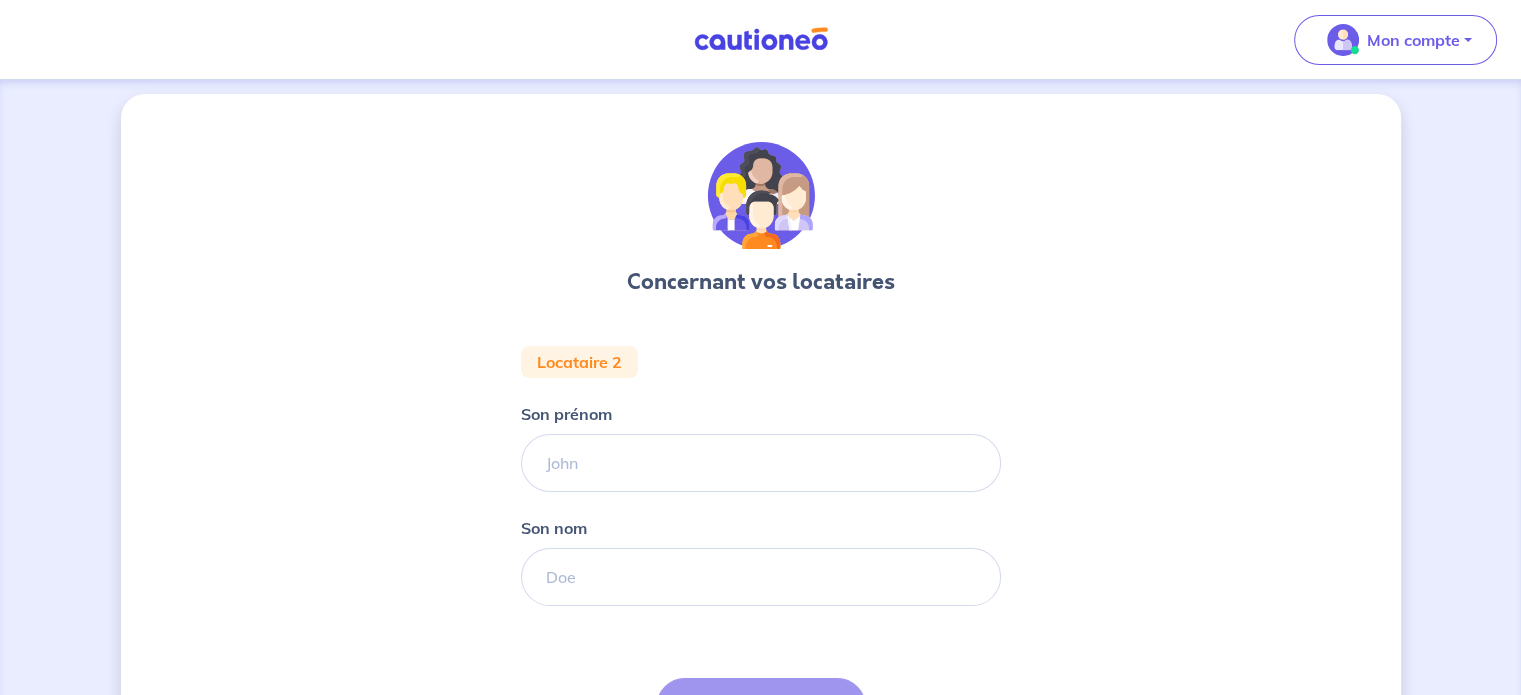 scroll, scrollTop: 0, scrollLeft: 0, axis: both 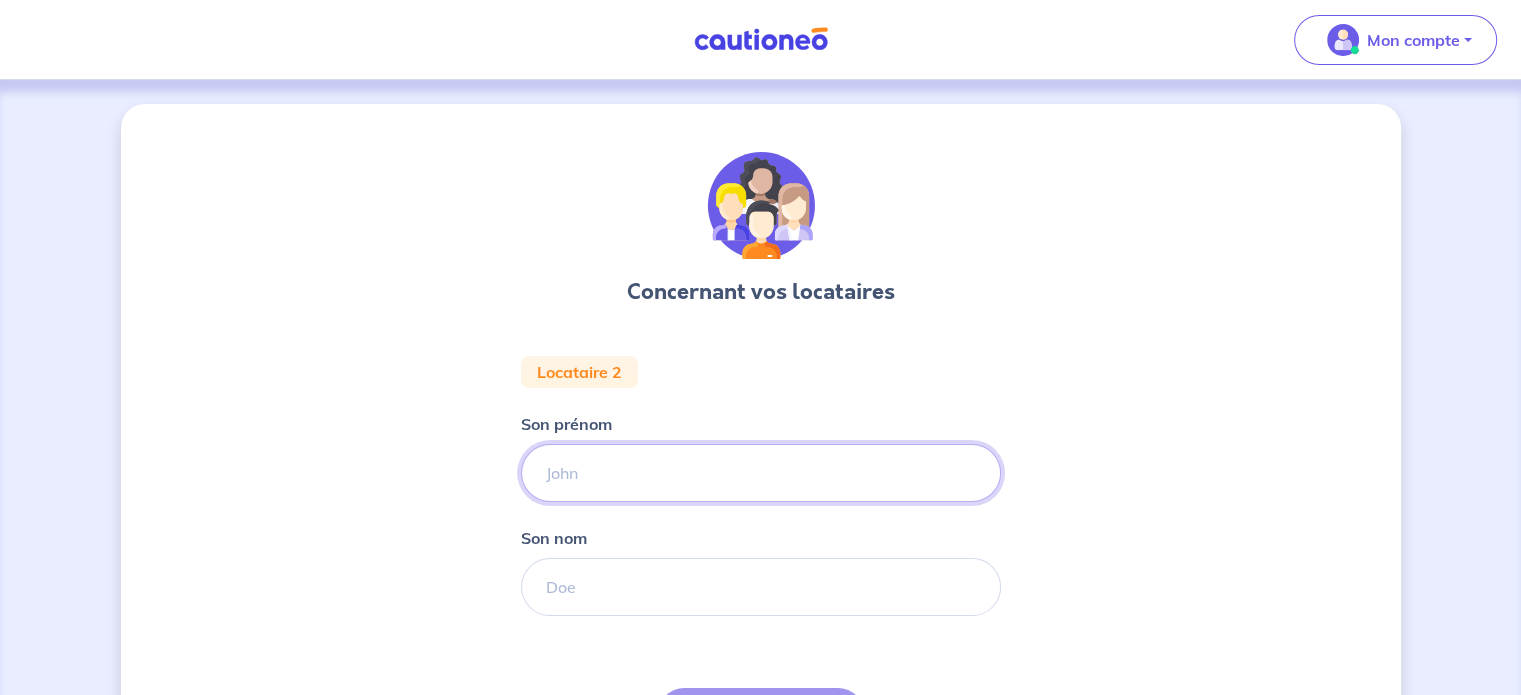 click on "Son prénom" at bounding box center [761, 473] 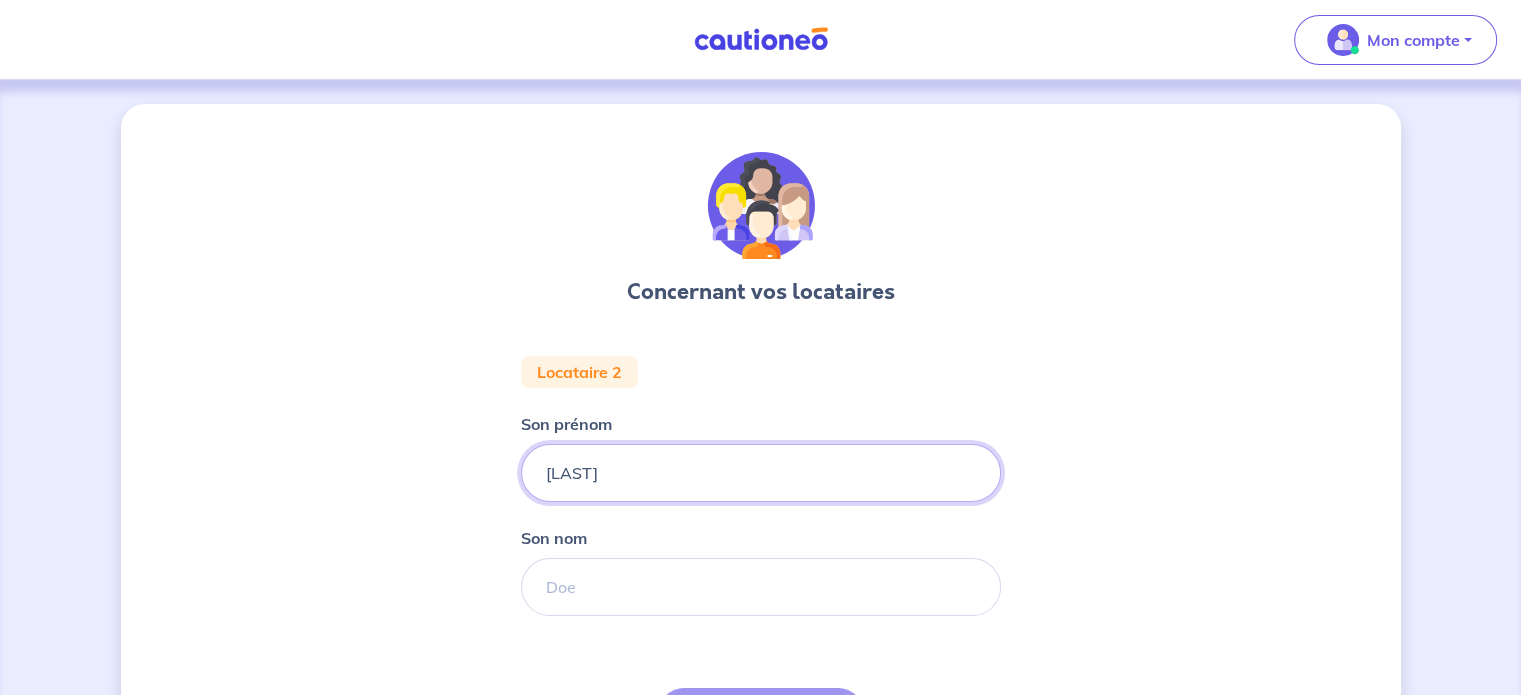 type on "[LAST]" 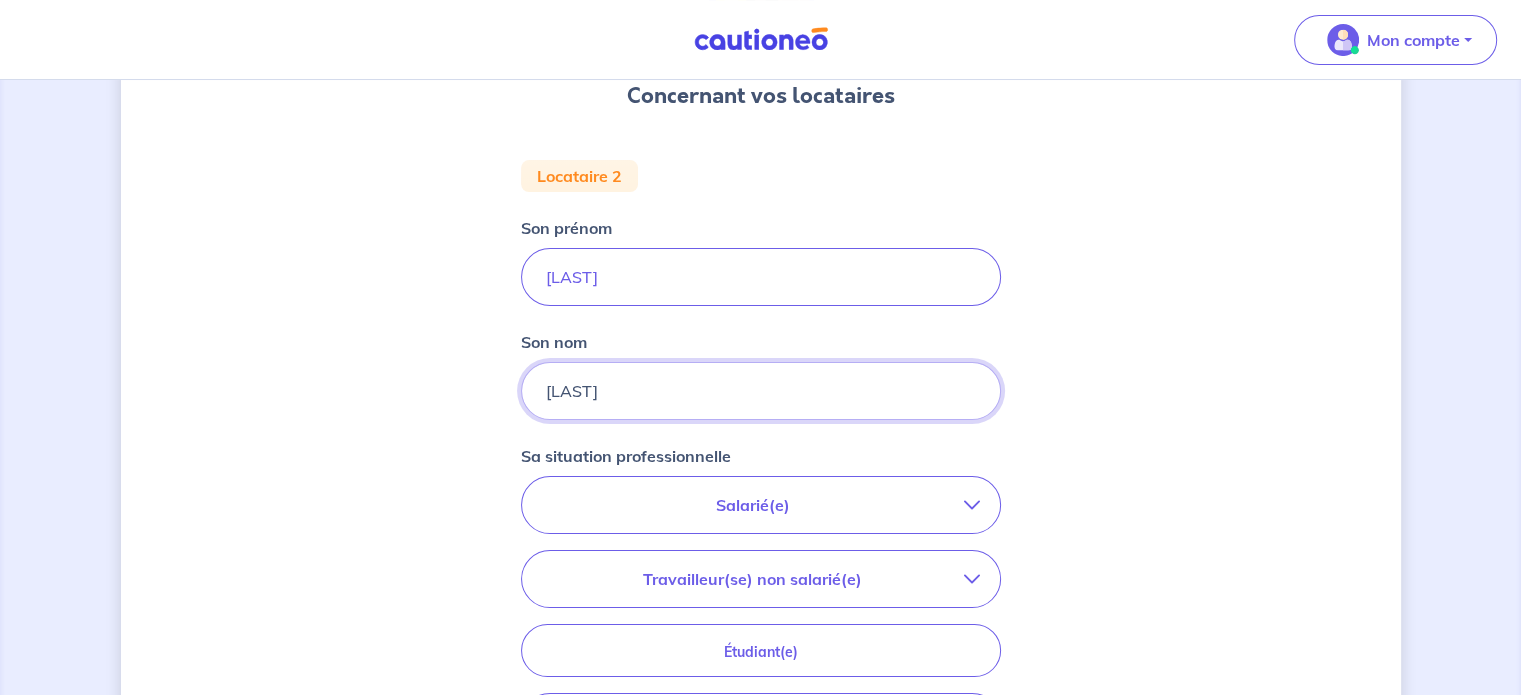 scroll, scrollTop: 200, scrollLeft: 0, axis: vertical 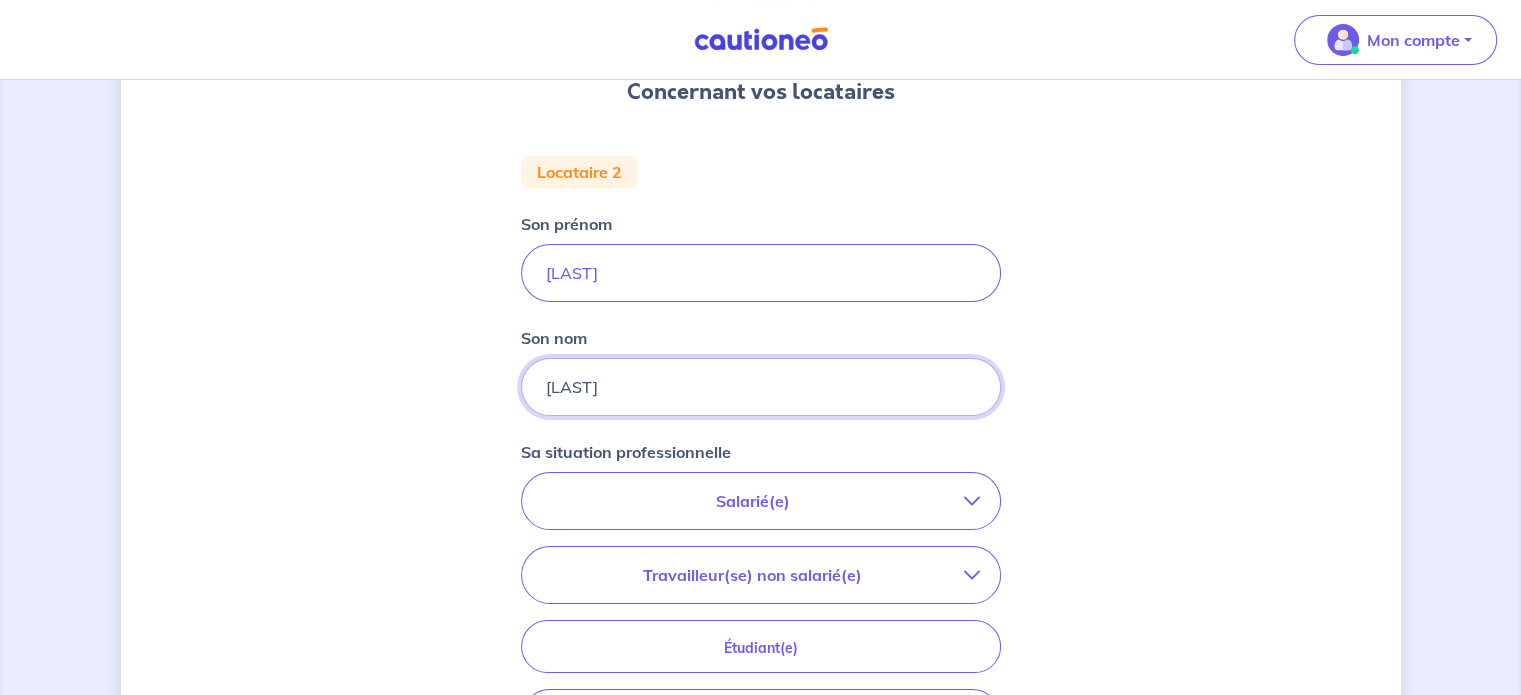 type on "[LAST]" 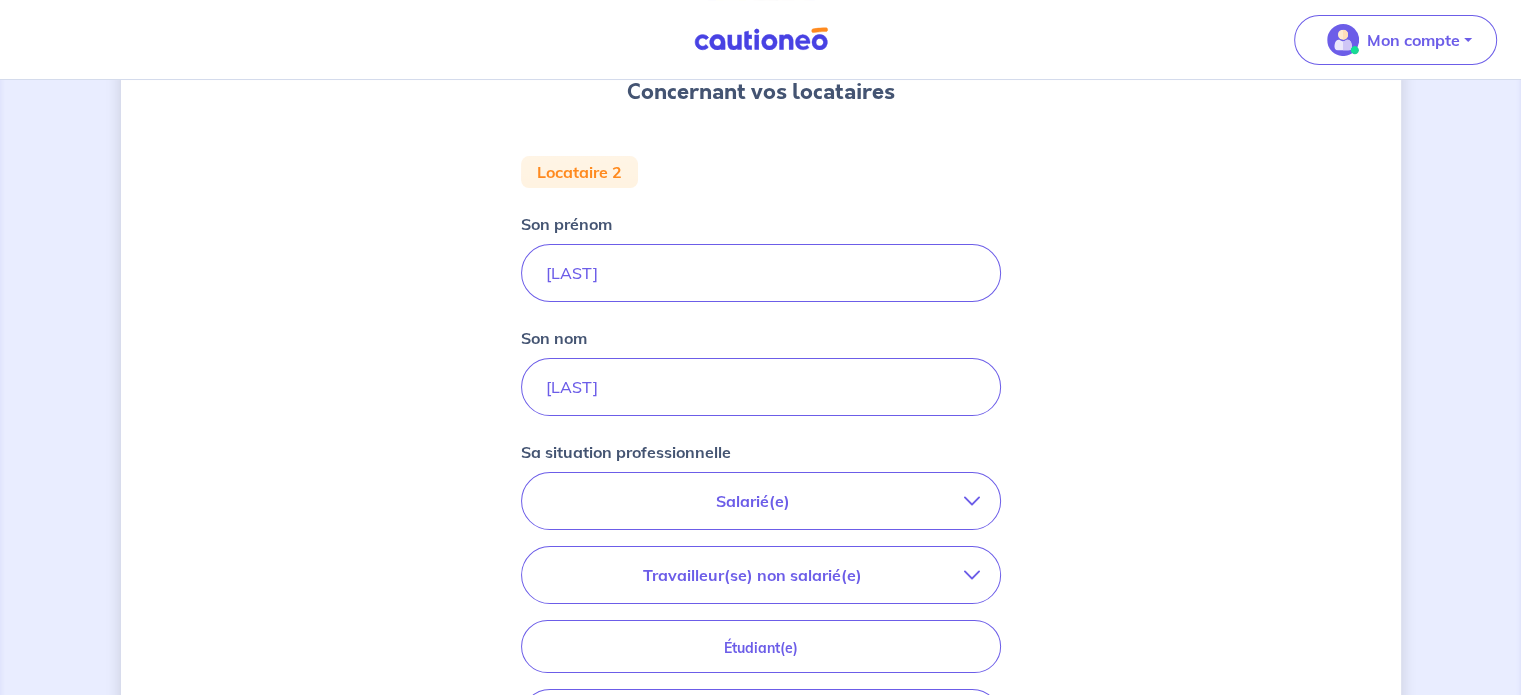 click at bounding box center [972, 575] 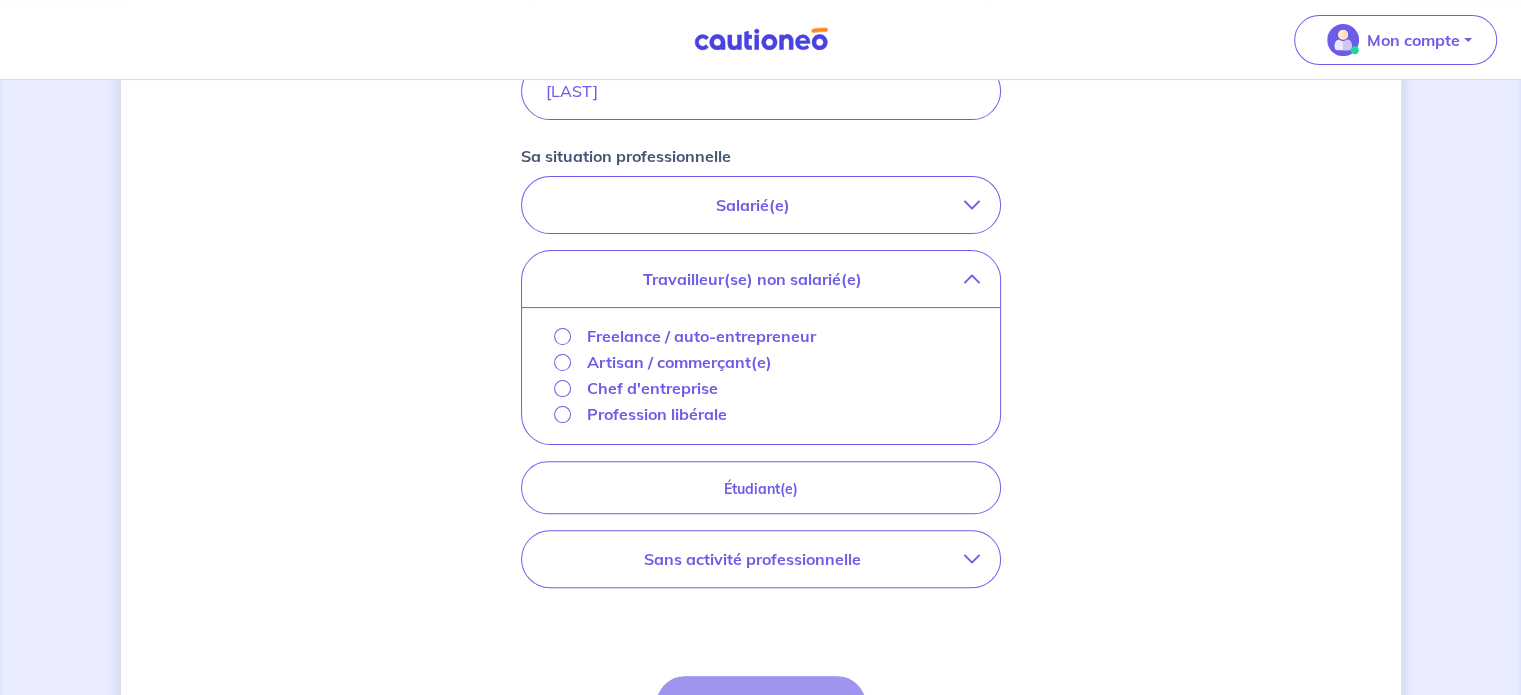 scroll, scrollTop: 500, scrollLeft: 0, axis: vertical 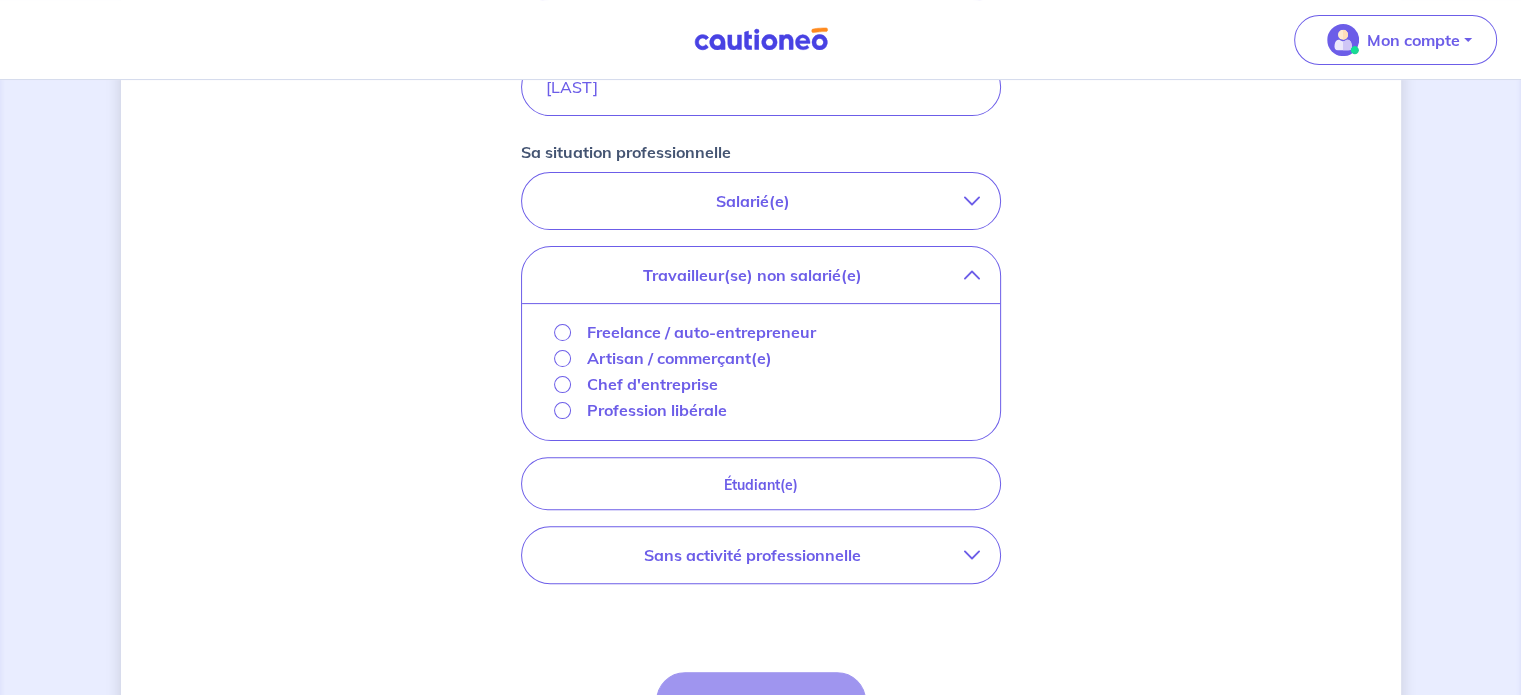 click on "Salarié(e)" at bounding box center (761, 201) 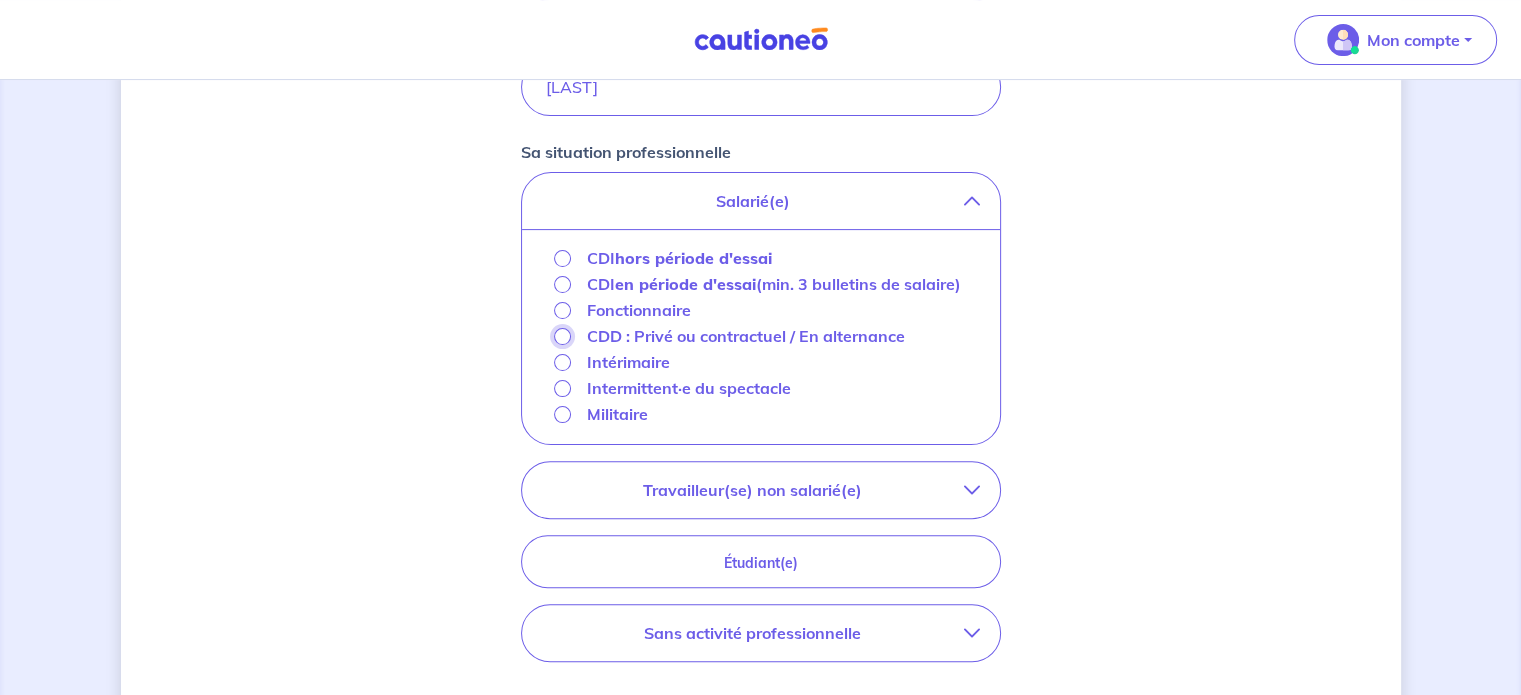 click on "CDD : Privé ou contractuel / En alternance" at bounding box center [562, 336] 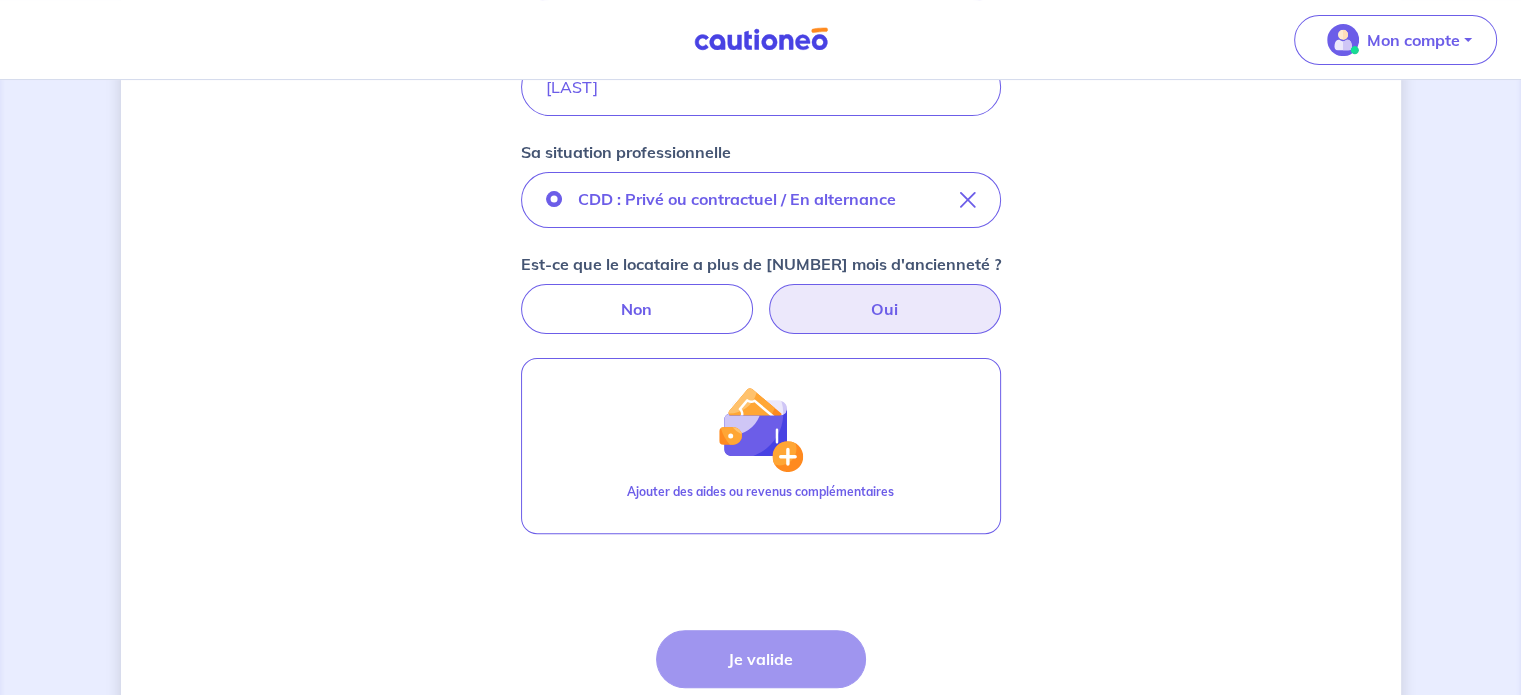 click on "Oui" at bounding box center [885, 309] 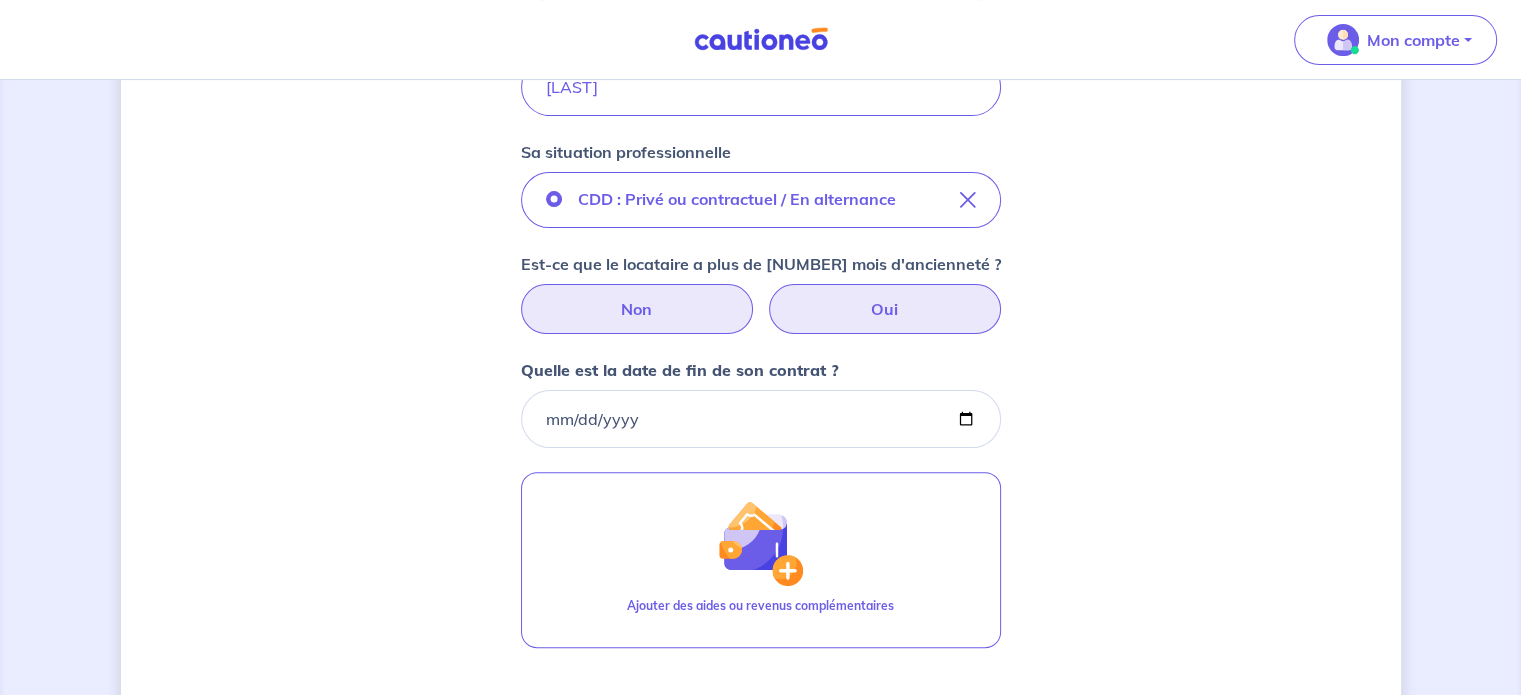 click on "Non" at bounding box center (637, 309) 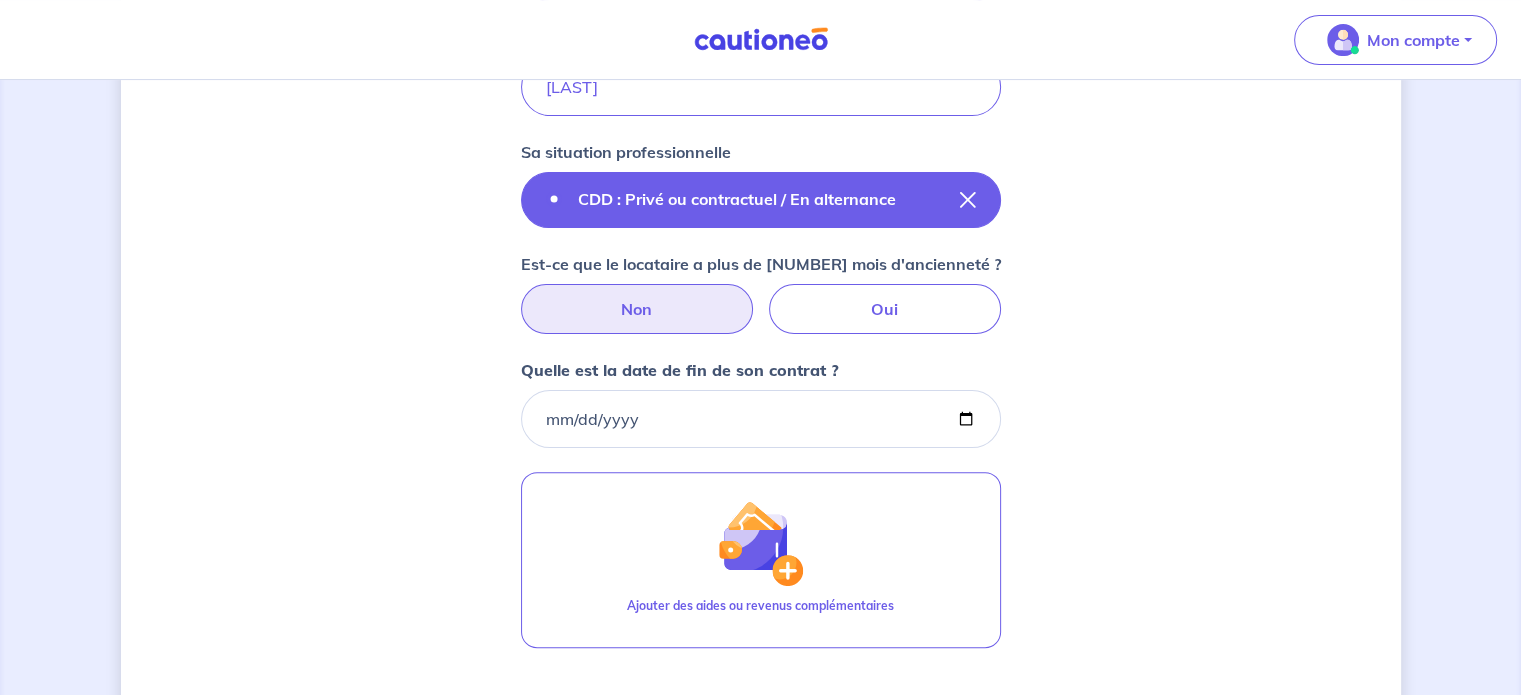 click at bounding box center (968, 200) 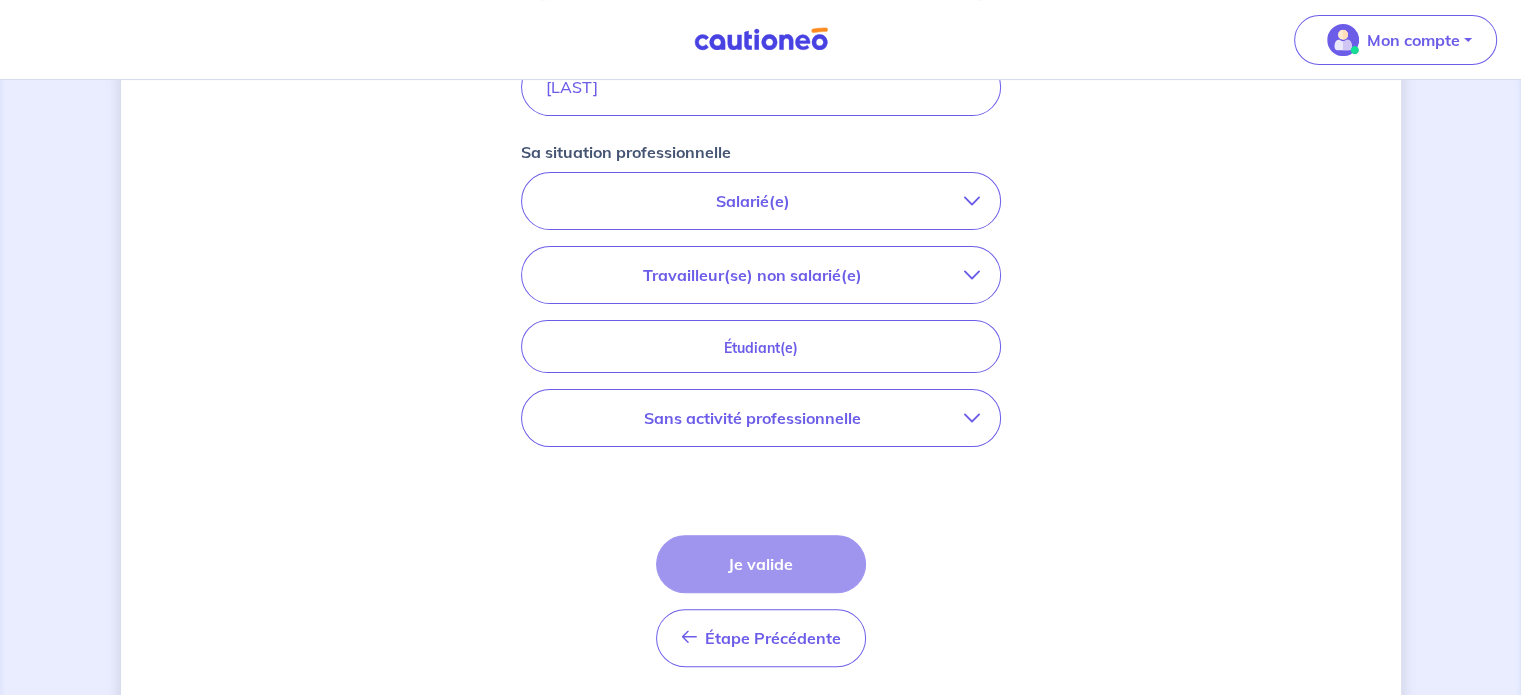 click on "Salarié(e)" at bounding box center [753, 201] 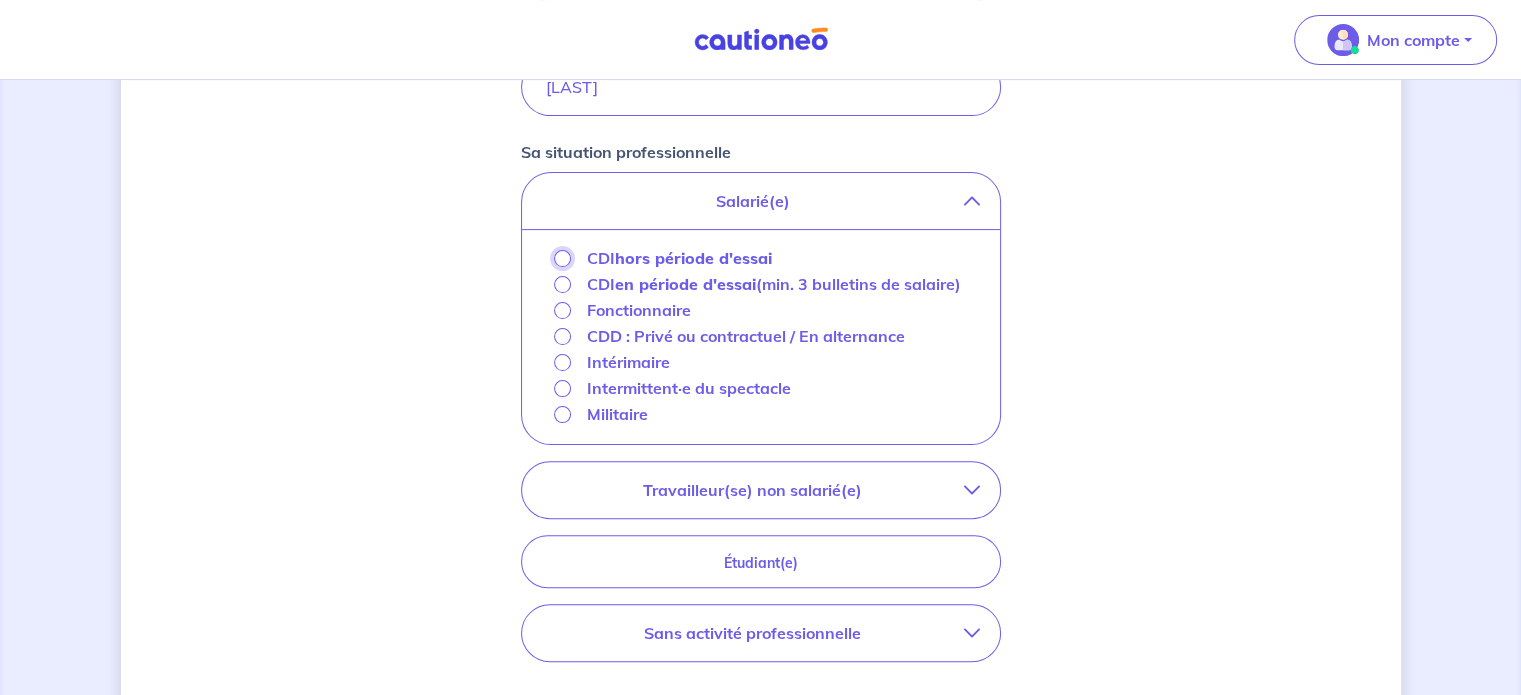 click on "CDI  hors période d'essai" at bounding box center (562, 258) 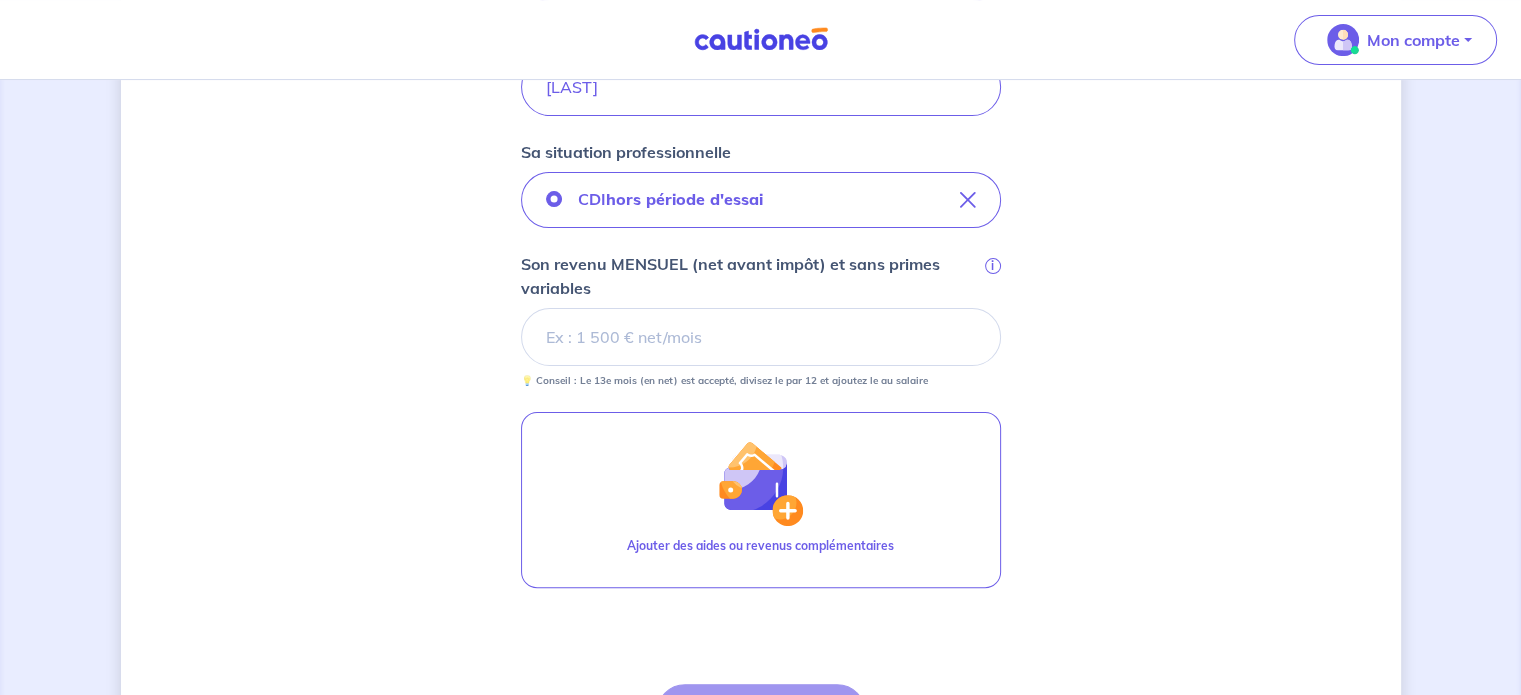 click on "Son revenu MENSUEL (net avant impôt) et sans primes variables i" at bounding box center (761, 337) 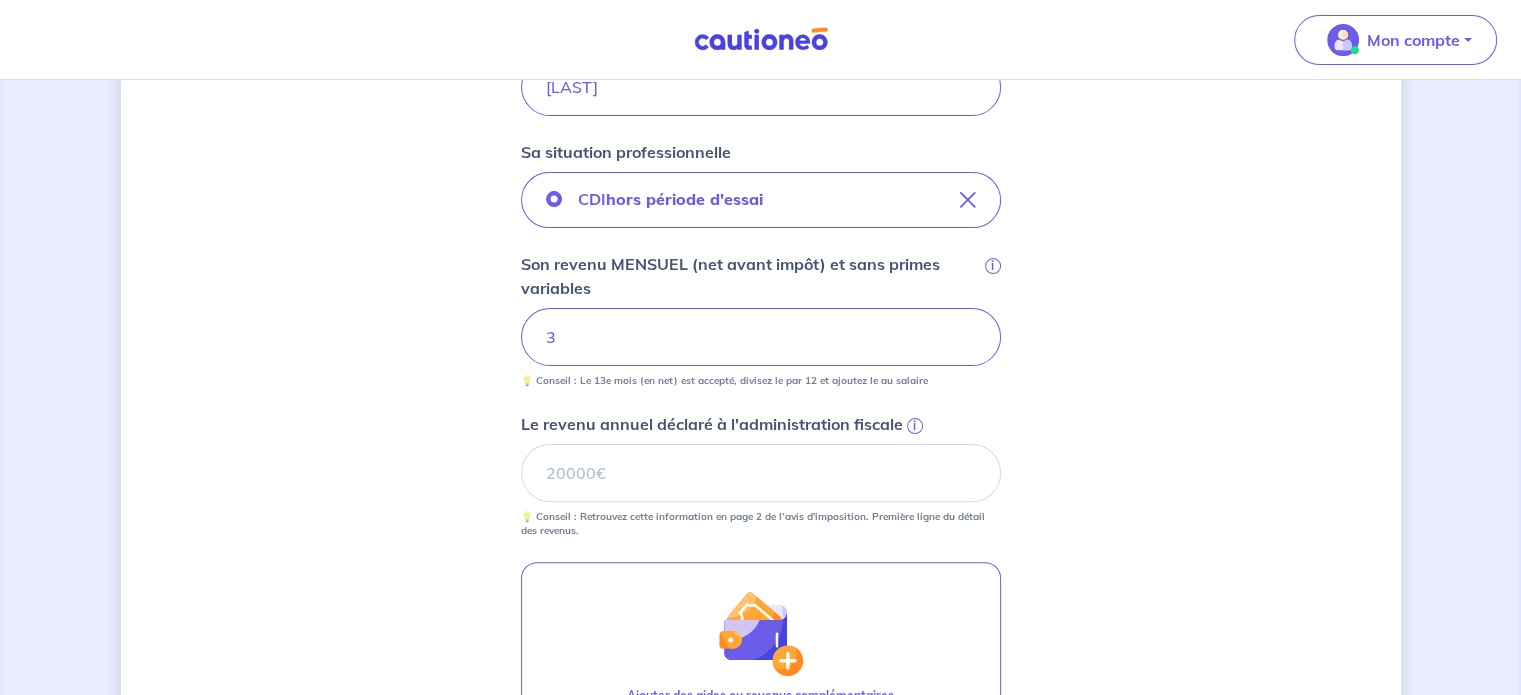 type 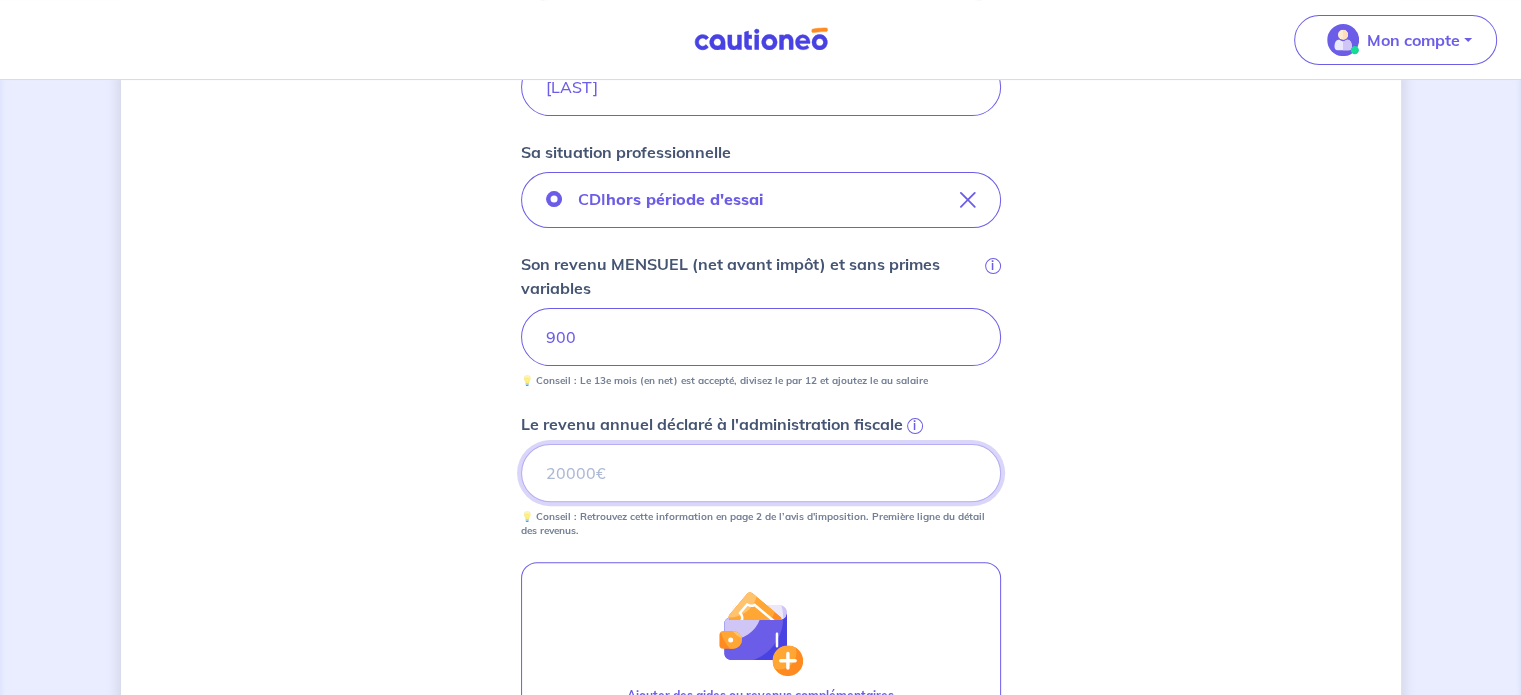 click on "Le revenu annuel déclaré à l'administration fiscale i" at bounding box center (761, 473) 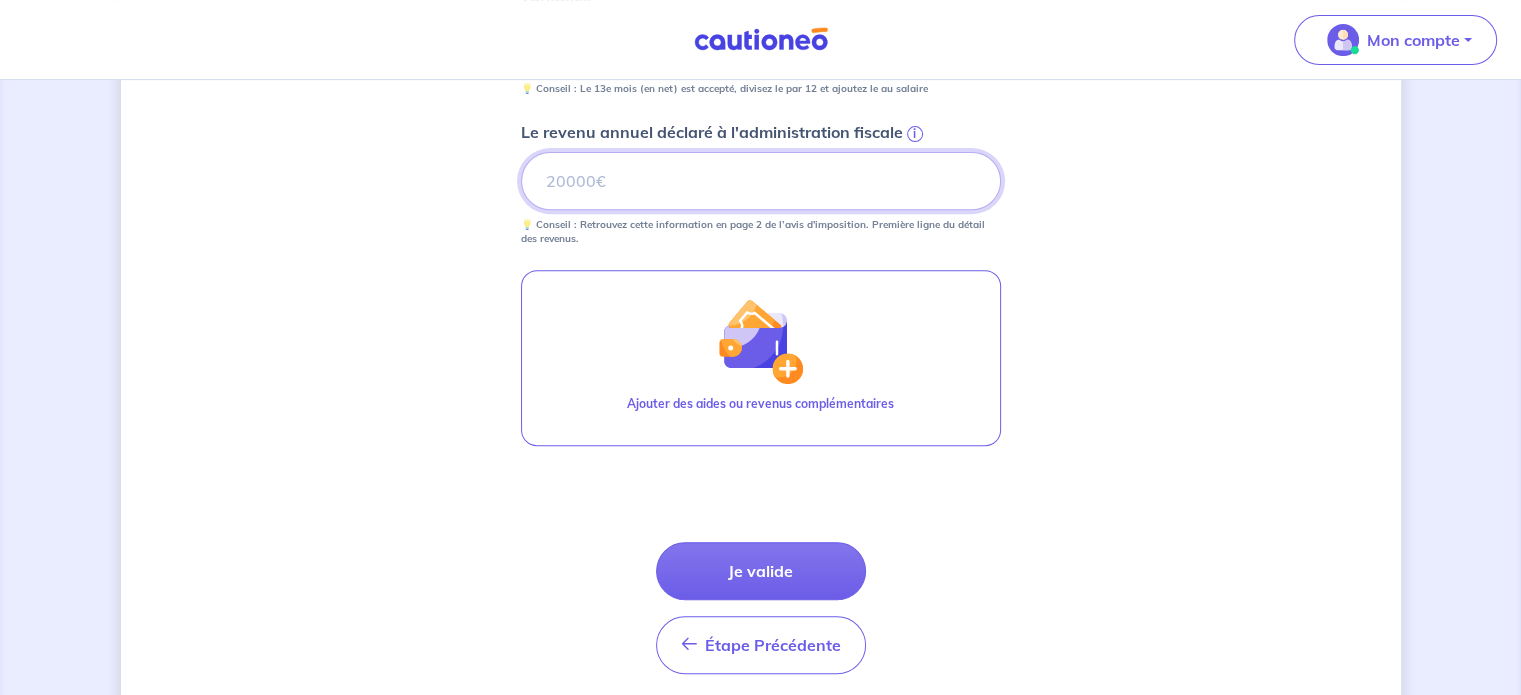 scroll, scrollTop: 800, scrollLeft: 0, axis: vertical 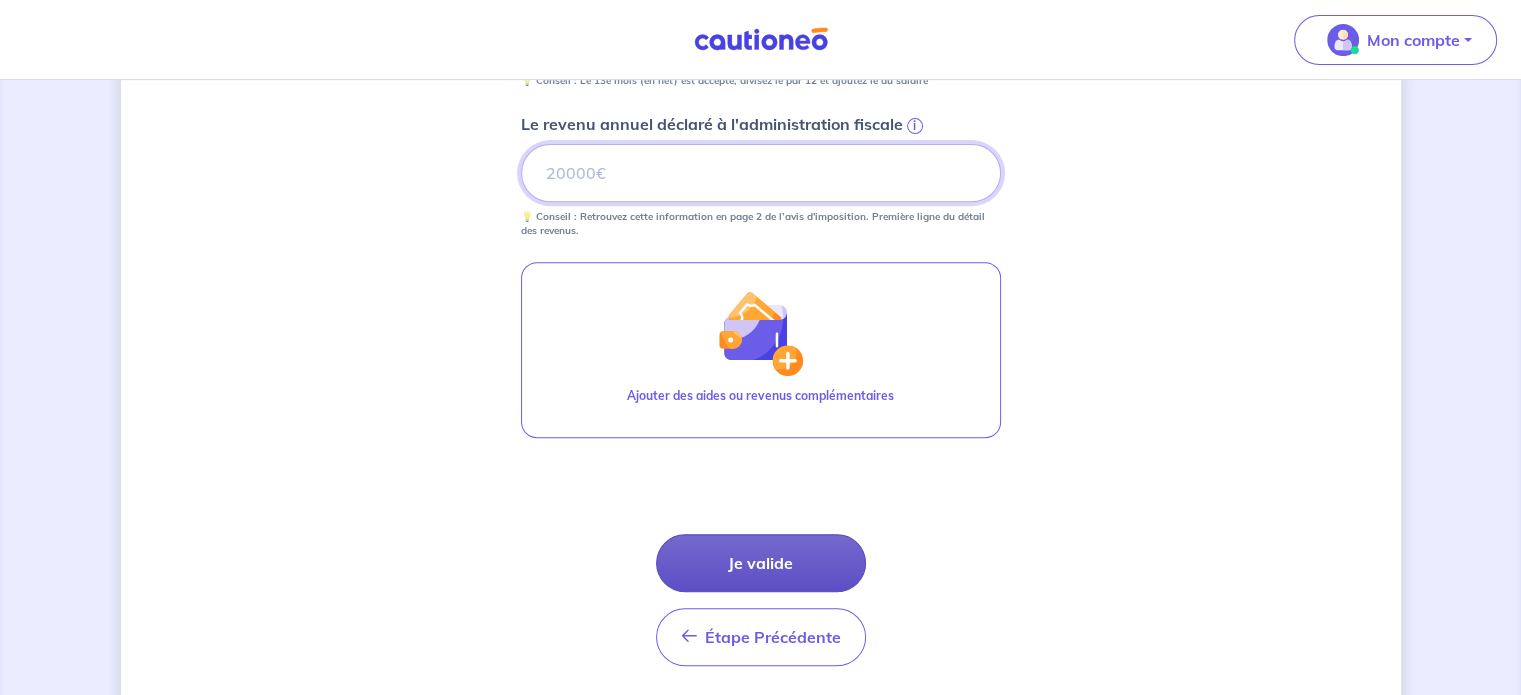 type on "[NUMBER]" 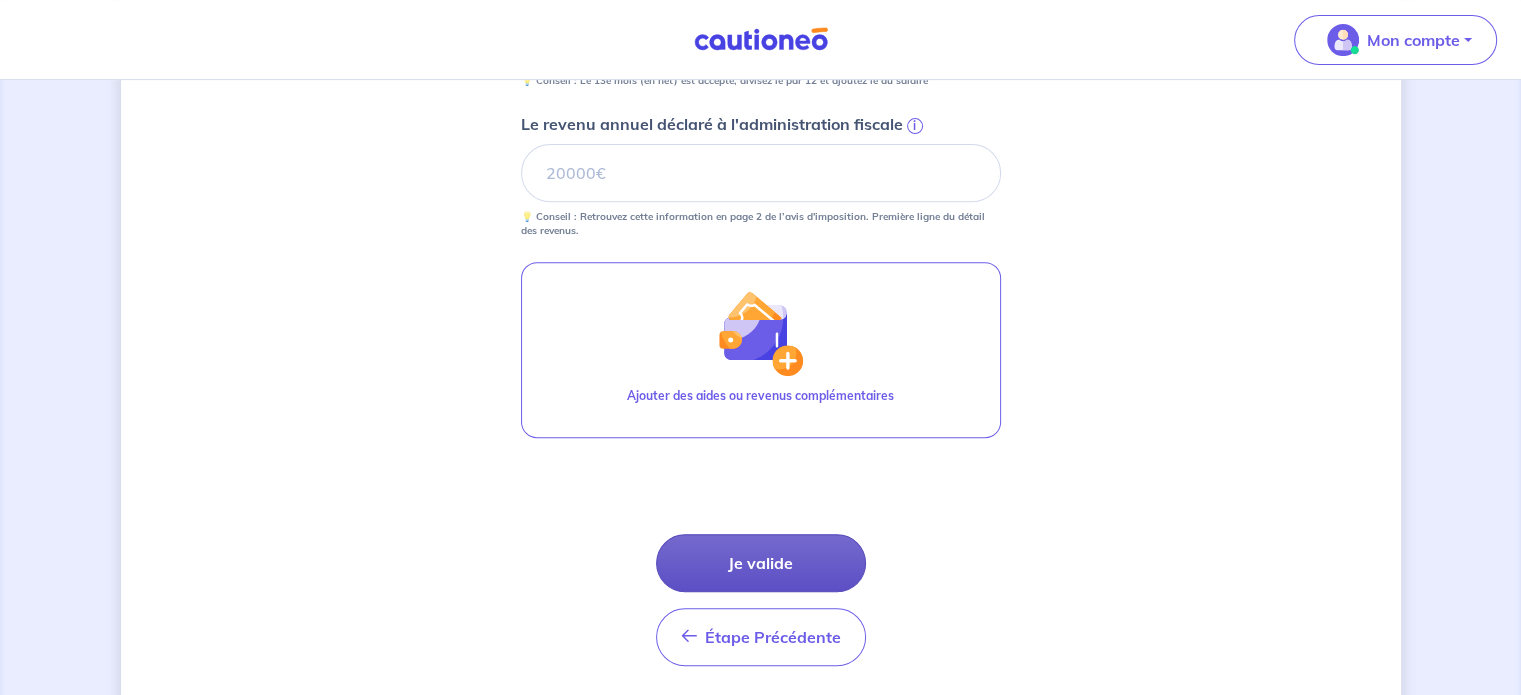 click on "Je valide" at bounding box center [761, 563] 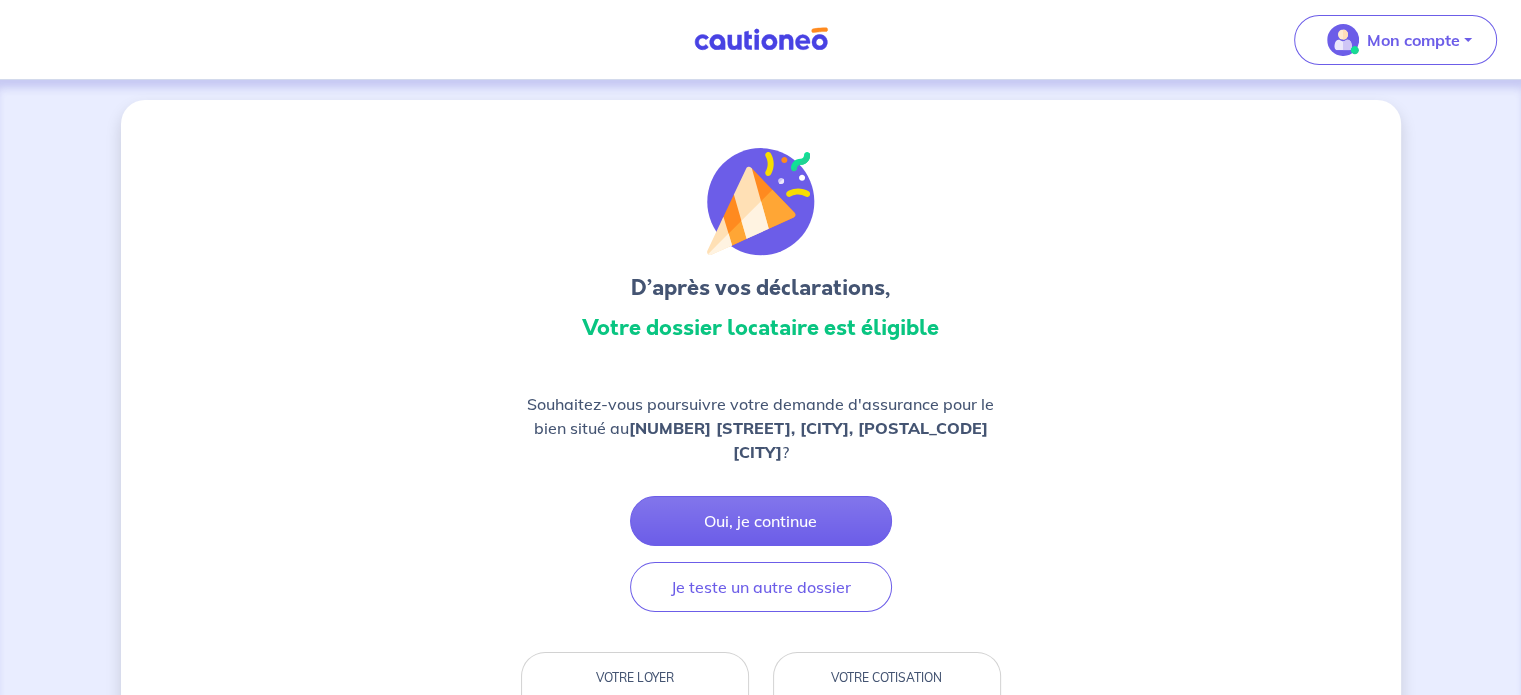 scroll, scrollTop: 0, scrollLeft: 0, axis: both 